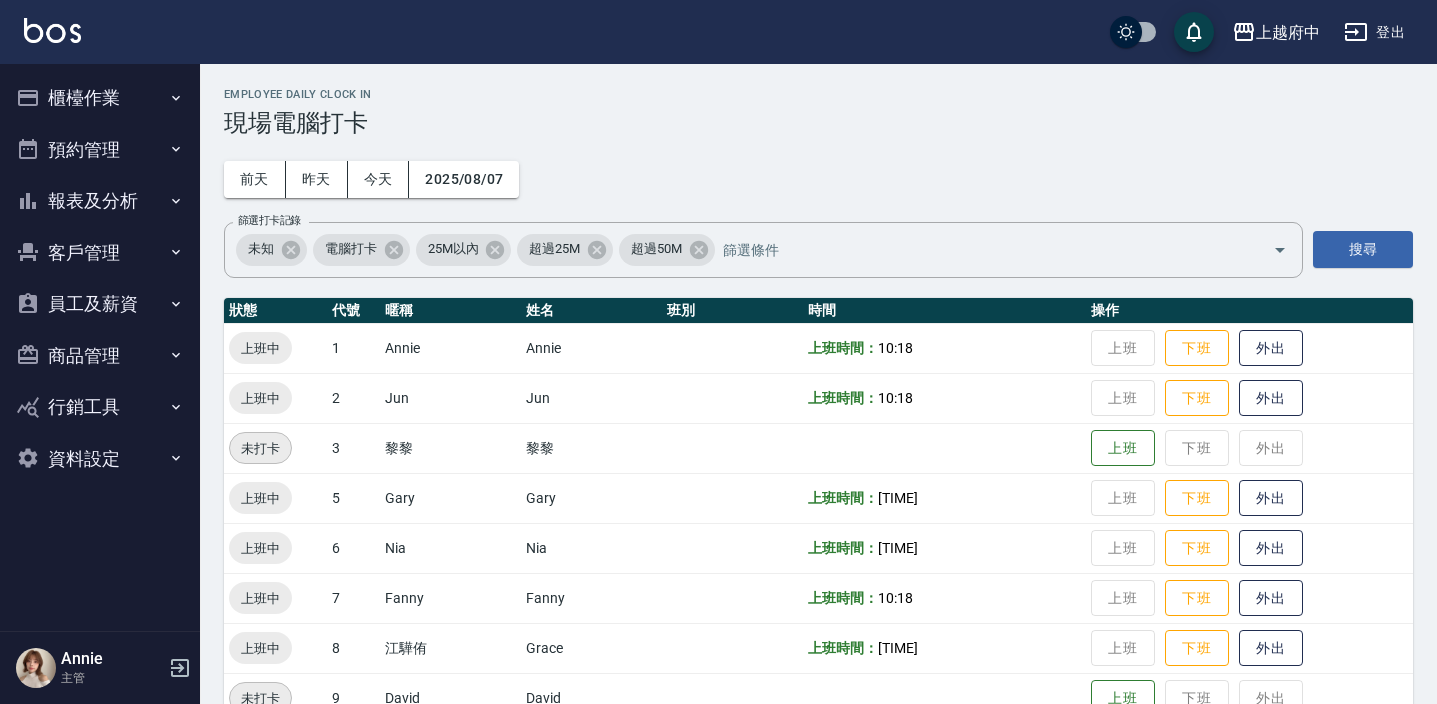 scroll, scrollTop: 0, scrollLeft: 0, axis: both 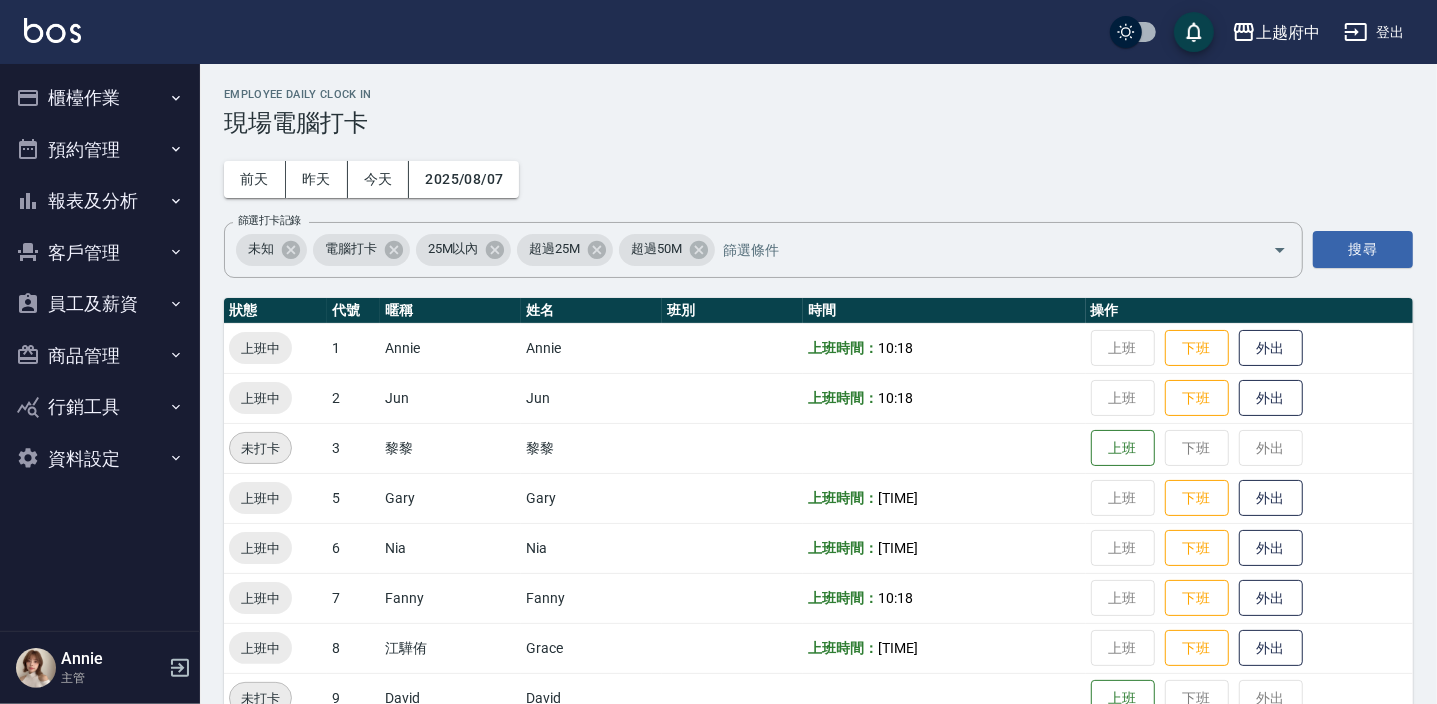 click on "員工及薪資" at bounding box center (100, 304) 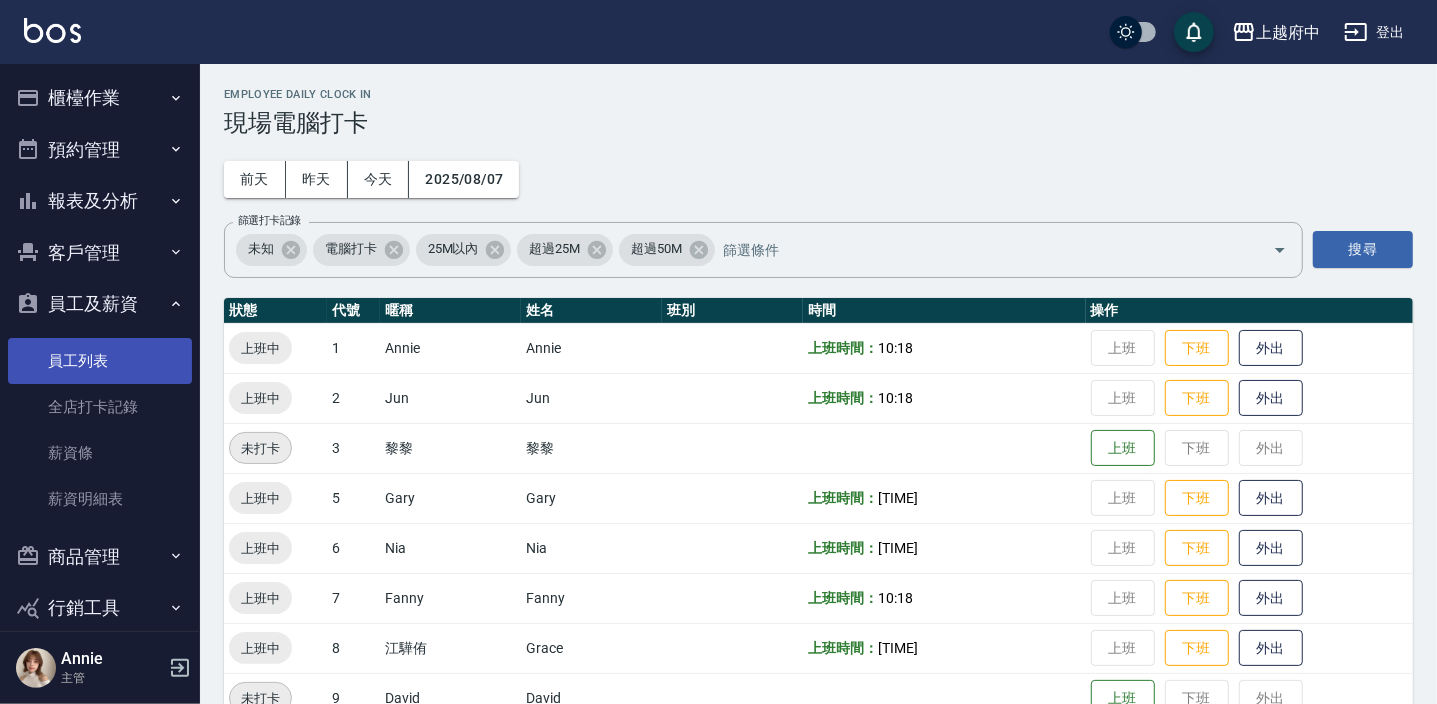 click on "員工列表" at bounding box center [100, 361] 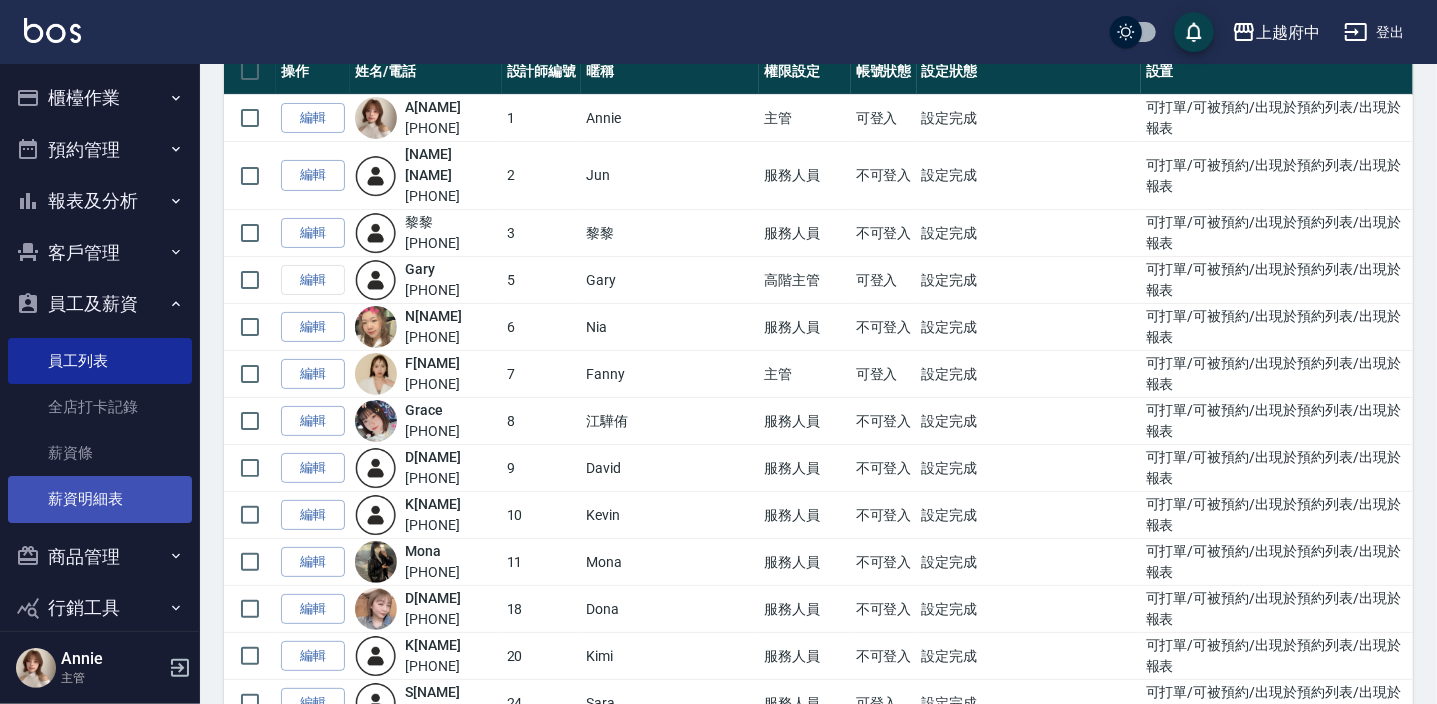 scroll, scrollTop: 181, scrollLeft: 0, axis: vertical 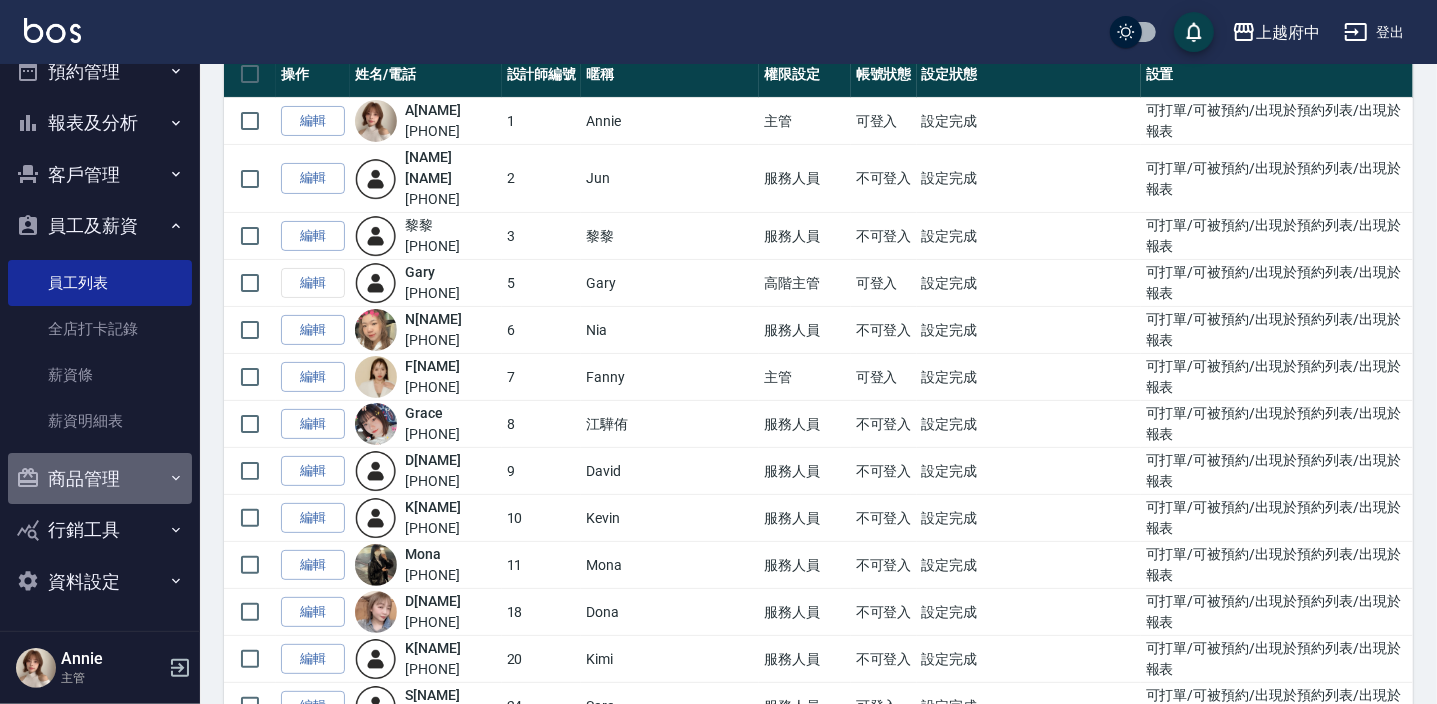 click on "商品管理" at bounding box center (100, 479) 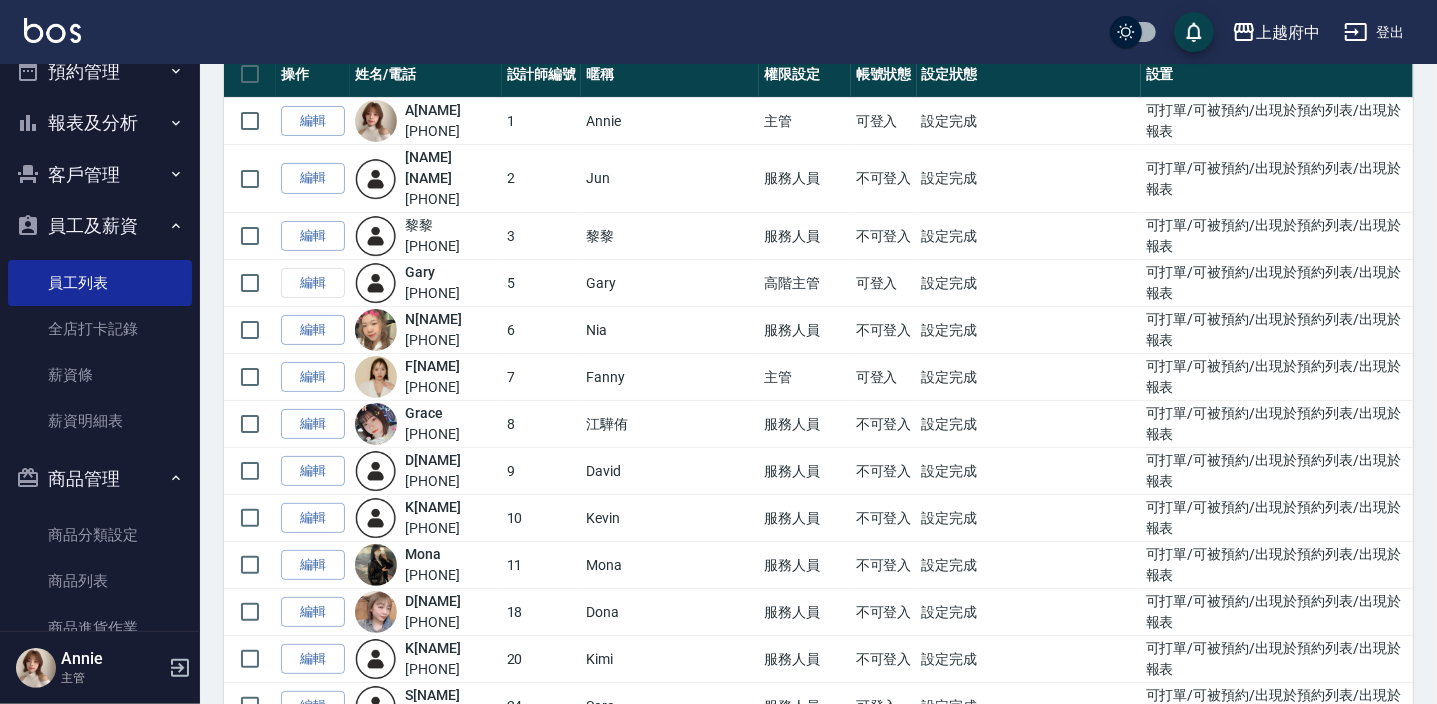scroll, scrollTop: 325, scrollLeft: 0, axis: vertical 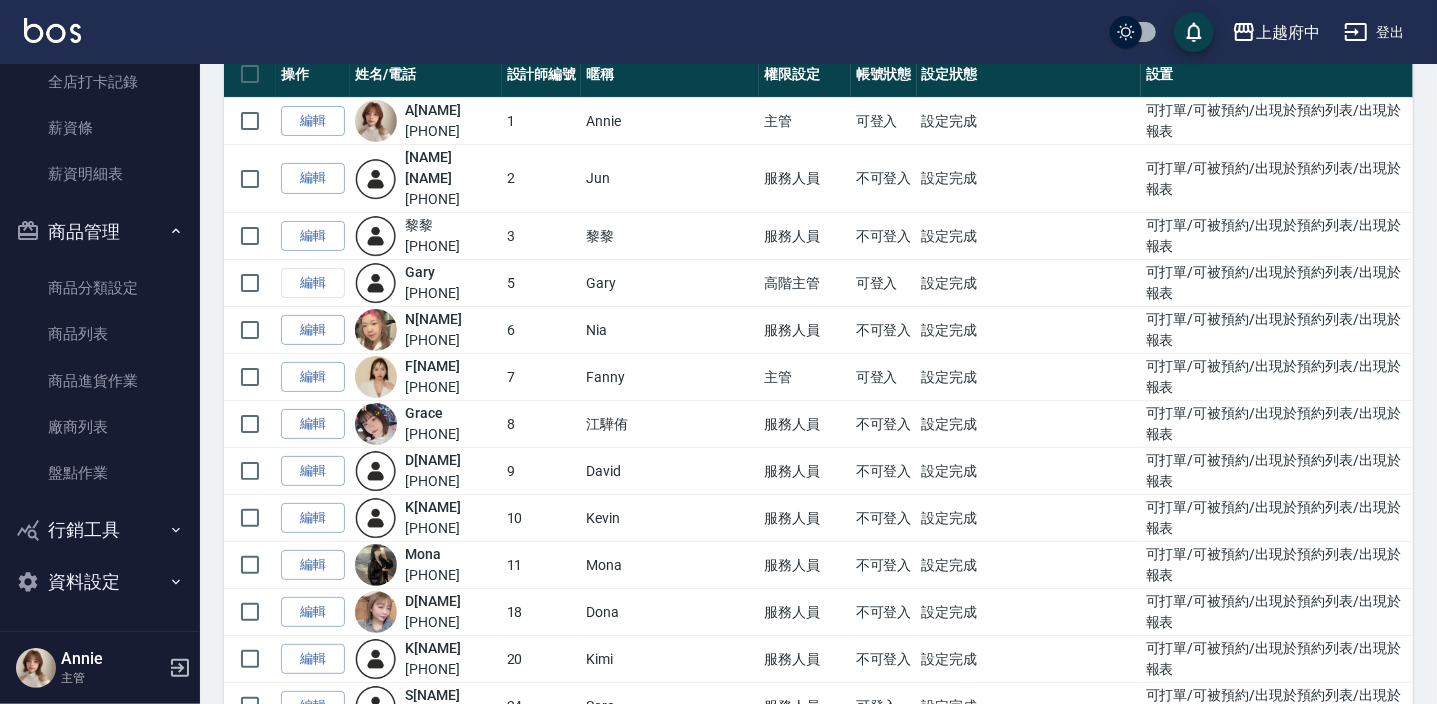 click on "行銷工具" at bounding box center (100, 530) 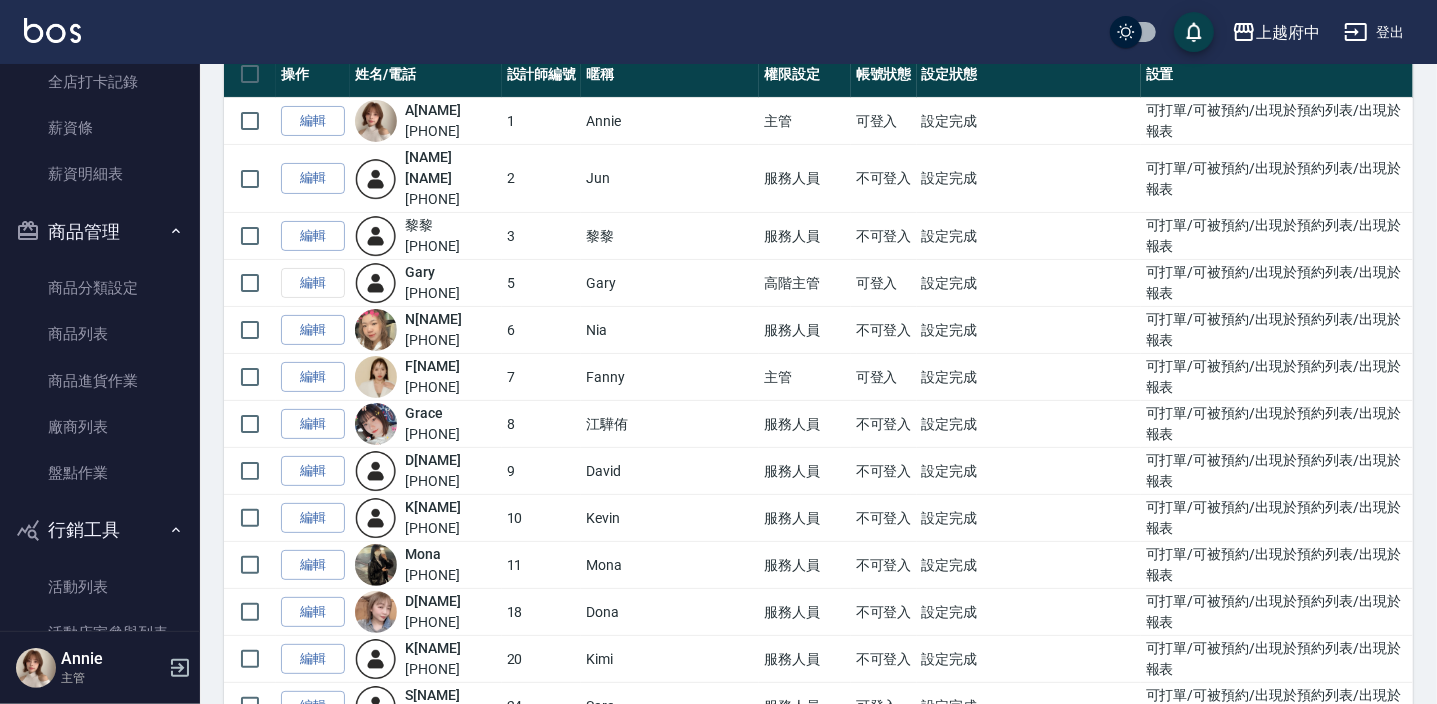 scroll, scrollTop: 480, scrollLeft: 0, axis: vertical 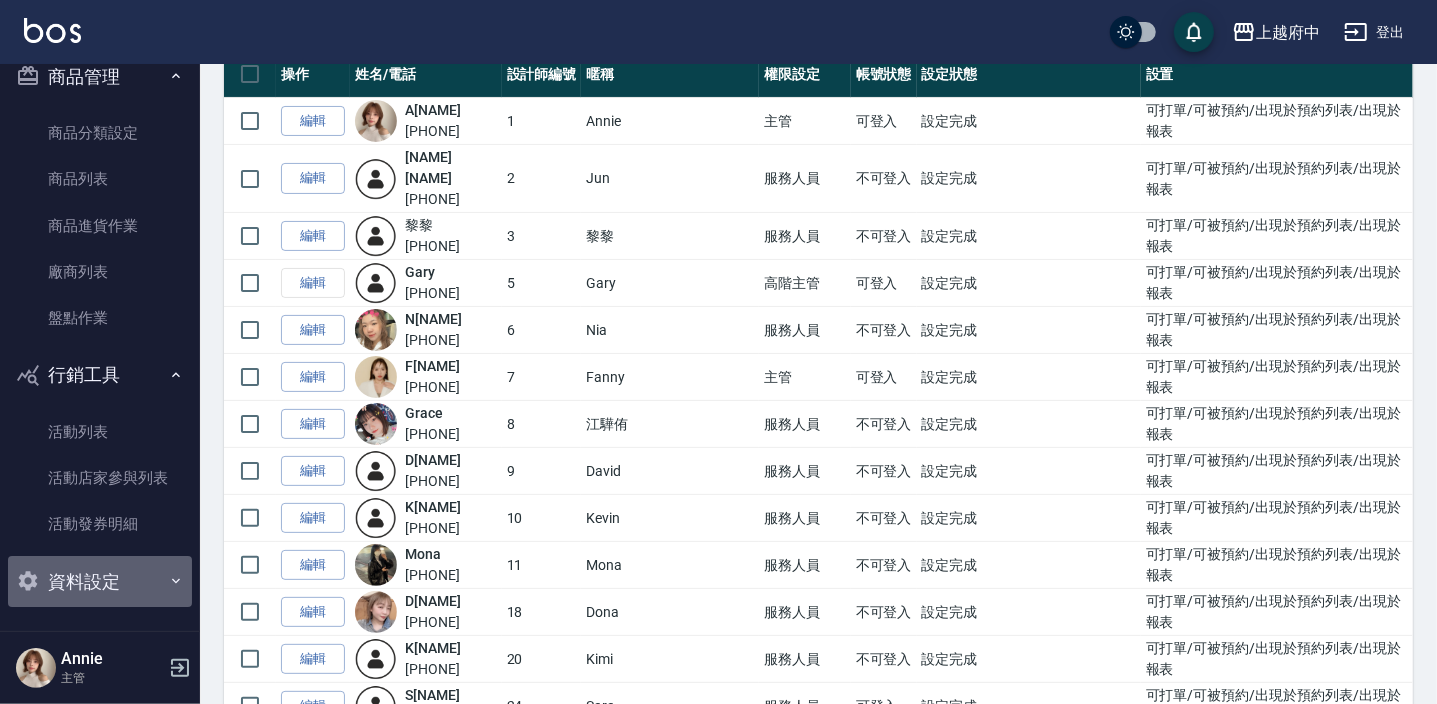 click on "資料設定" at bounding box center [100, 582] 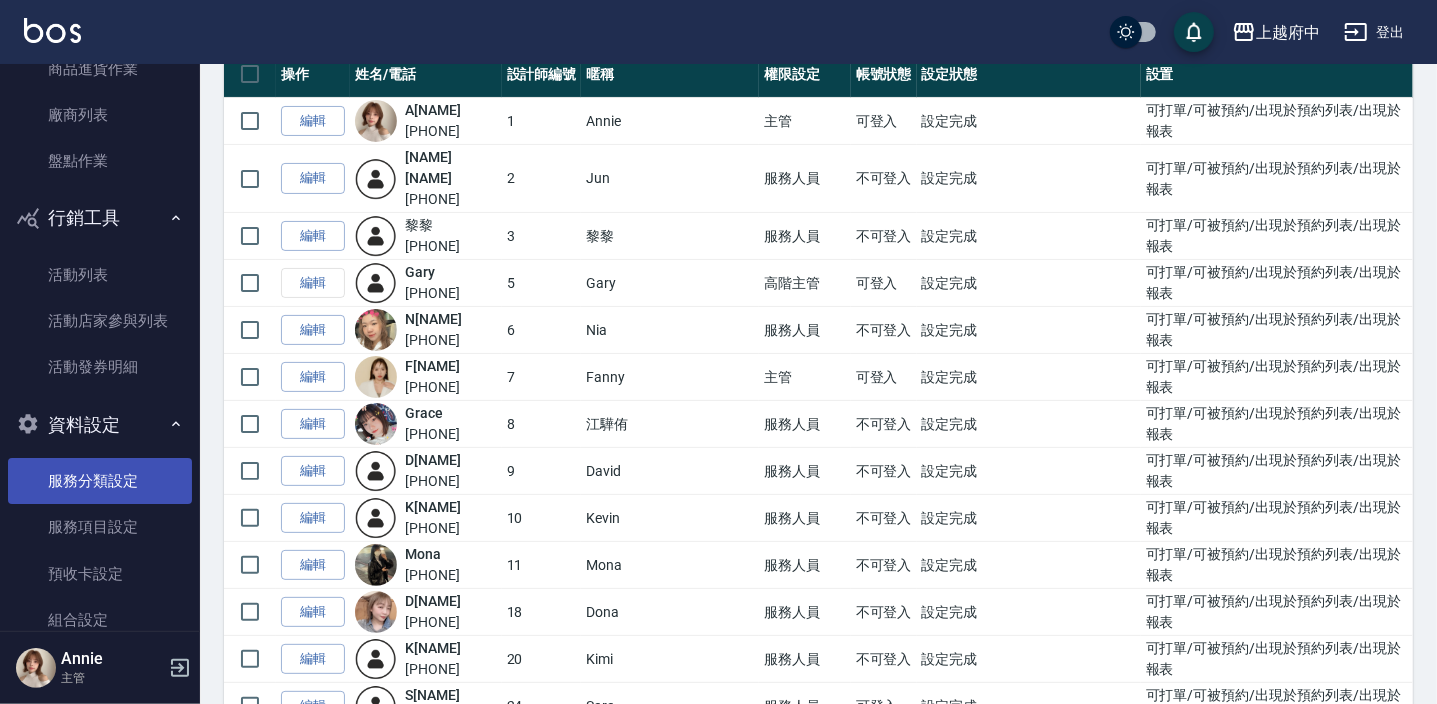 scroll, scrollTop: 639, scrollLeft: 0, axis: vertical 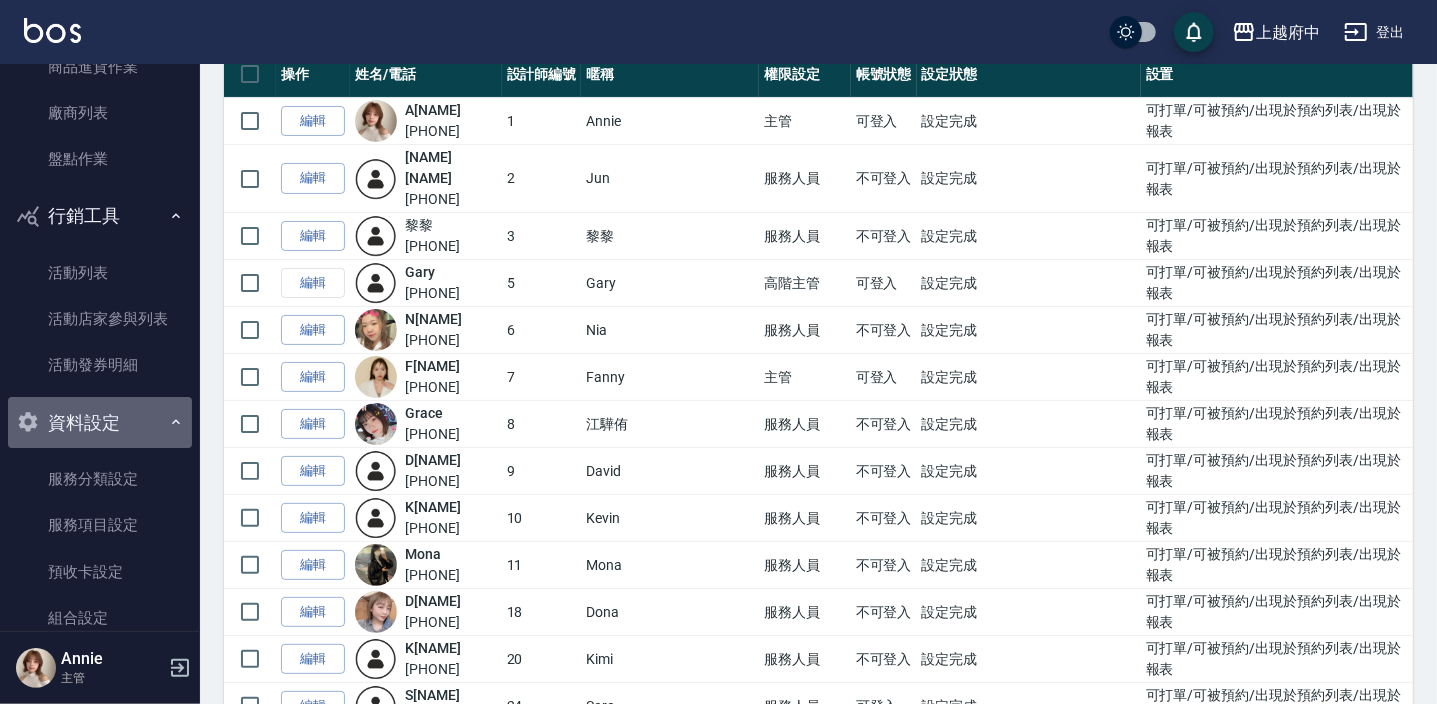 click on "資料設定" at bounding box center (100, 423) 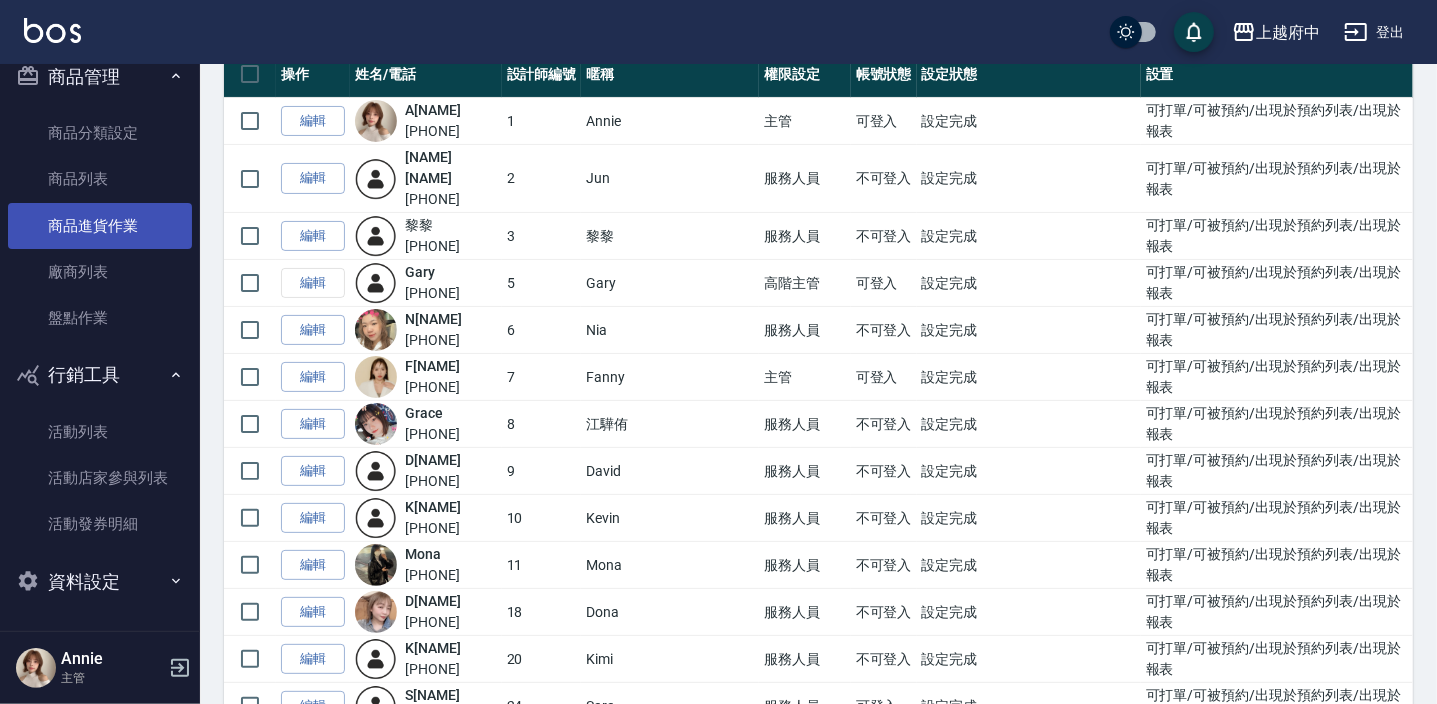 scroll, scrollTop: 480, scrollLeft: 0, axis: vertical 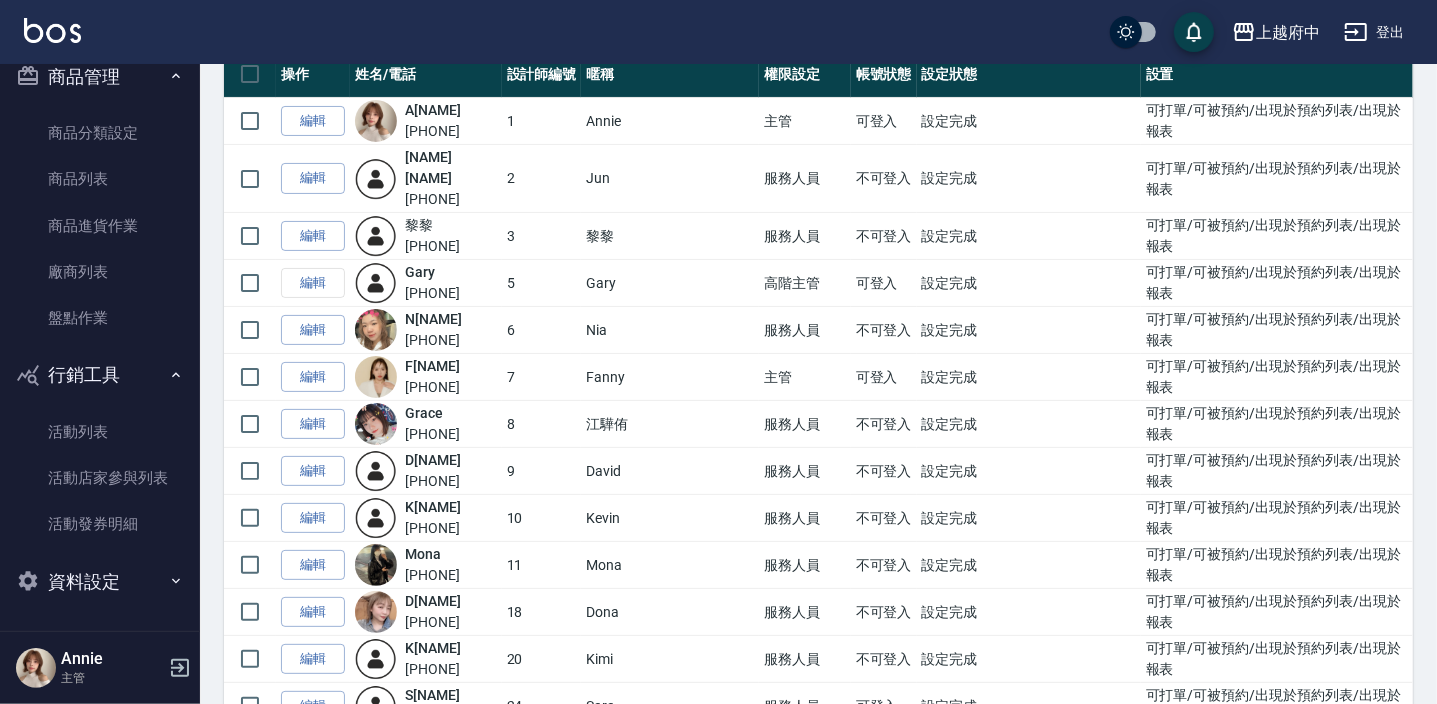 click on "行銷工具" at bounding box center (100, 375) 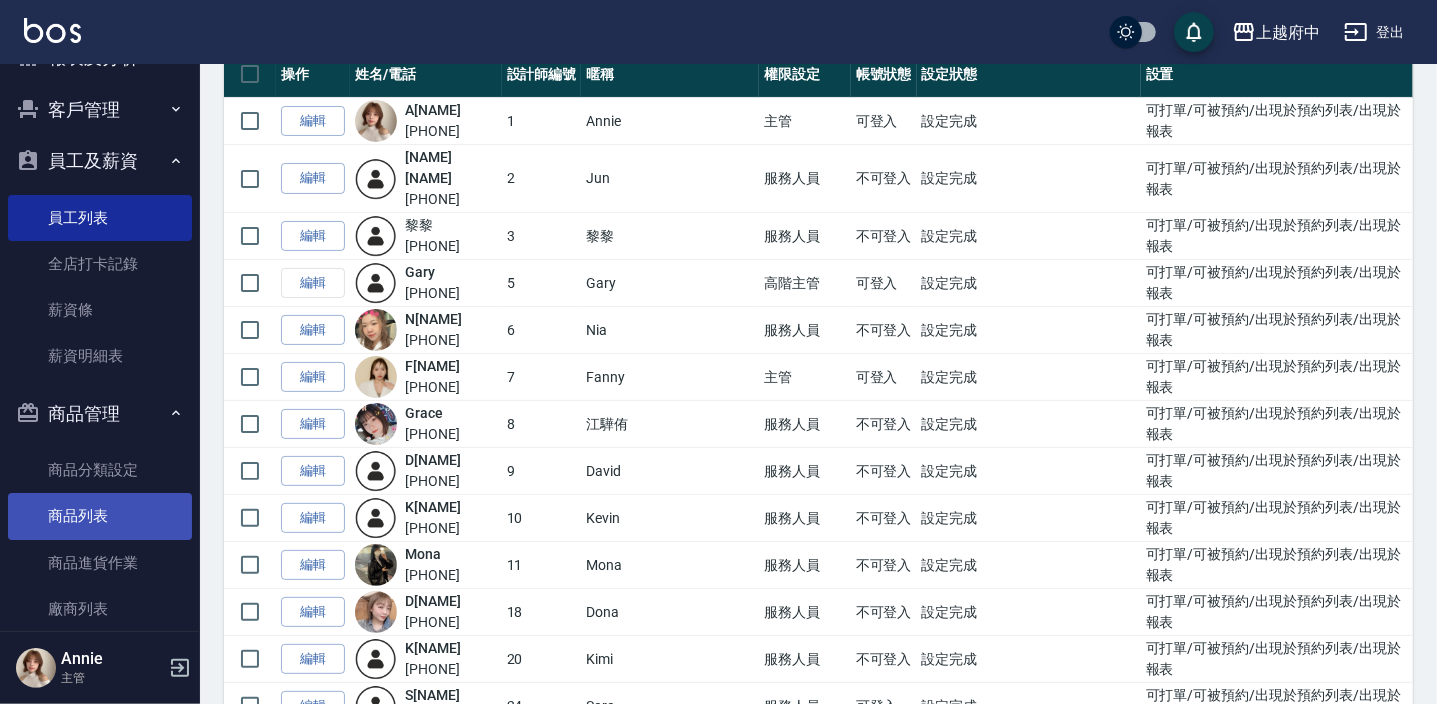 scroll, scrollTop: 325, scrollLeft: 0, axis: vertical 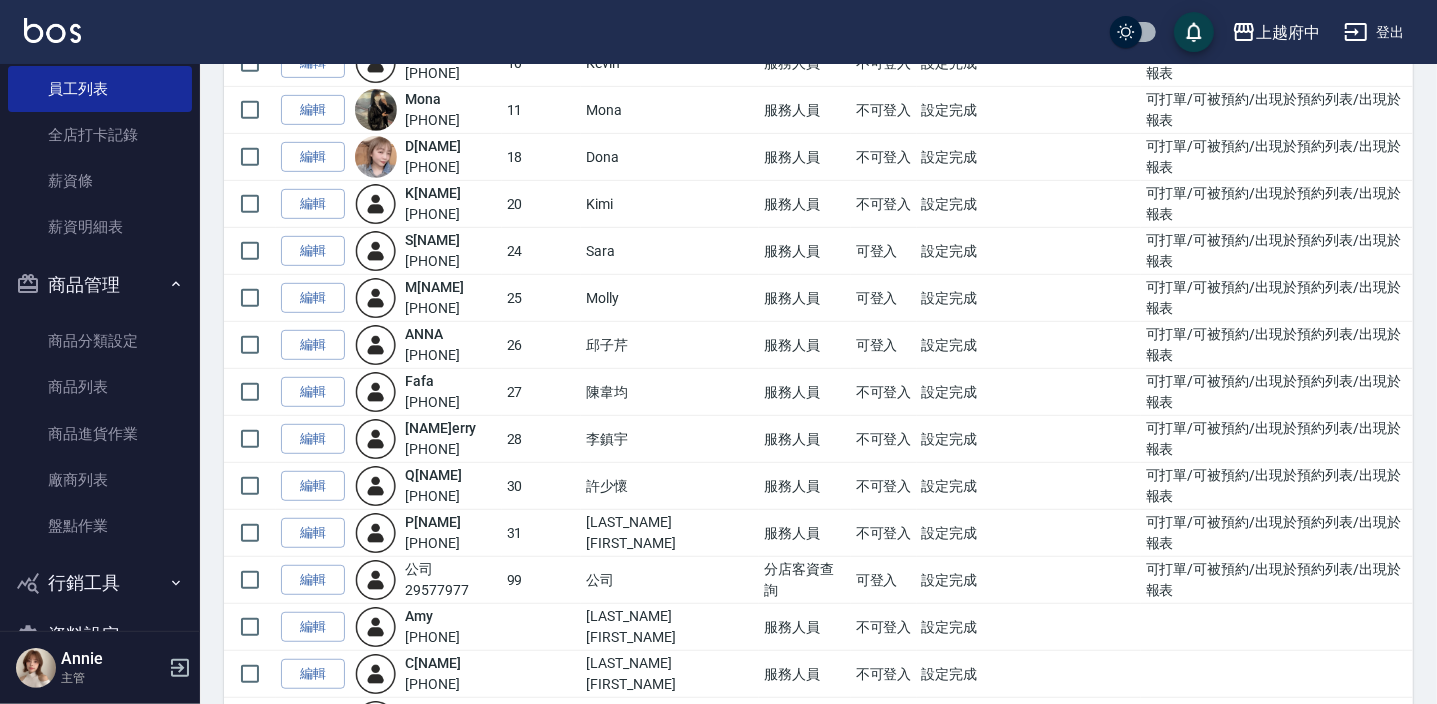 click on "商品管理" at bounding box center (100, 285) 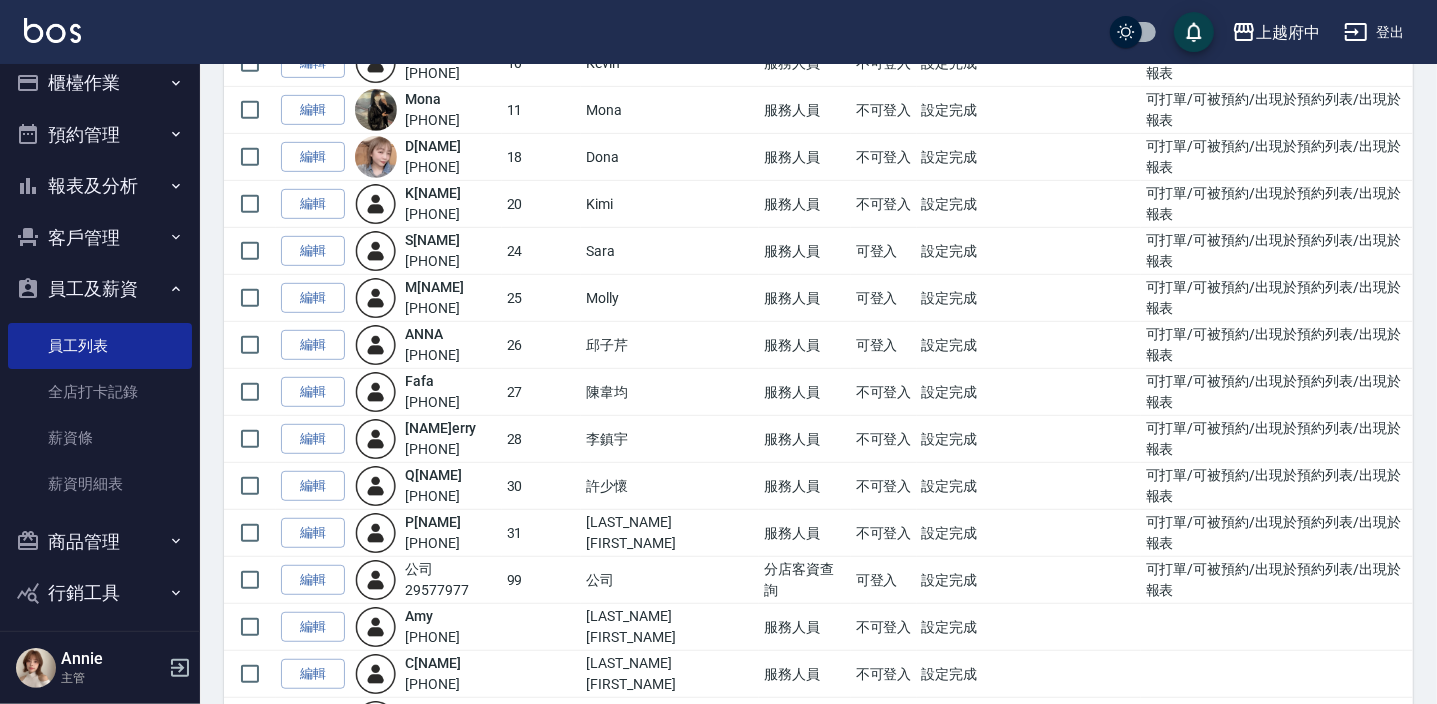 scroll, scrollTop: 0, scrollLeft: 0, axis: both 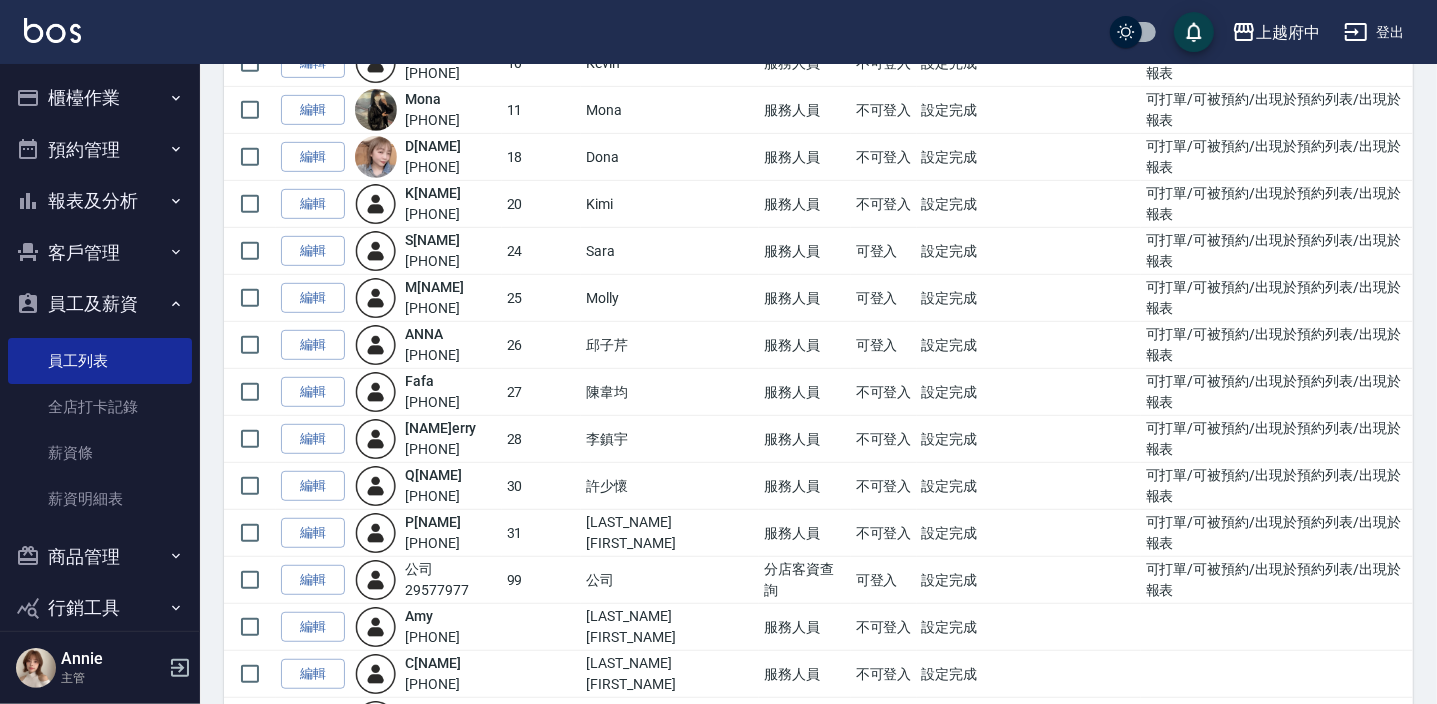 click on "員工及薪資" at bounding box center (100, 304) 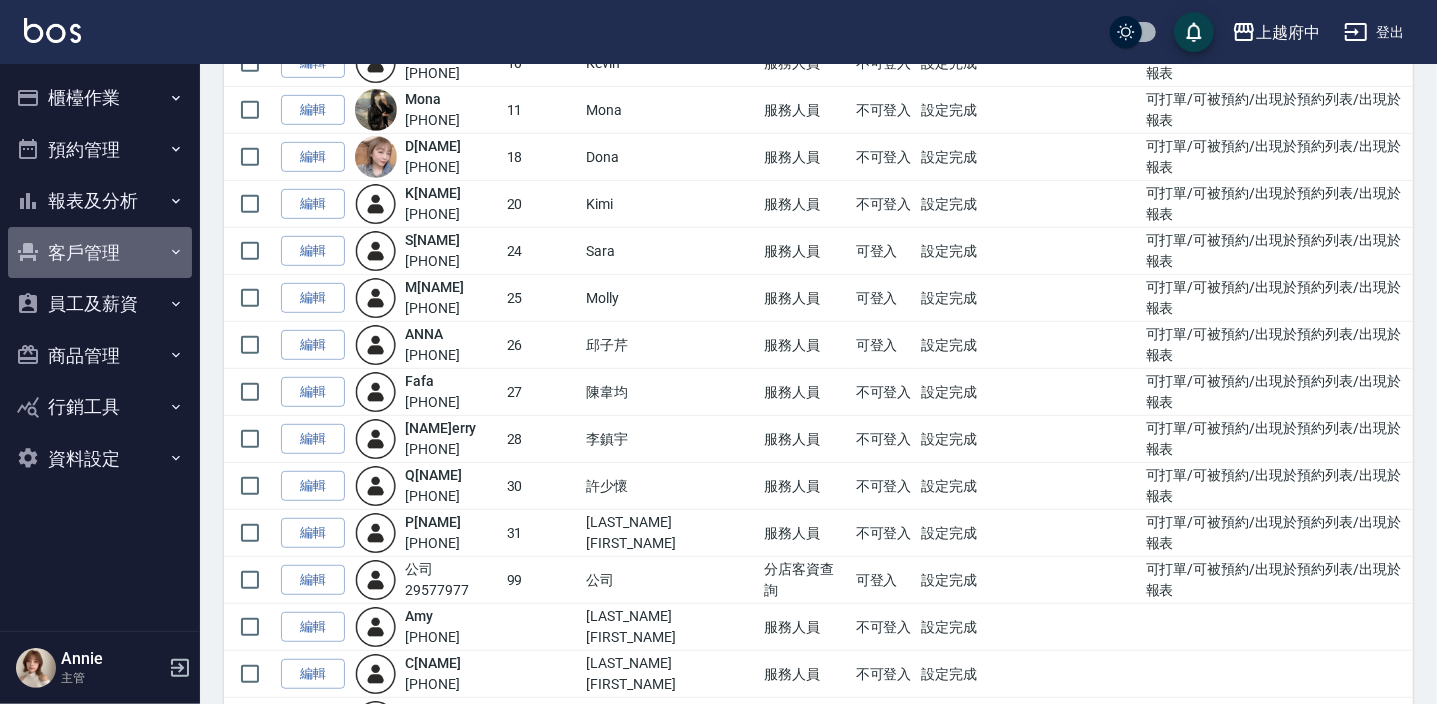 click on "客戶管理" at bounding box center (100, 253) 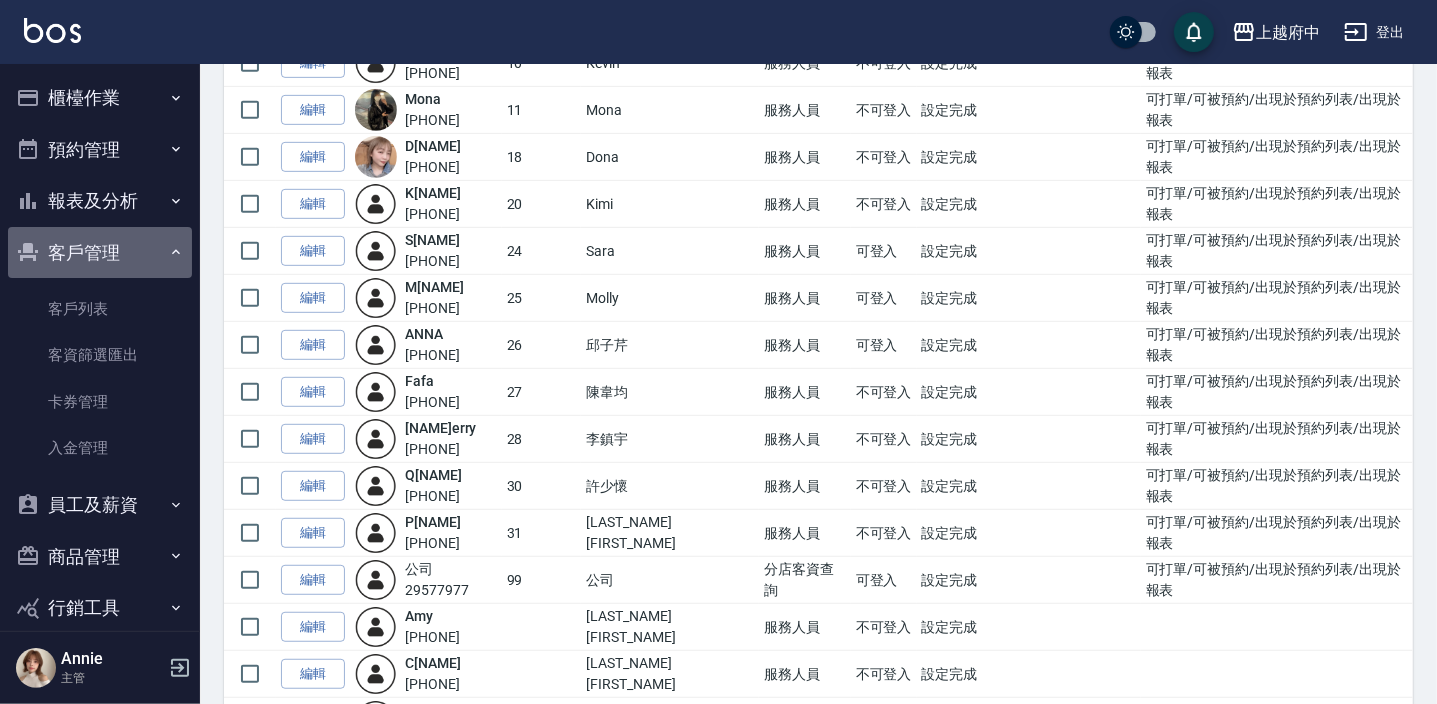 click on "客戶管理" at bounding box center (100, 253) 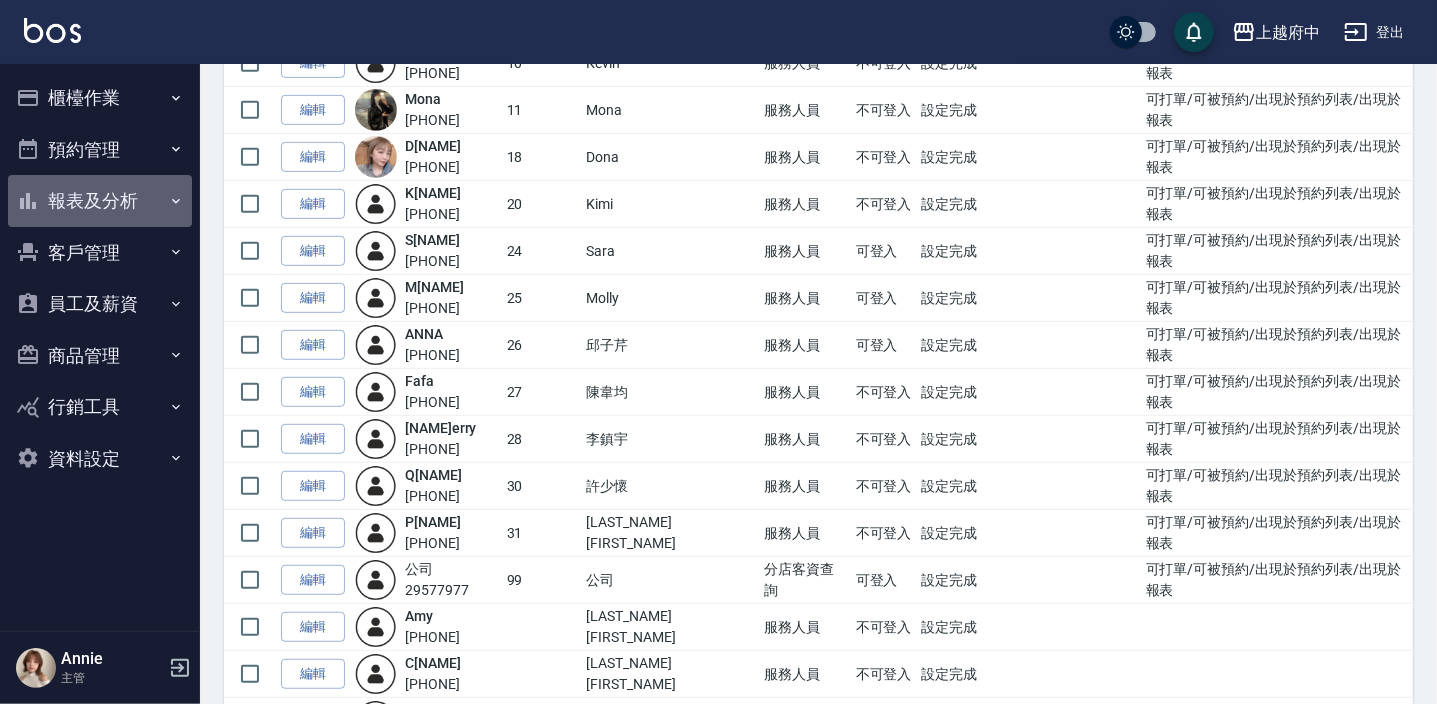 click on "報表及分析" at bounding box center [100, 201] 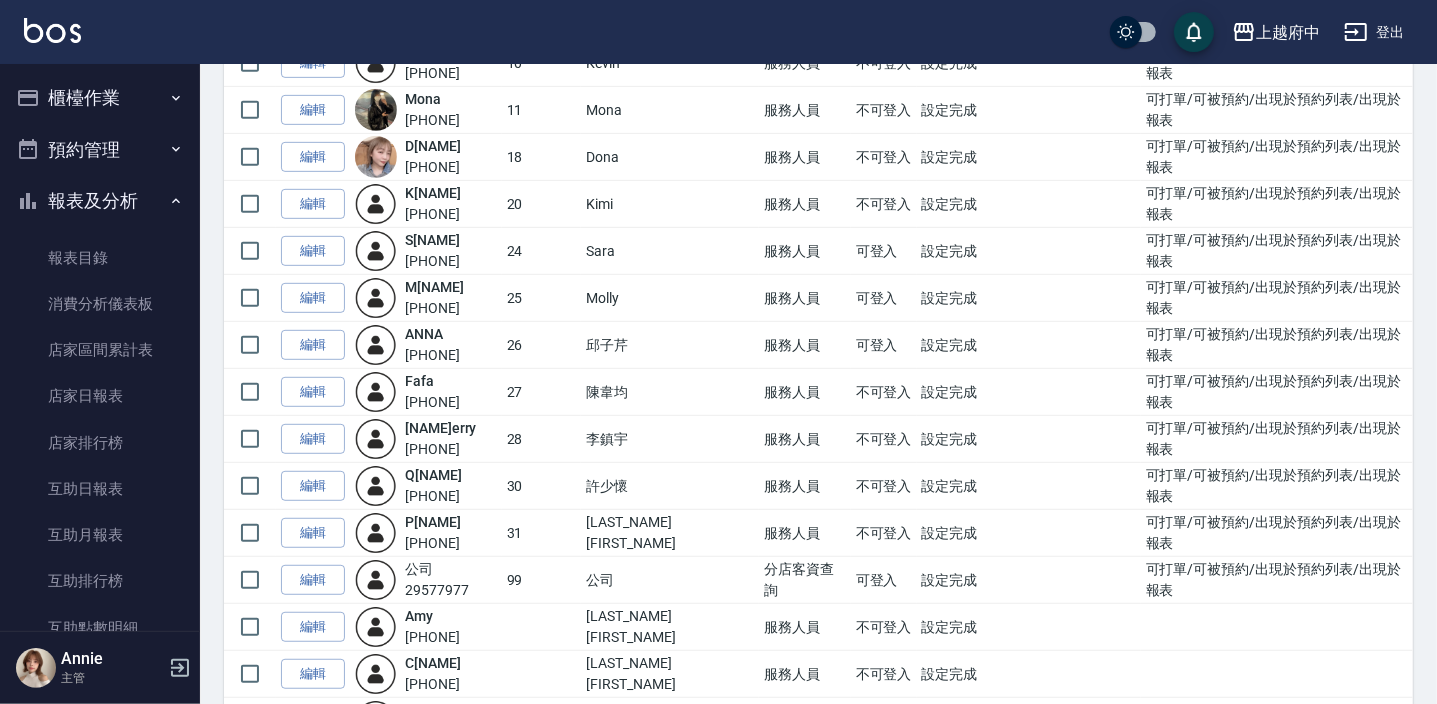 click on "報表及分析" at bounding box center [100, 201] 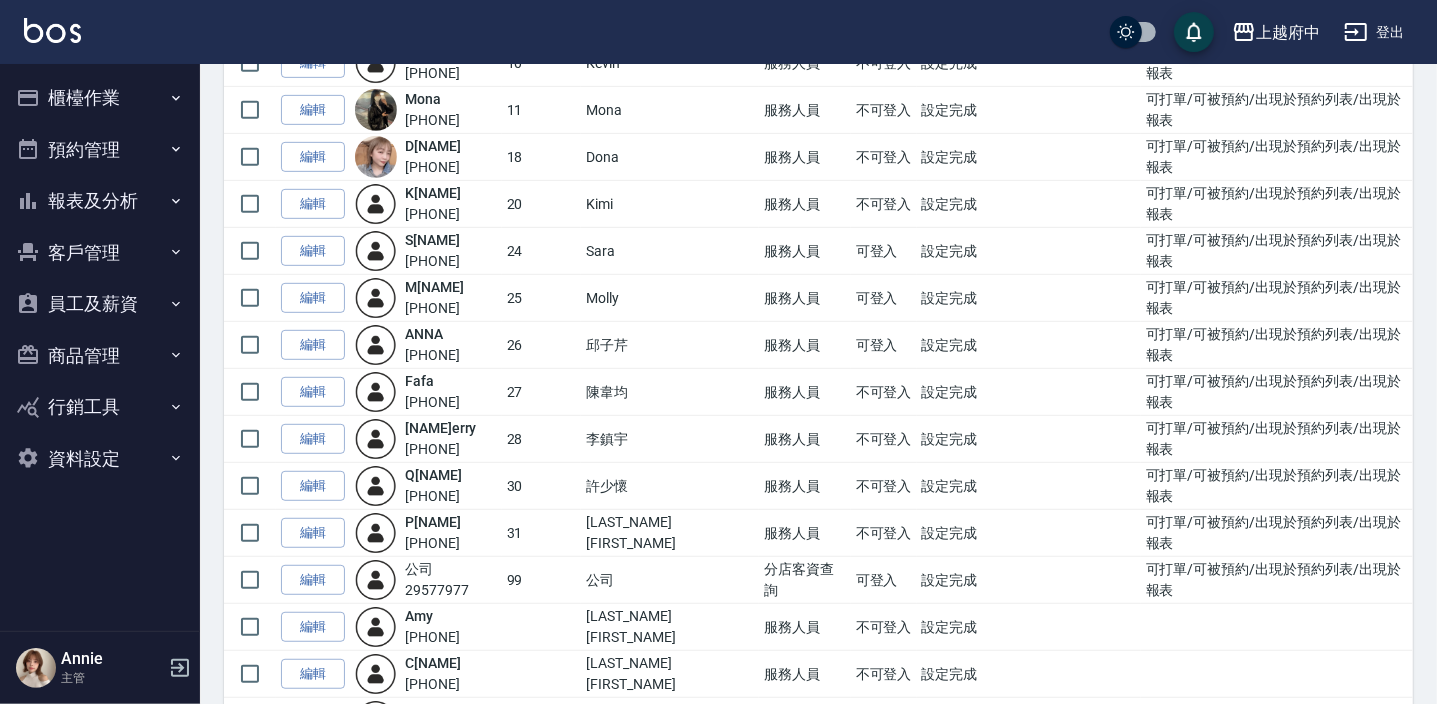 click on "預約管理" at bounding box center [100, 150] 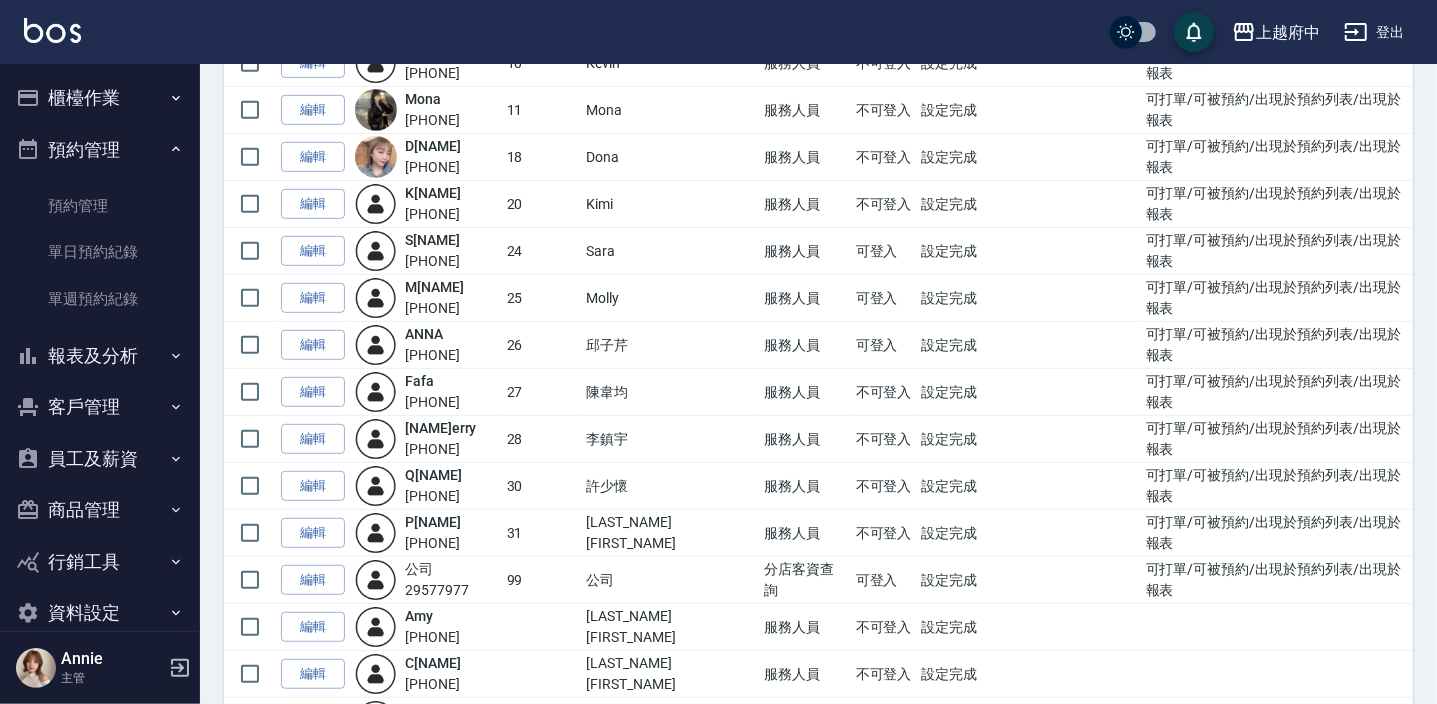 click on "預約管理" at bounding box center [100, 150] 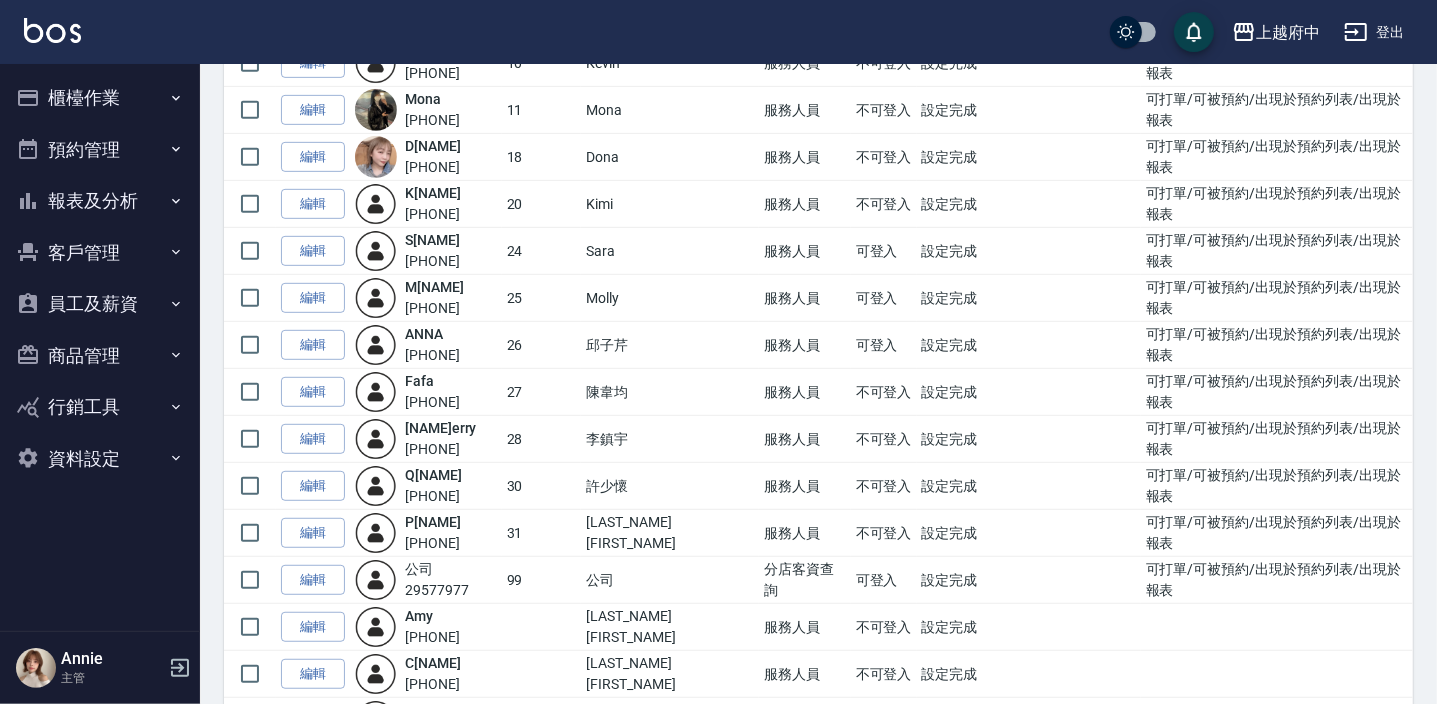 click on "櫃檯作業" at bounding box center (100, 98) 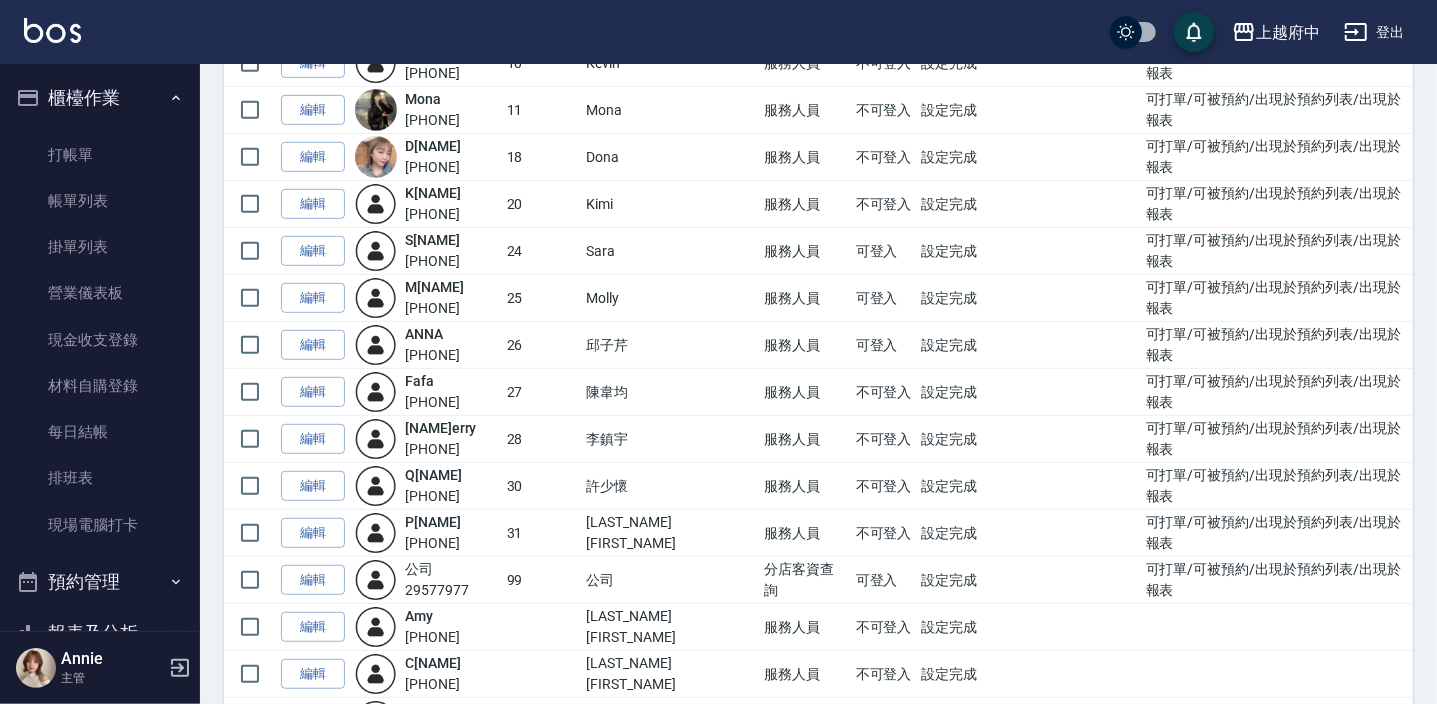 click on "櫃檯作業" at bounding box center [100, 98] 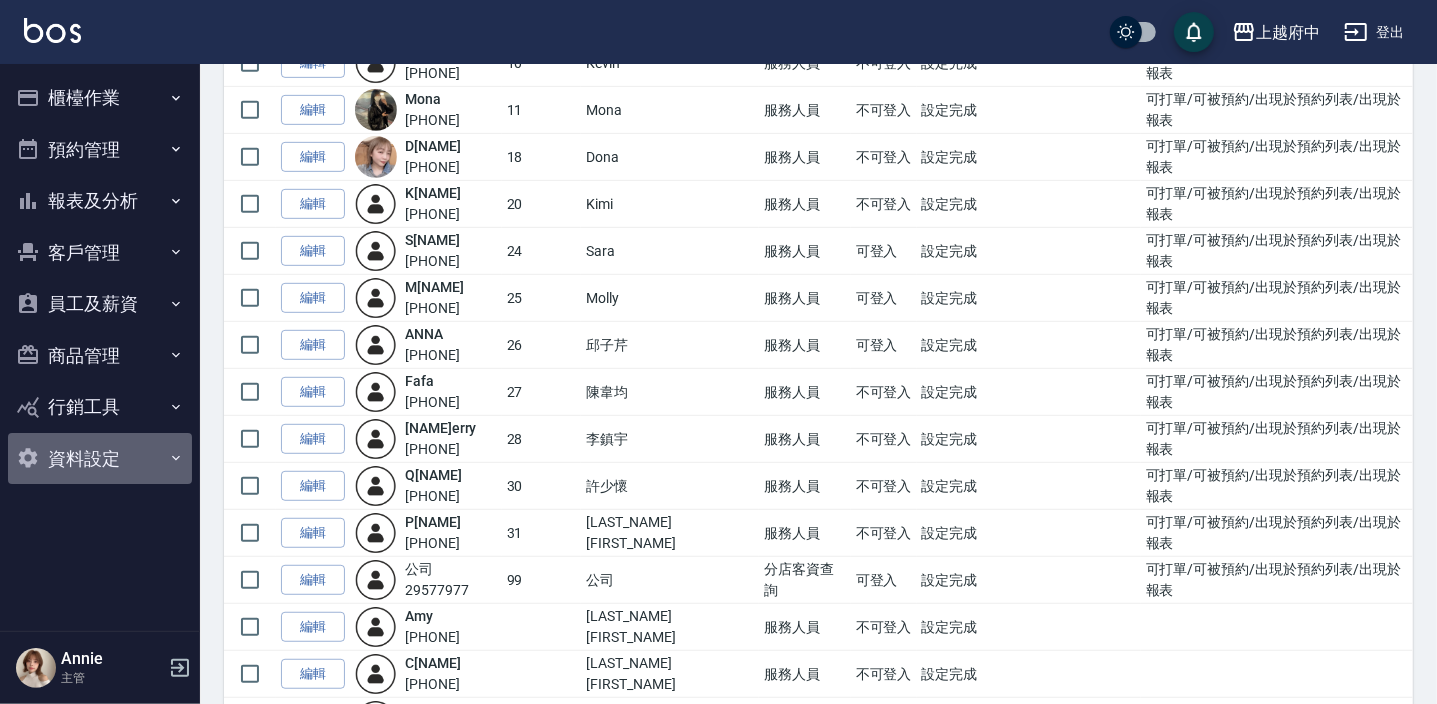 click on "資料設定" at bounding box center [100, 459] 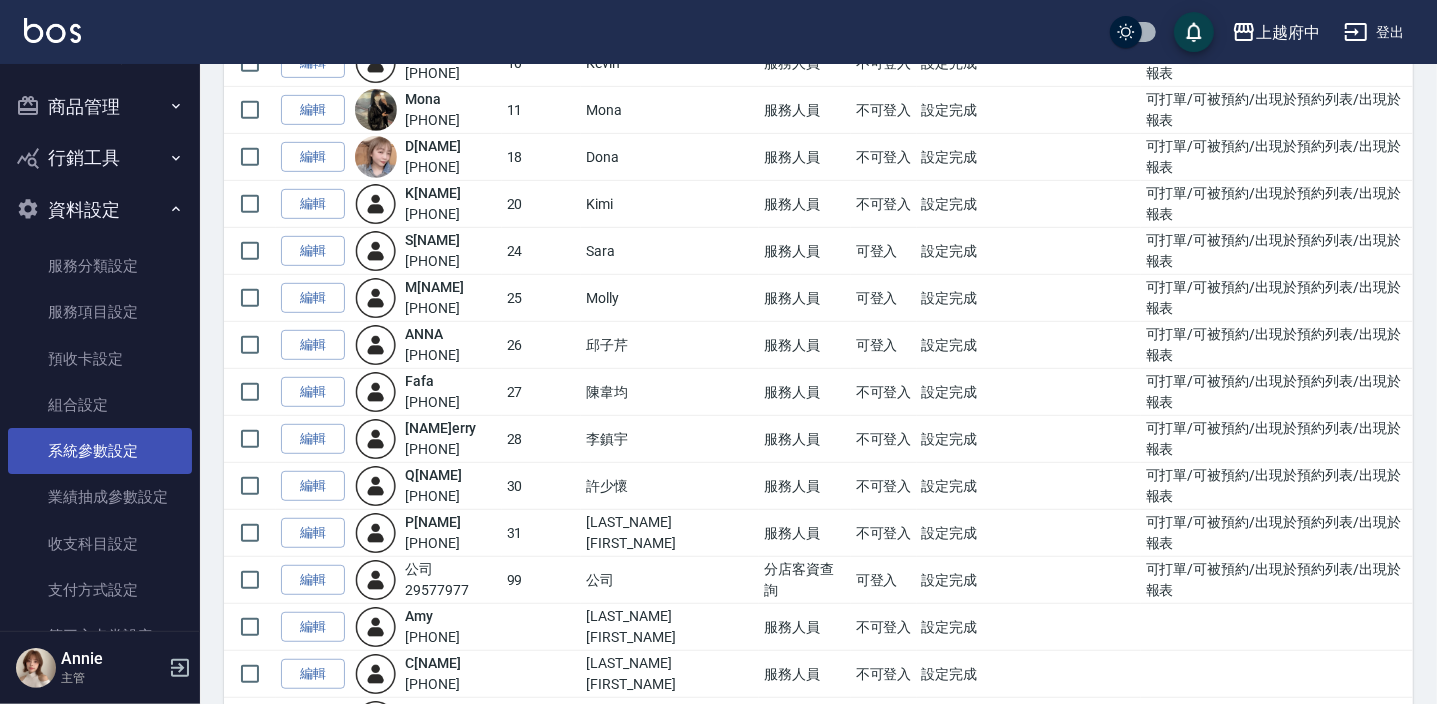 scroll, scrollTop: 218, scrollLeft: 0, axis: vertical 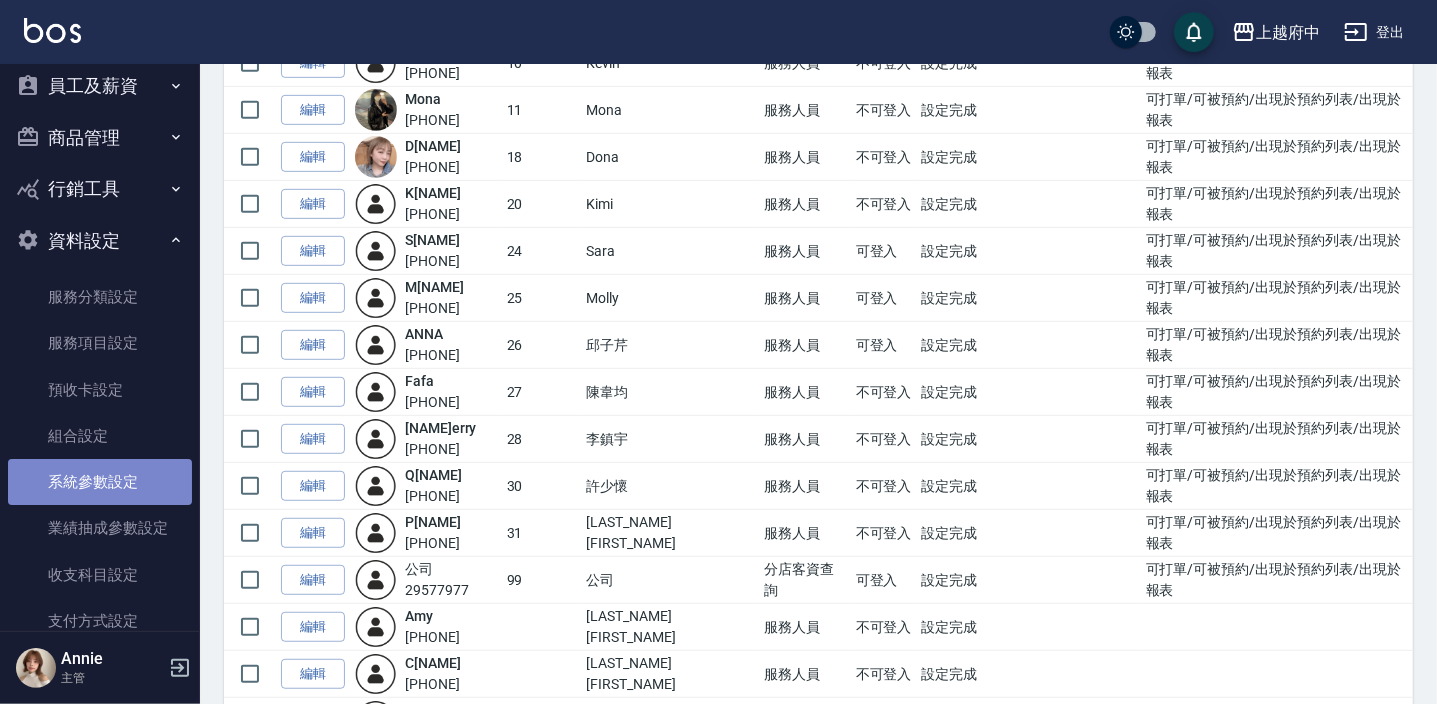 click on "系統參數設定" at bounding box center [100, 482] 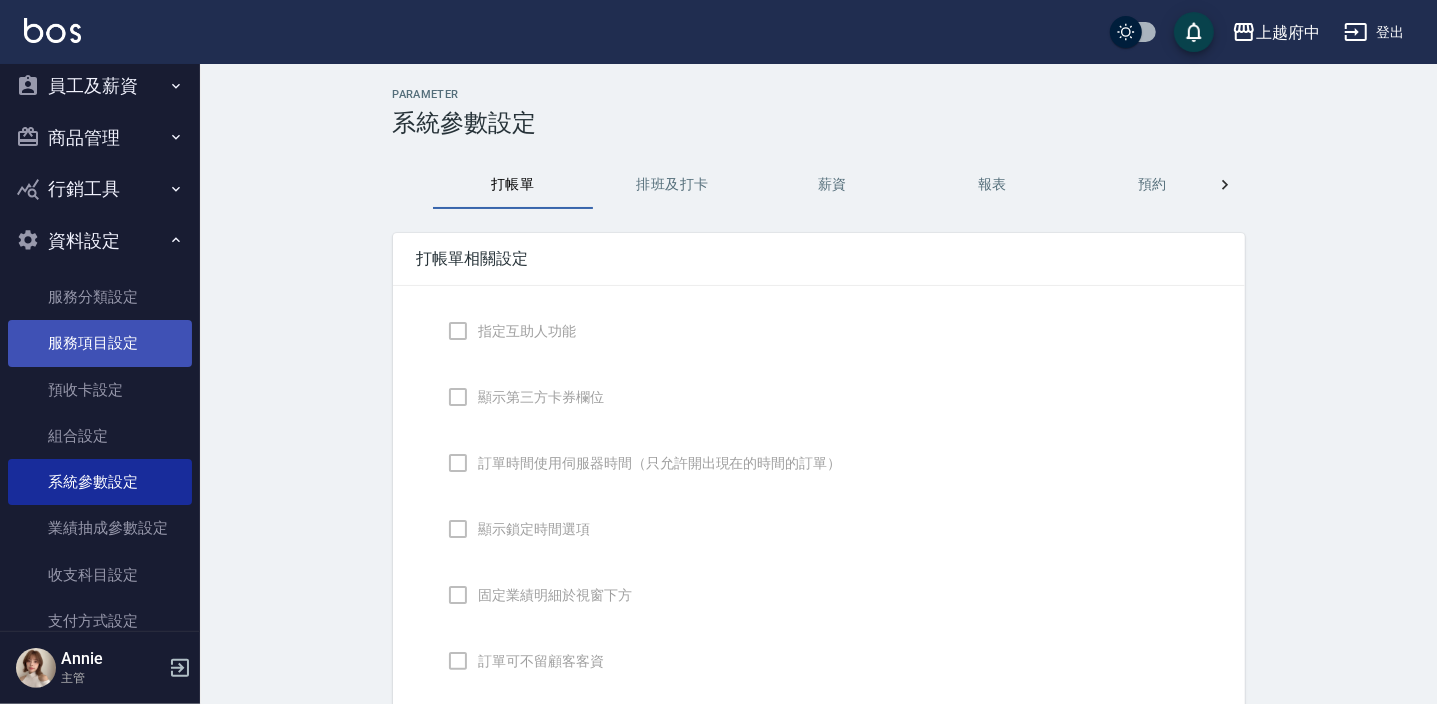checkbox on "true" 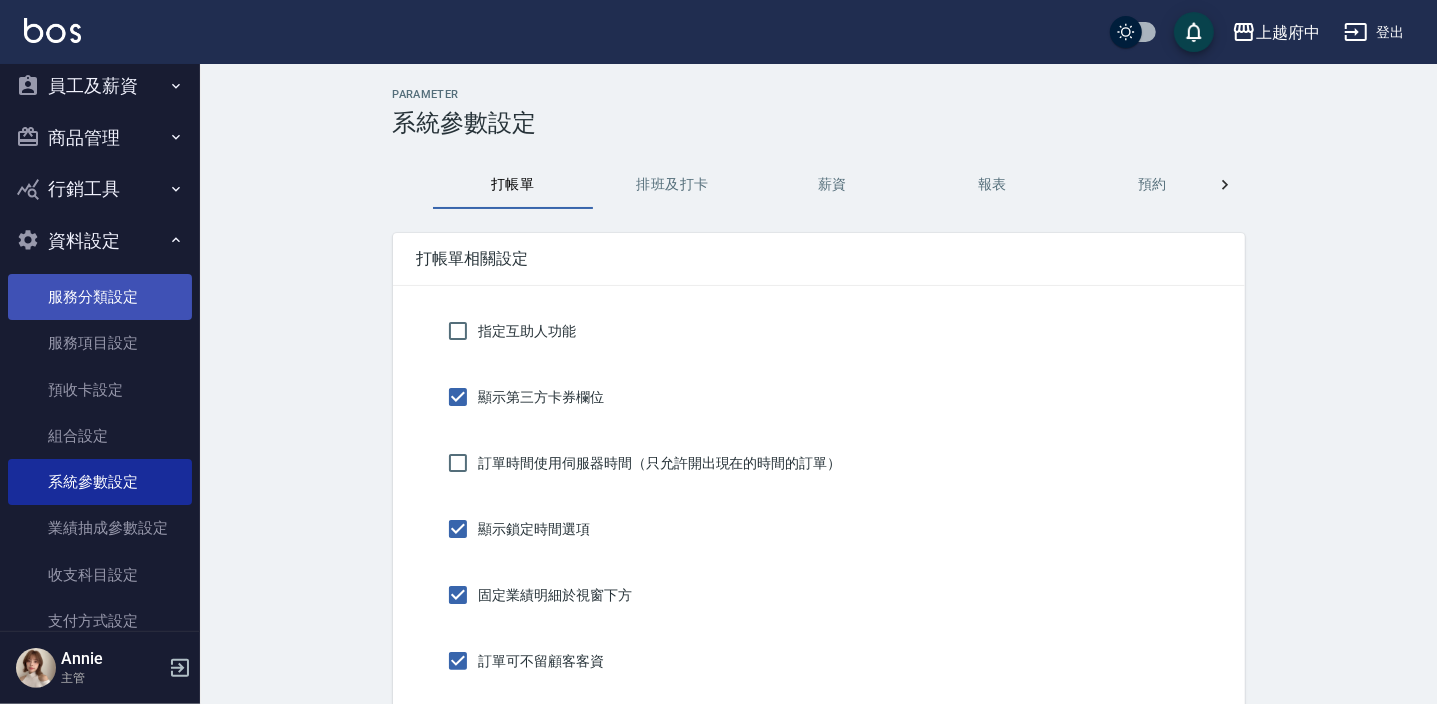click on "服務分類設定" at bounding box center (100, 297) 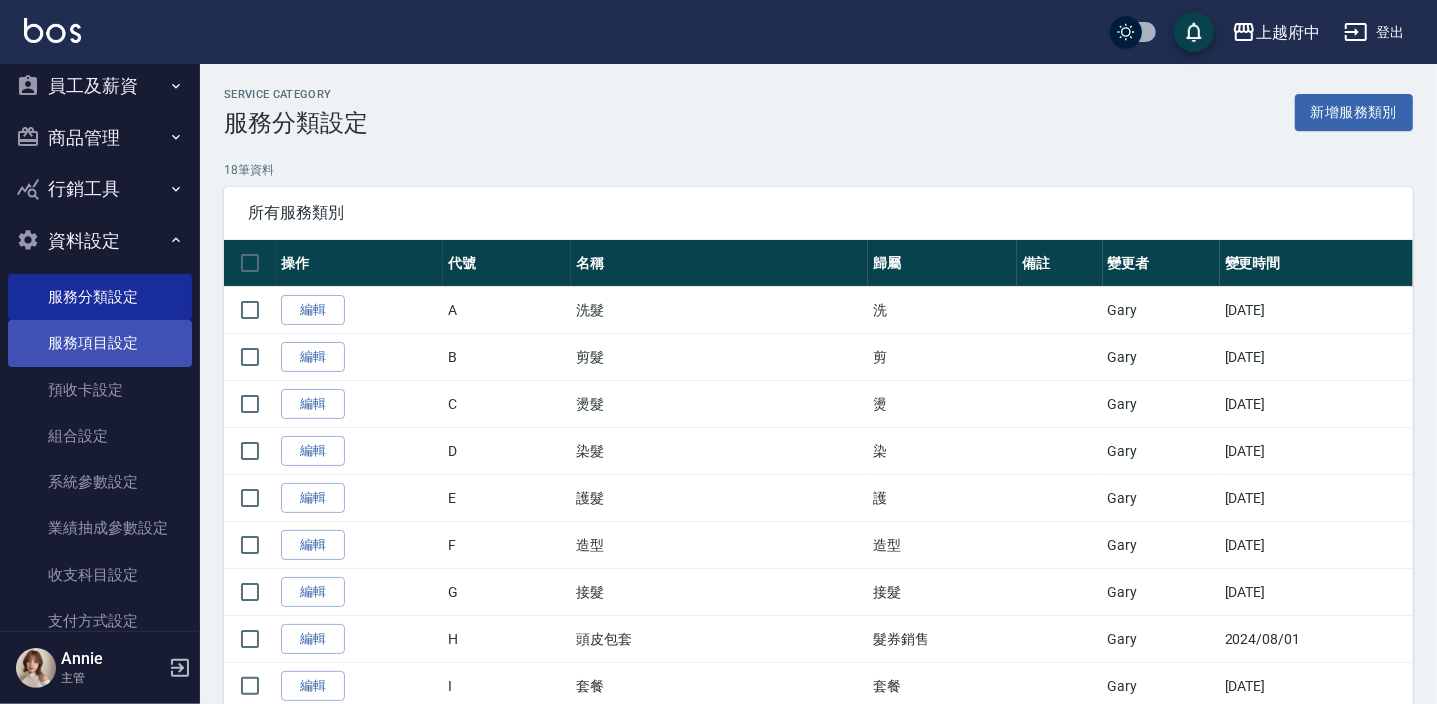 click on "服務項目設定" at bounding box center [100, 343] 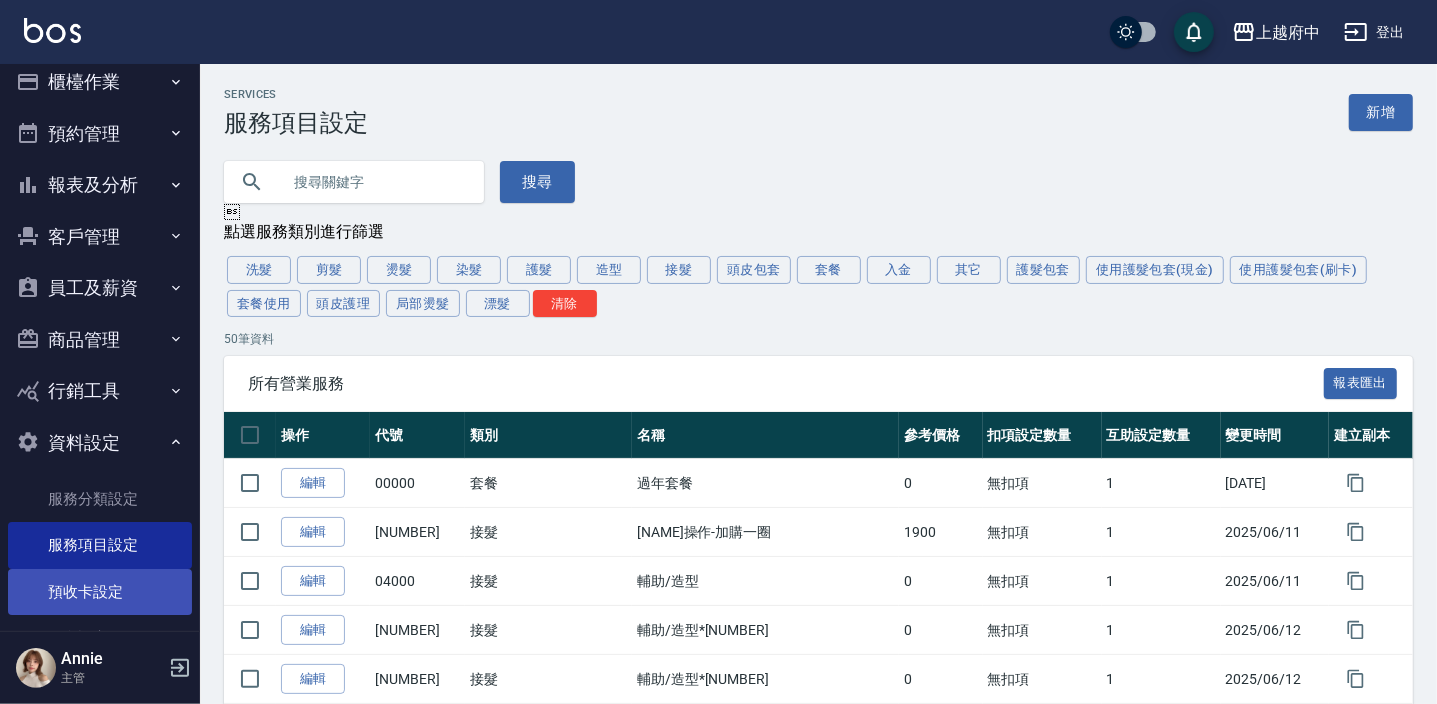 scroll, scrollTop: 0, scrollLeft: 0, axis: both 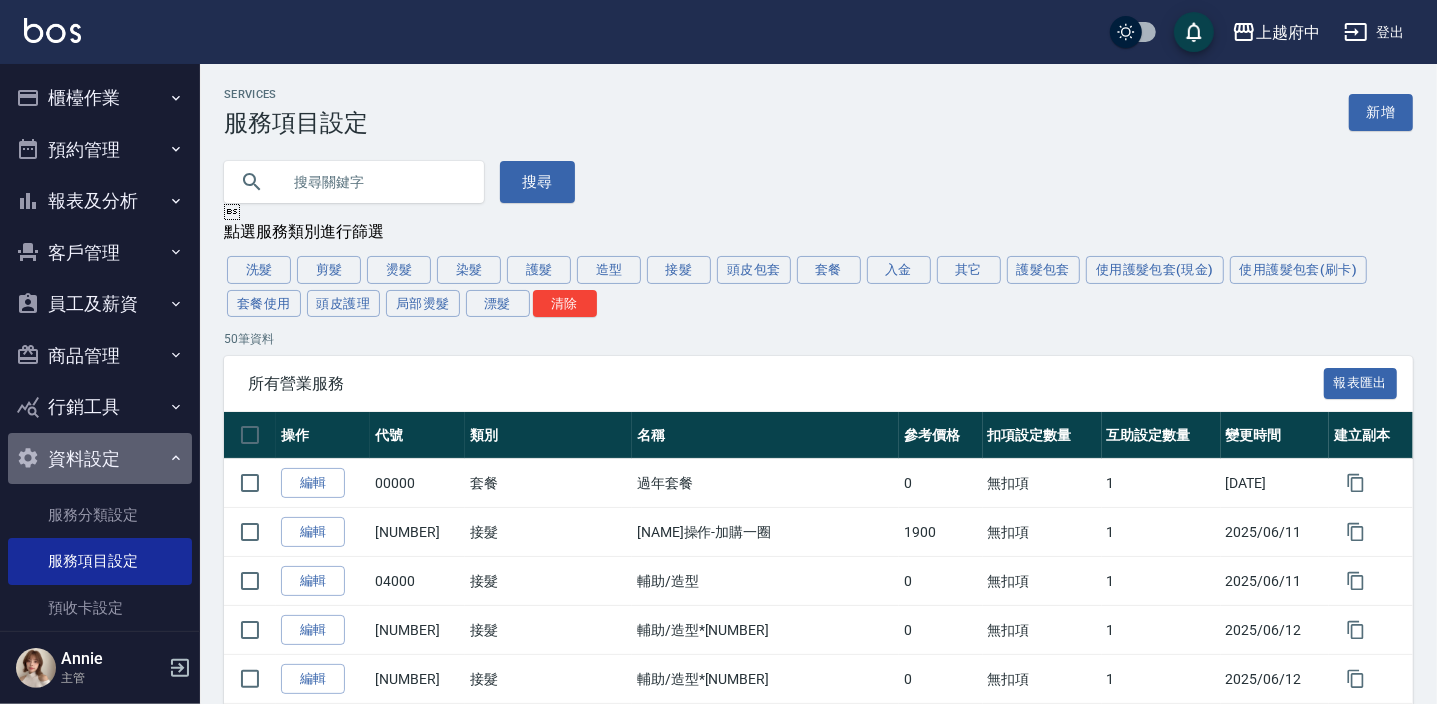 click on "資料設定" at bounding box center (100, 459) 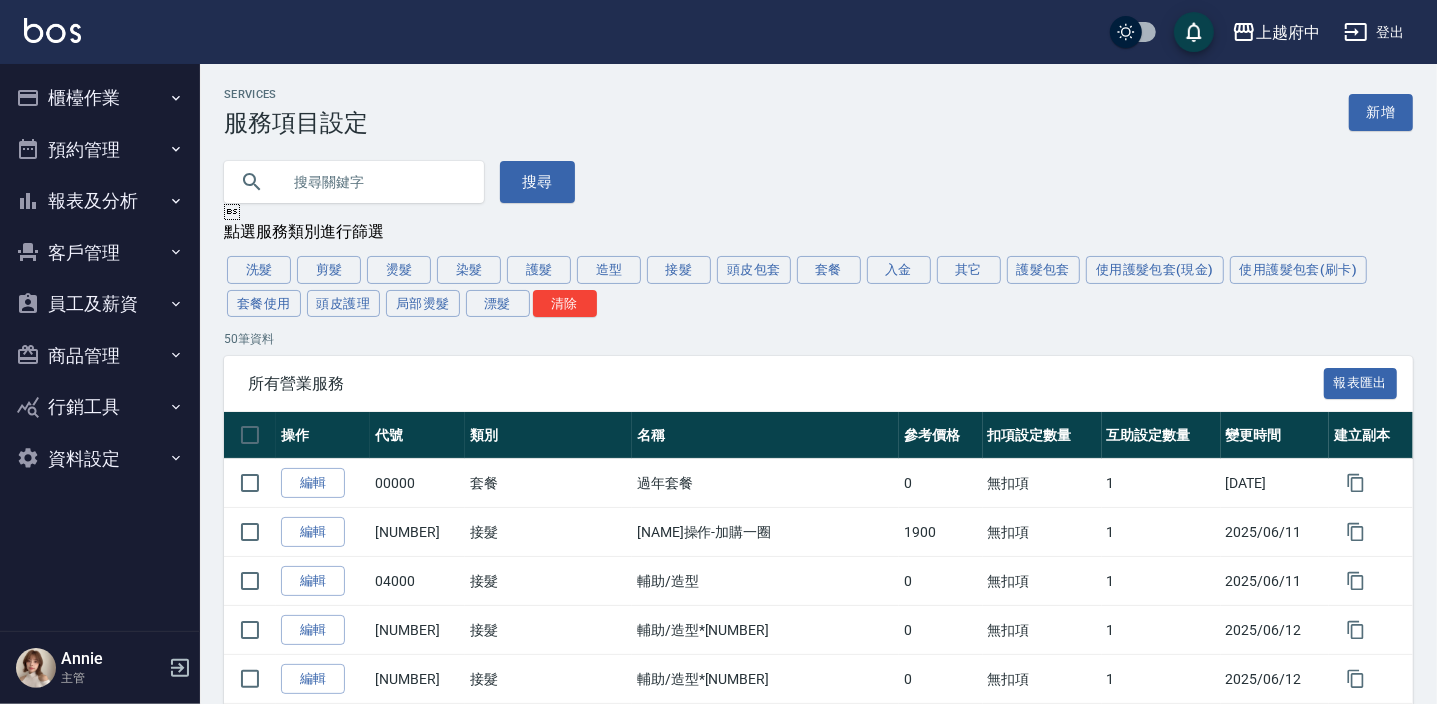 click on "行銷工具" at bounding box center [100, 407] 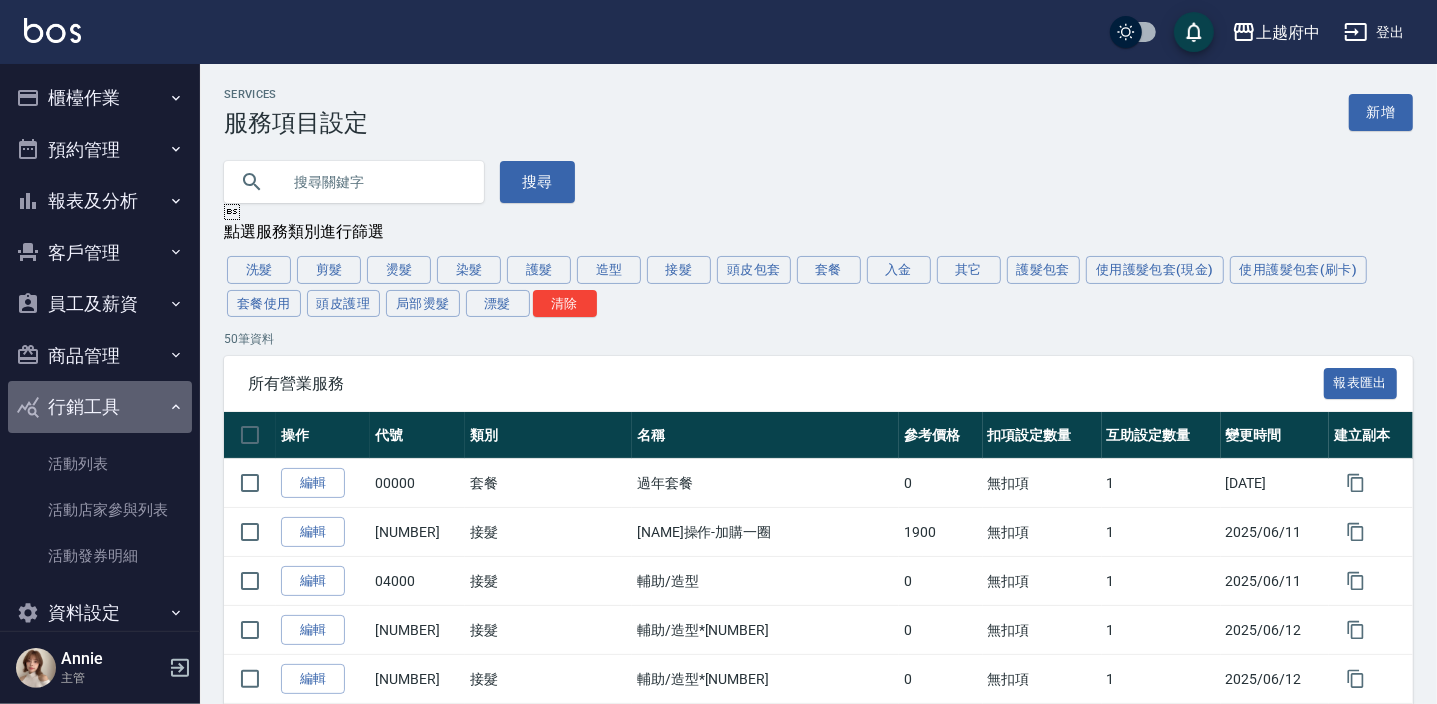 click on "行銷工具" at bounding box center (100, 407) 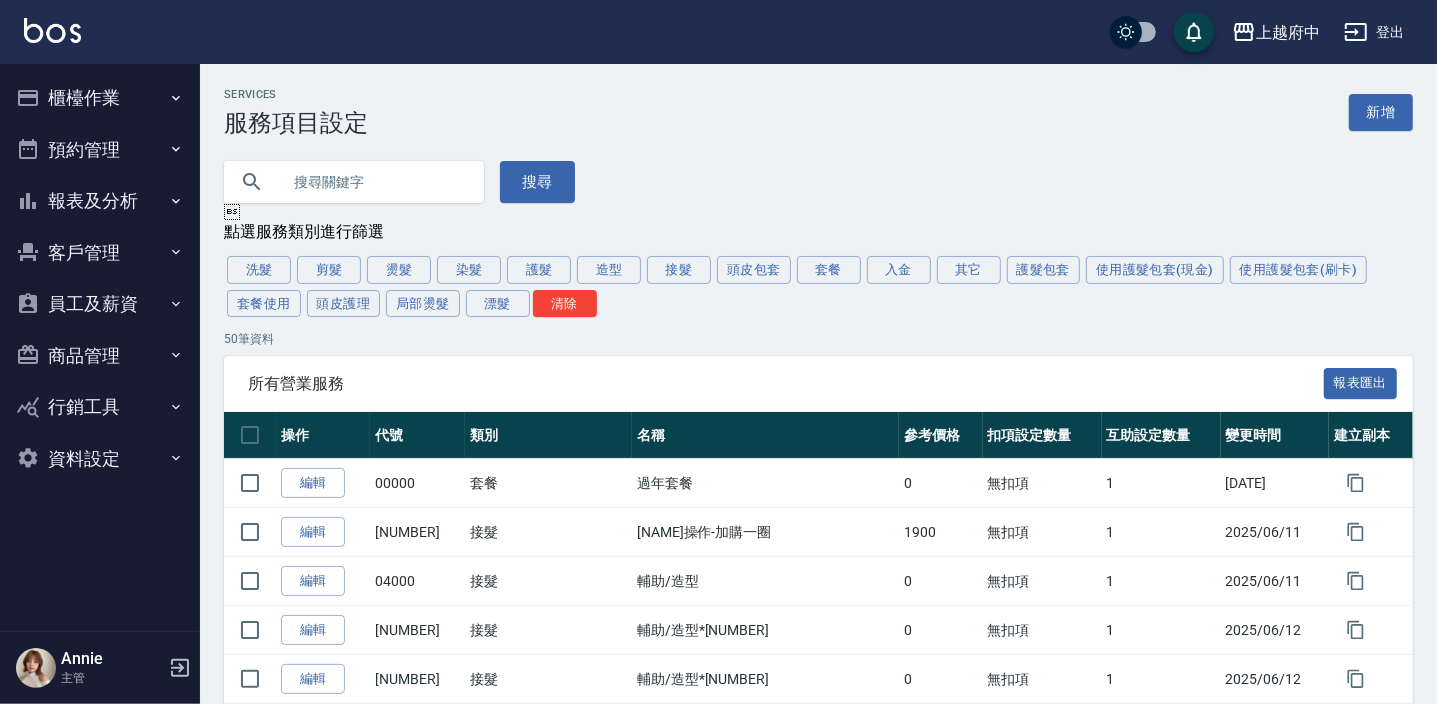 click on "商品管理" at bounding box center [100, 356] 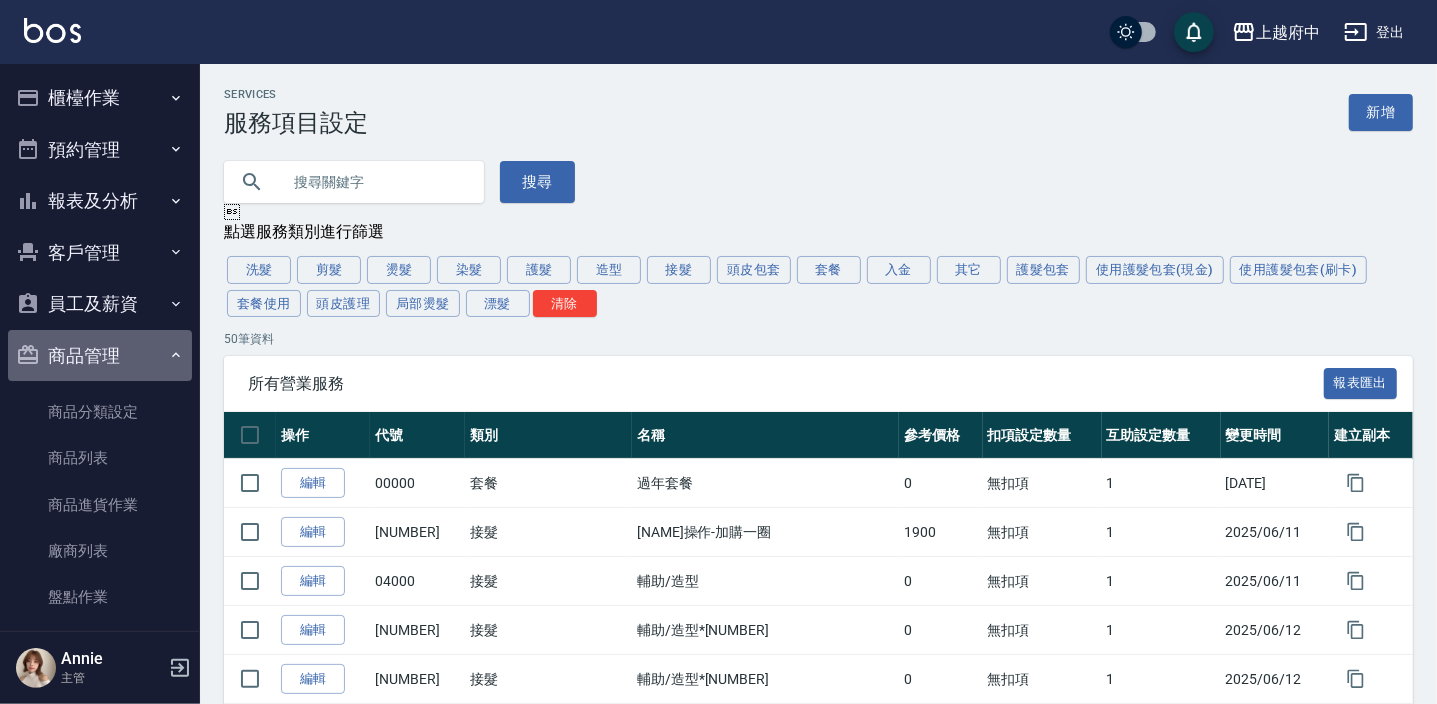 click on "商品管理" at bounding box center [100, 356] 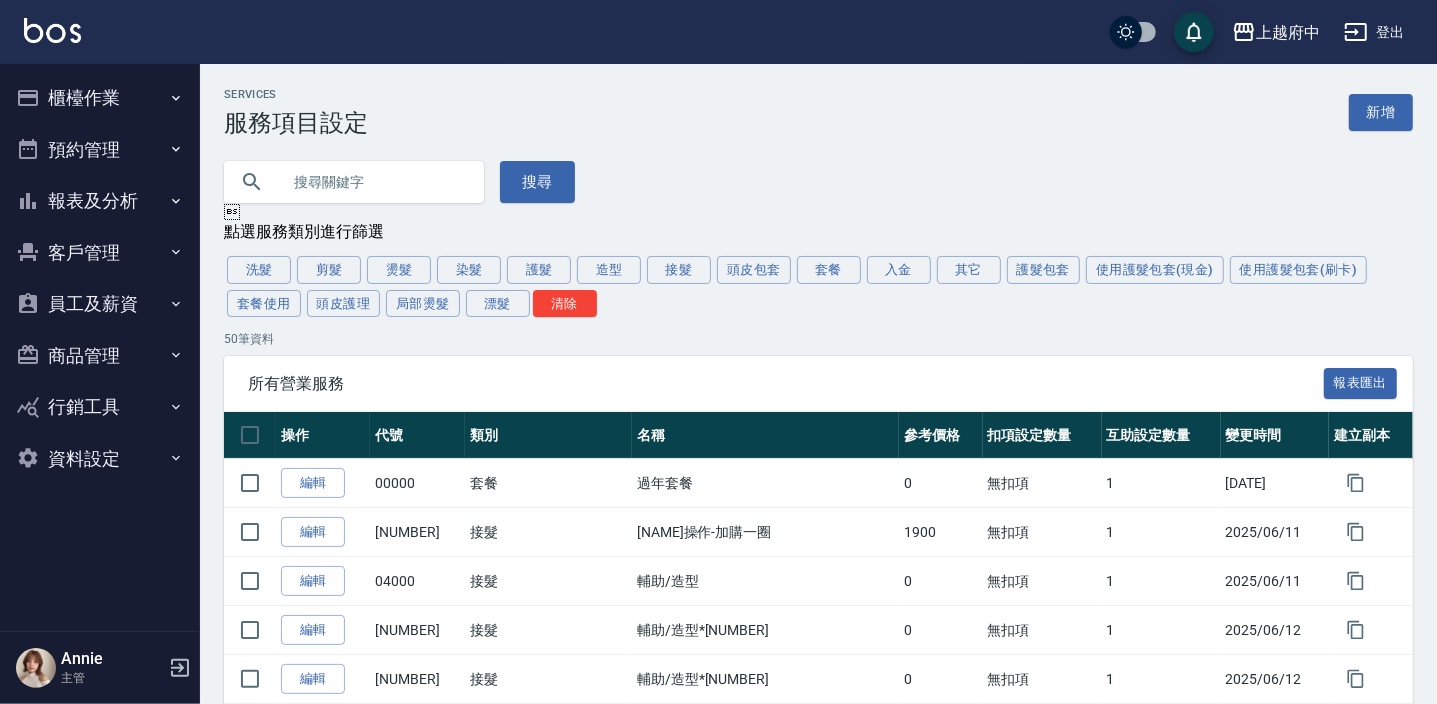 click on "客戶管理" at bounding box center [100, 253] 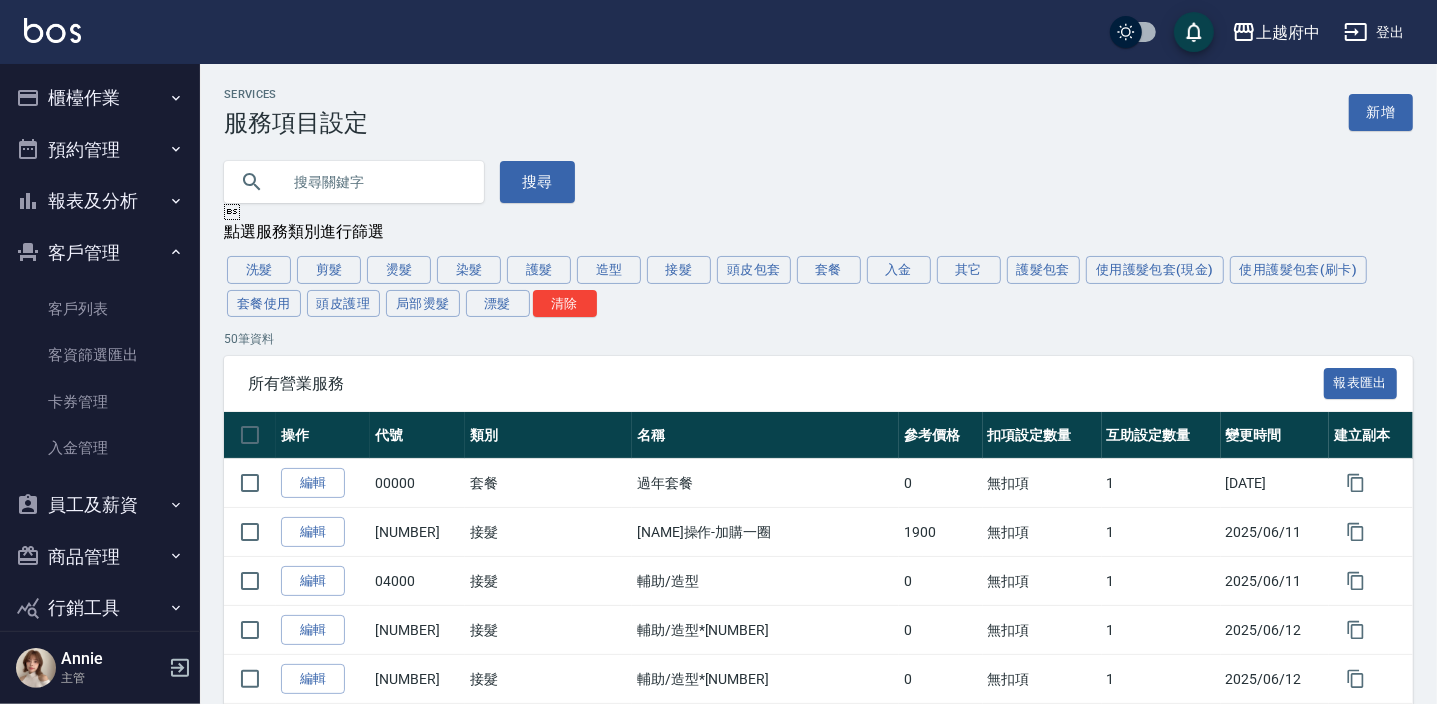 click on "客戶管理" at bounding box center [100, 253] 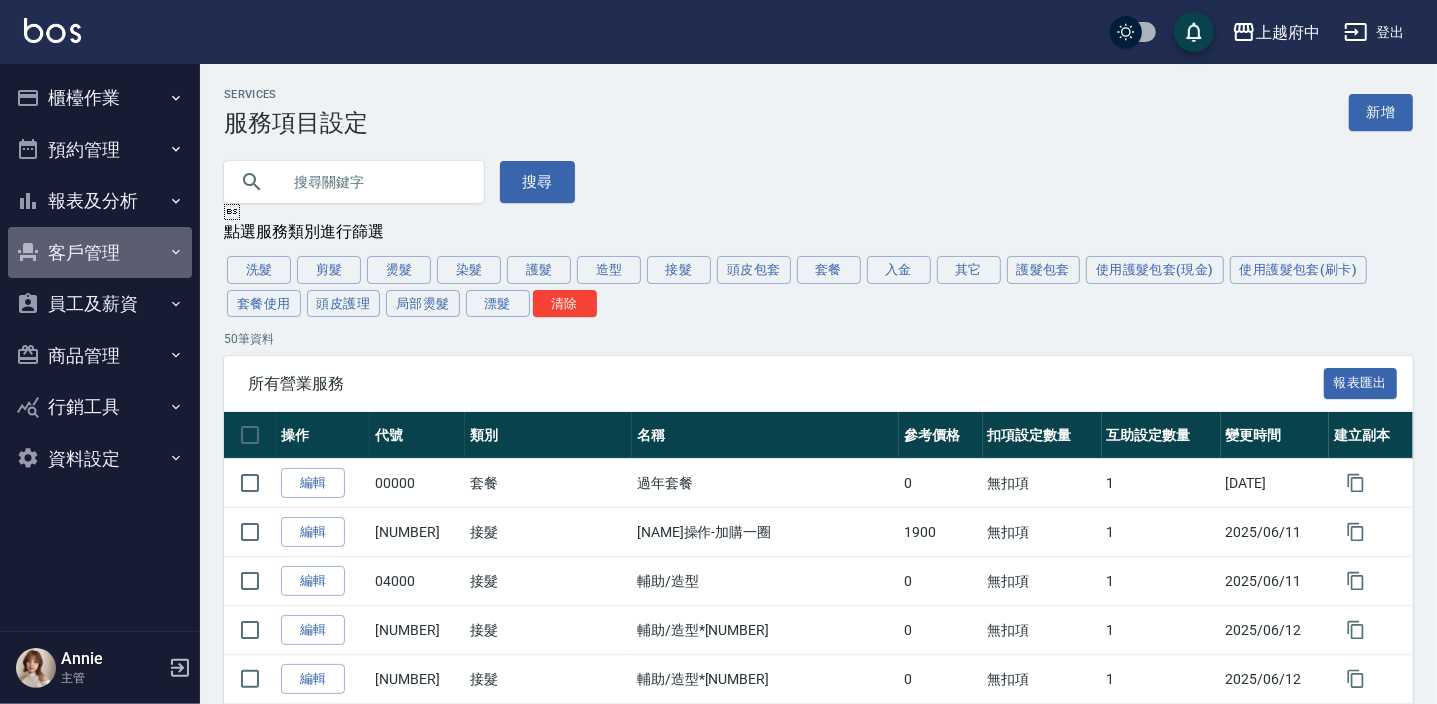click on "客戶管理" at bounding box center [100, 253] 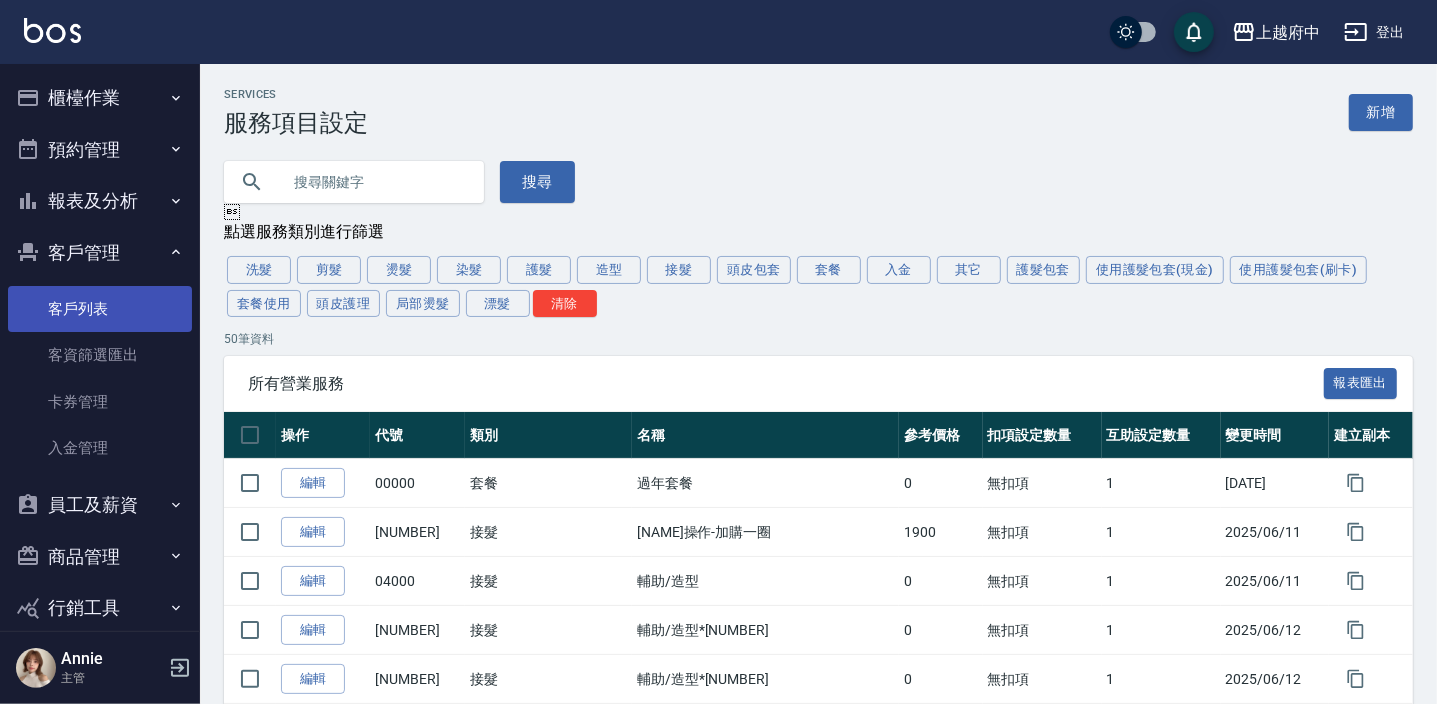 click on "客戶列表" at bounding box center (100, 309) 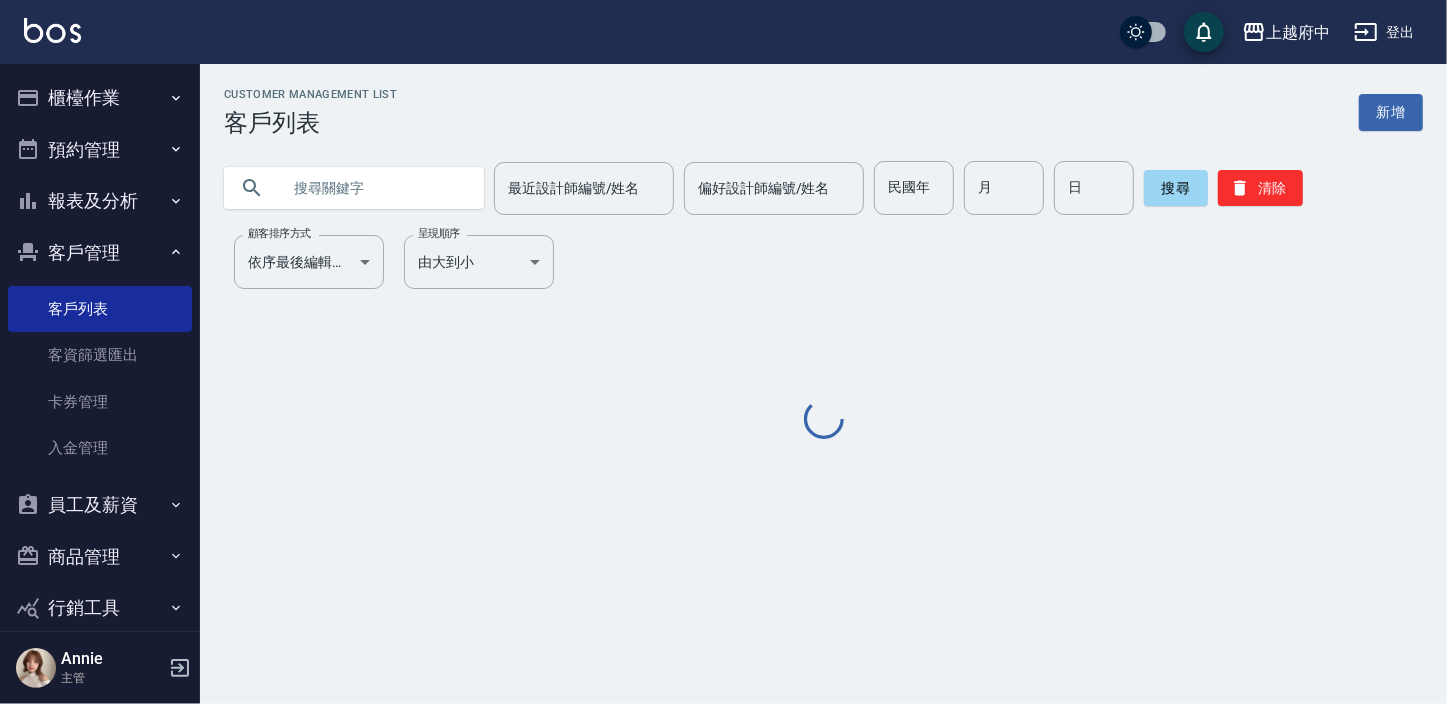 click on "客資篩選匯出" at bounding box center [100, 355] 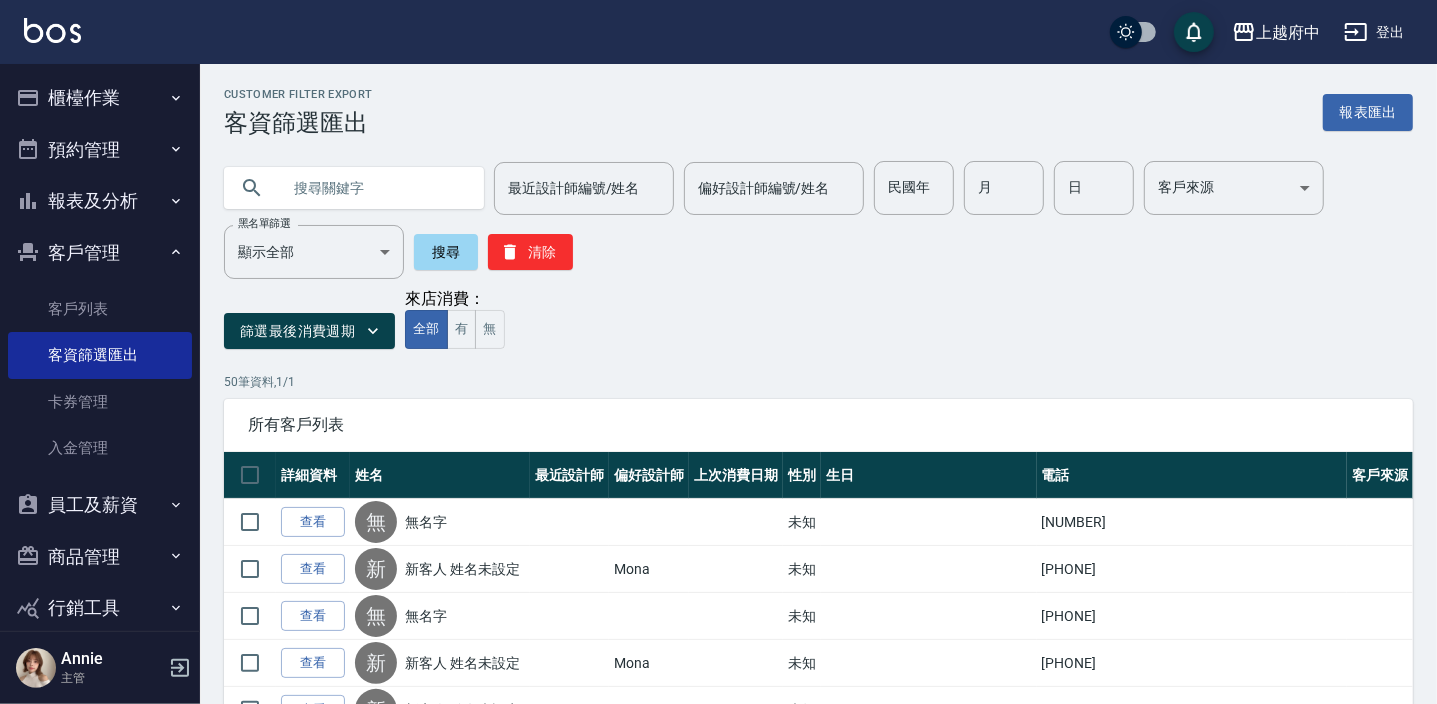 click 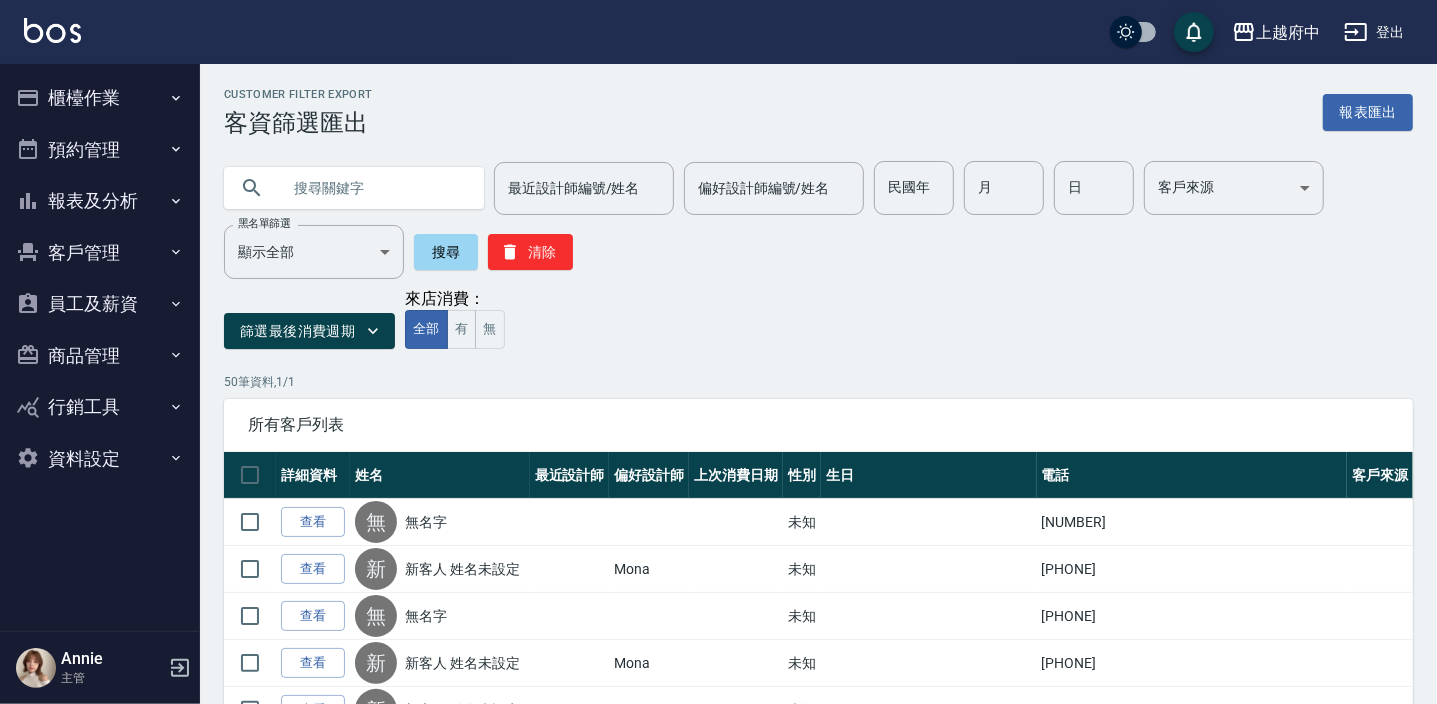 click on "報表及分析" at bounding box center (100, 201) 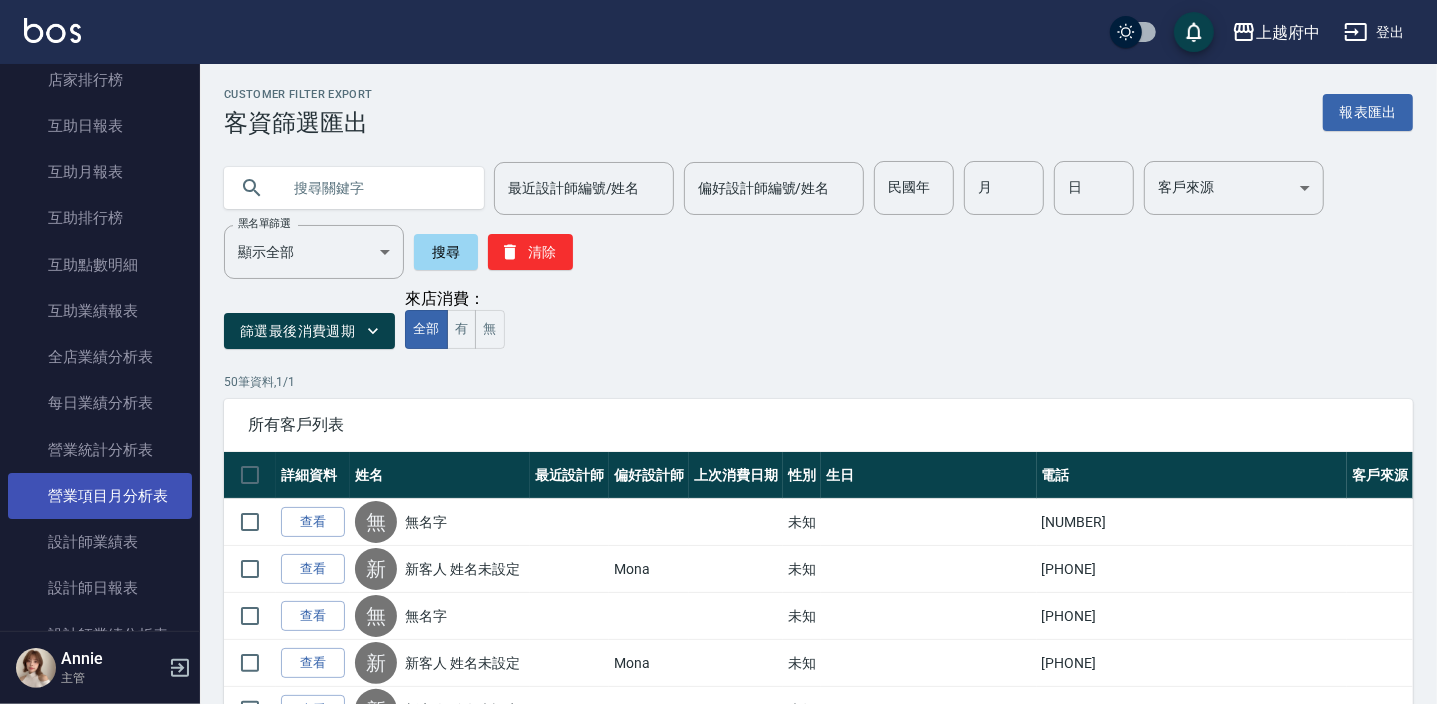 scroll, scrollTop: 0, scrollLeft: 0, axis: both 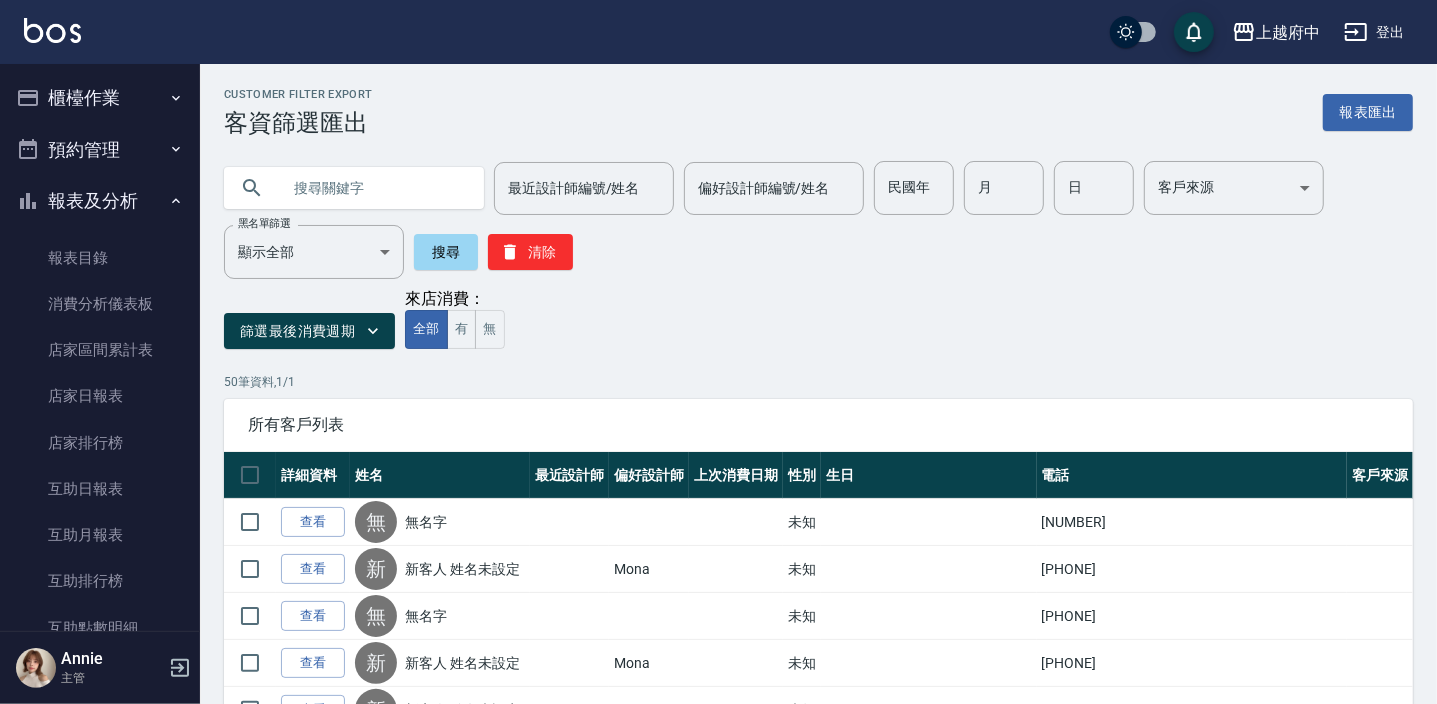 click on "預約管理" at bounding box center [100, 150] 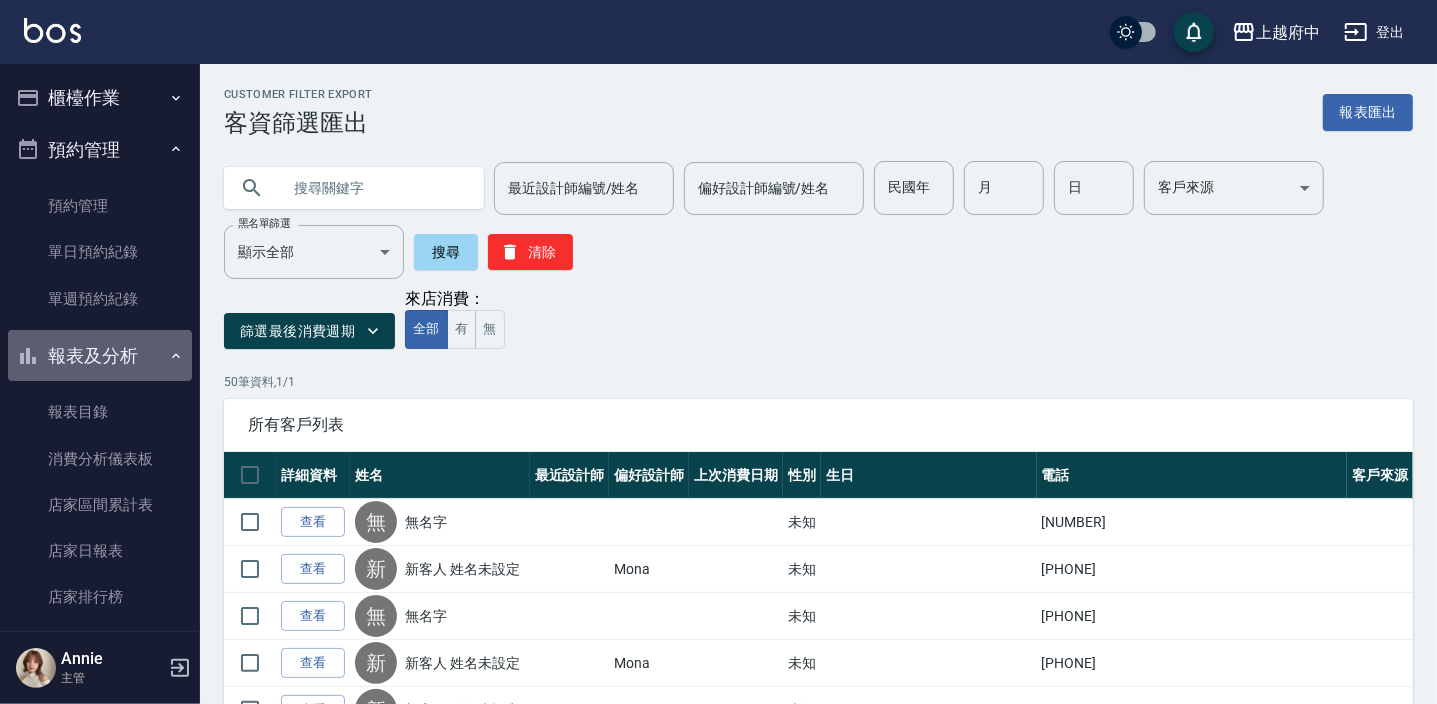 click on "報表及分析" at bounding box center (100, 356) 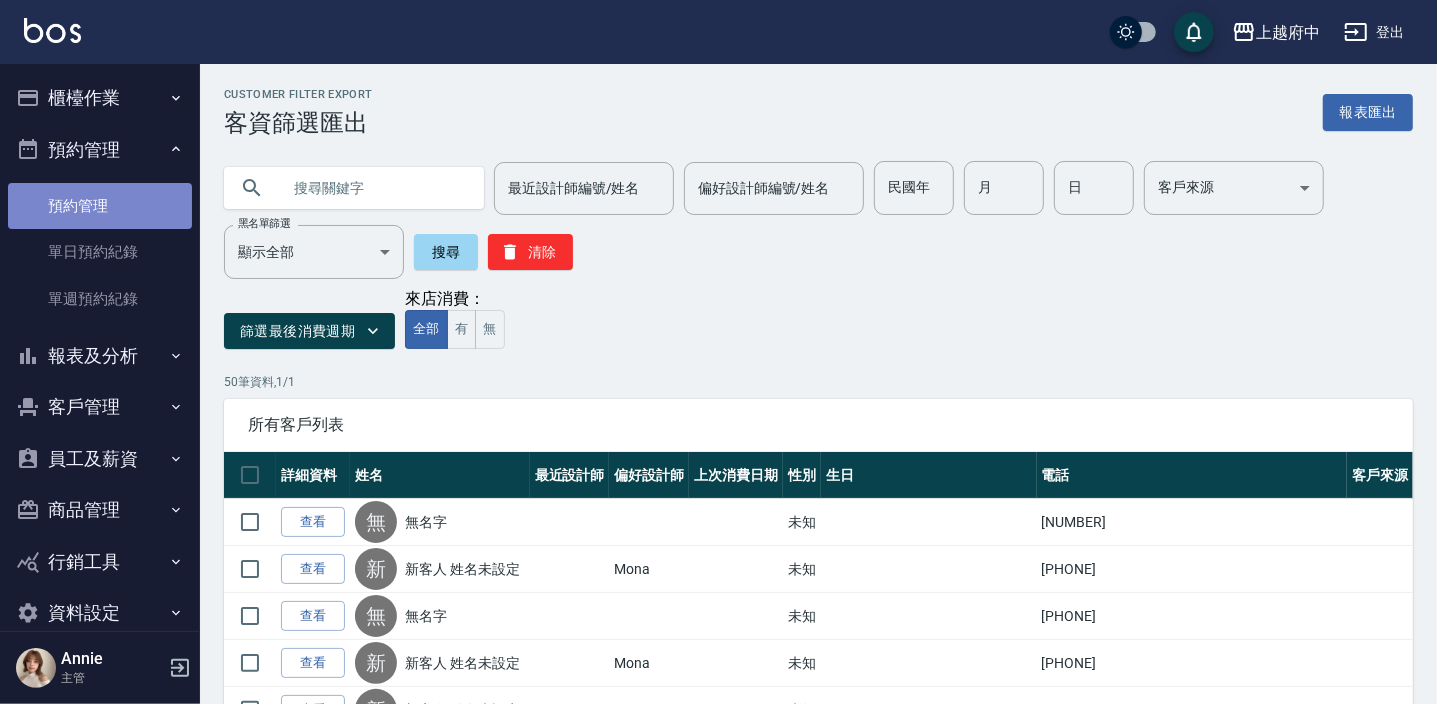 click on "預約管理" at bounding box center (100, 206) 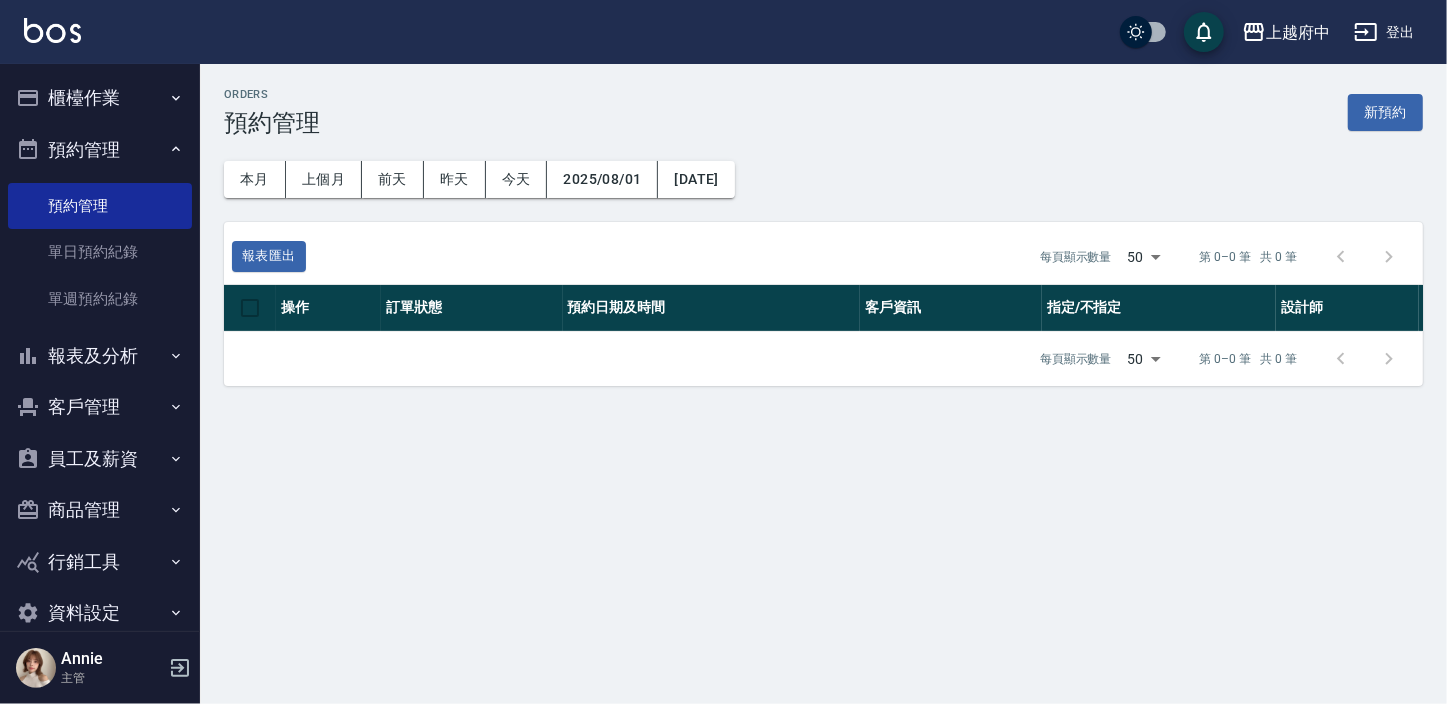 click on "預約管理" at bounding box center [100, 150] 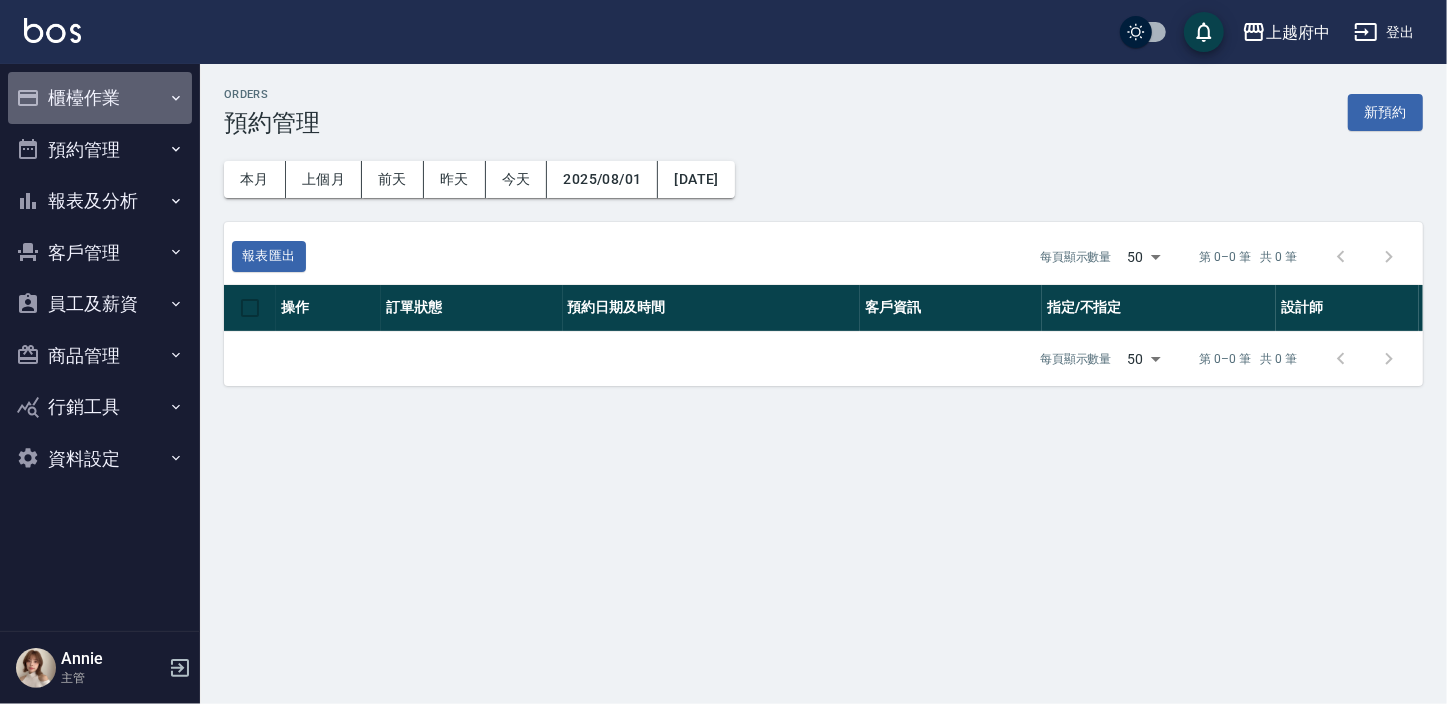 click on "櫃檯作業" at bounding box center [100, 98] 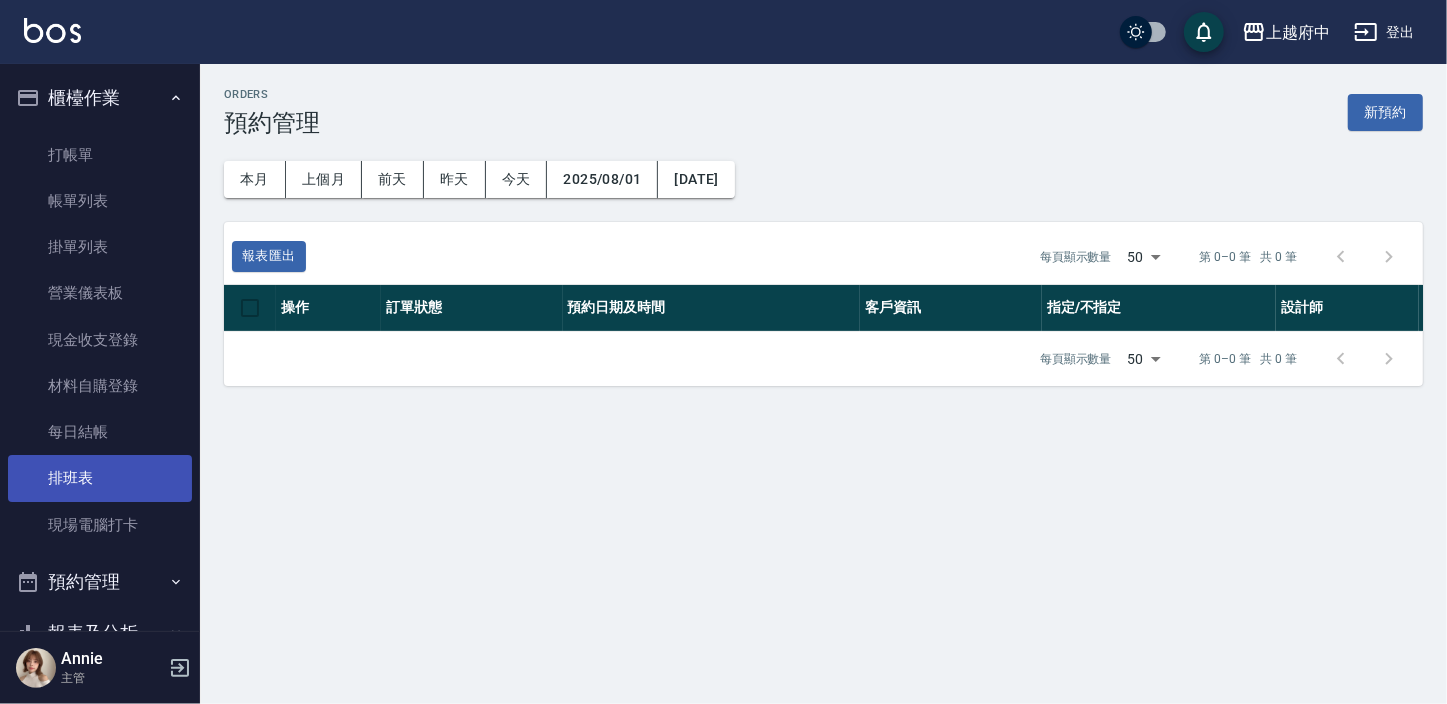 click on "排班表" at bounding box center [100, 478] 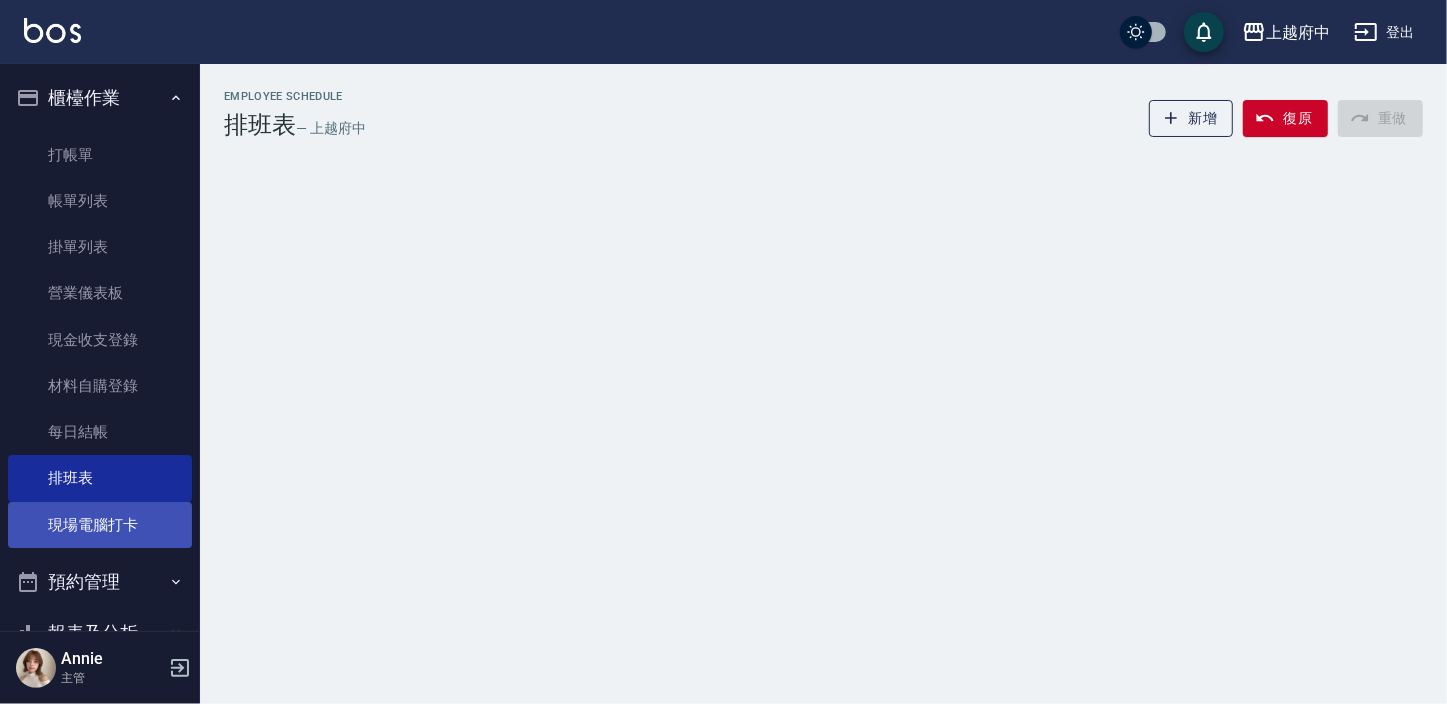 click on "現場電腦打卡" at bounding box center [100, 525] 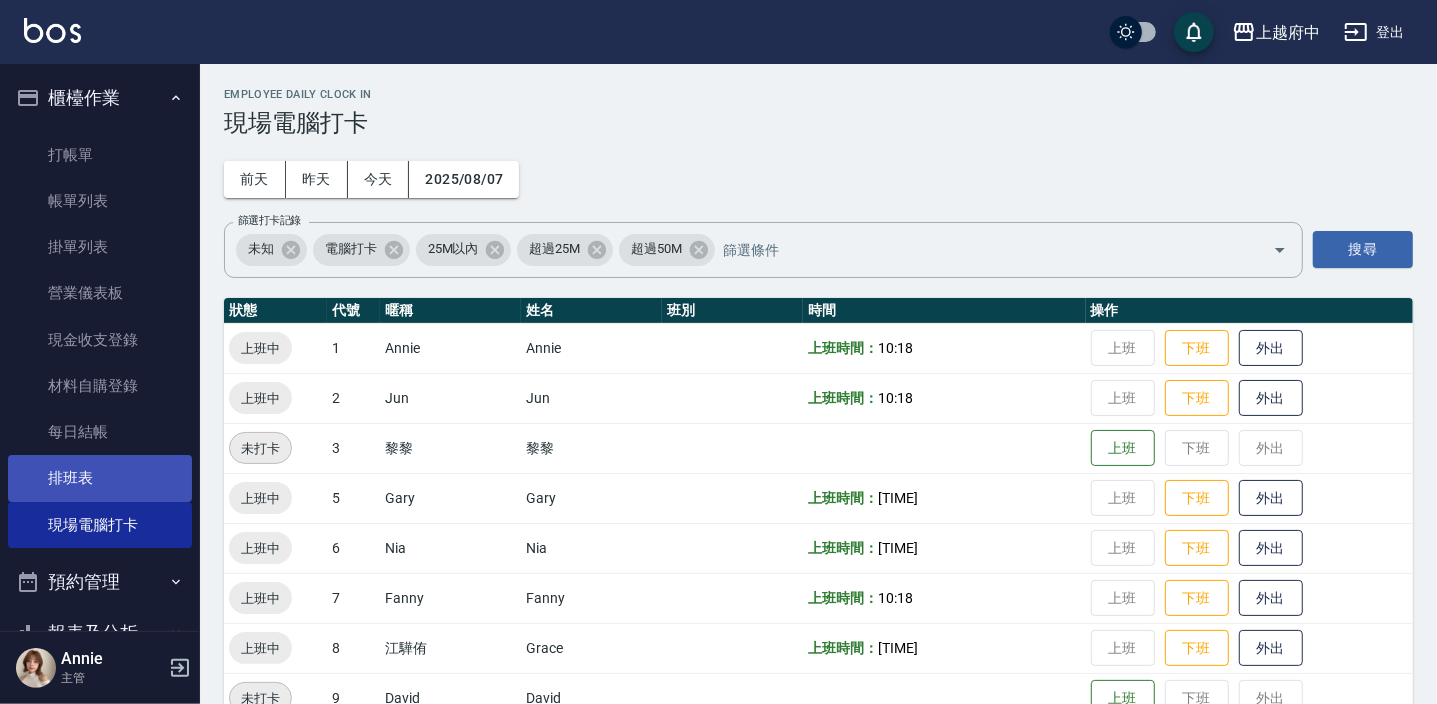 click on "排班表" at bounding box center (100, 478) 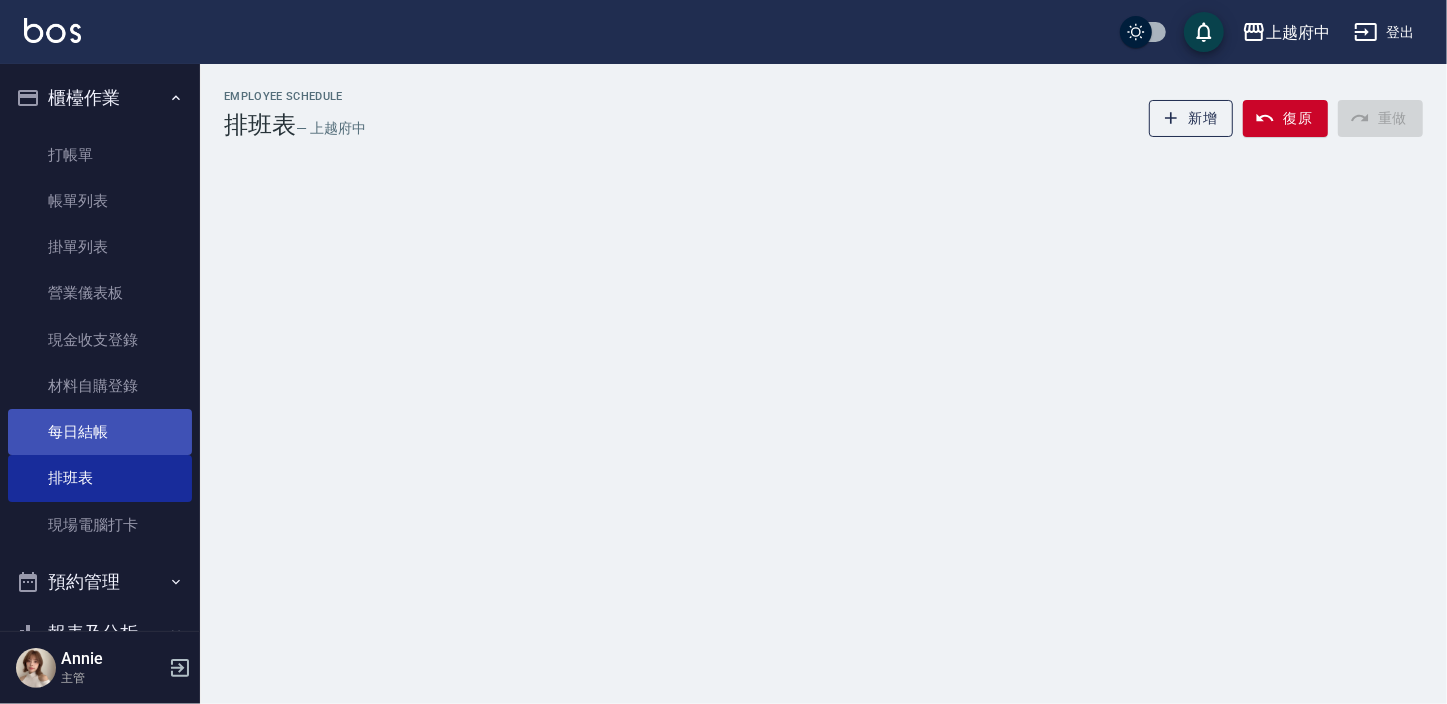 click on "每日結帳" at bounding box center [100, 432] 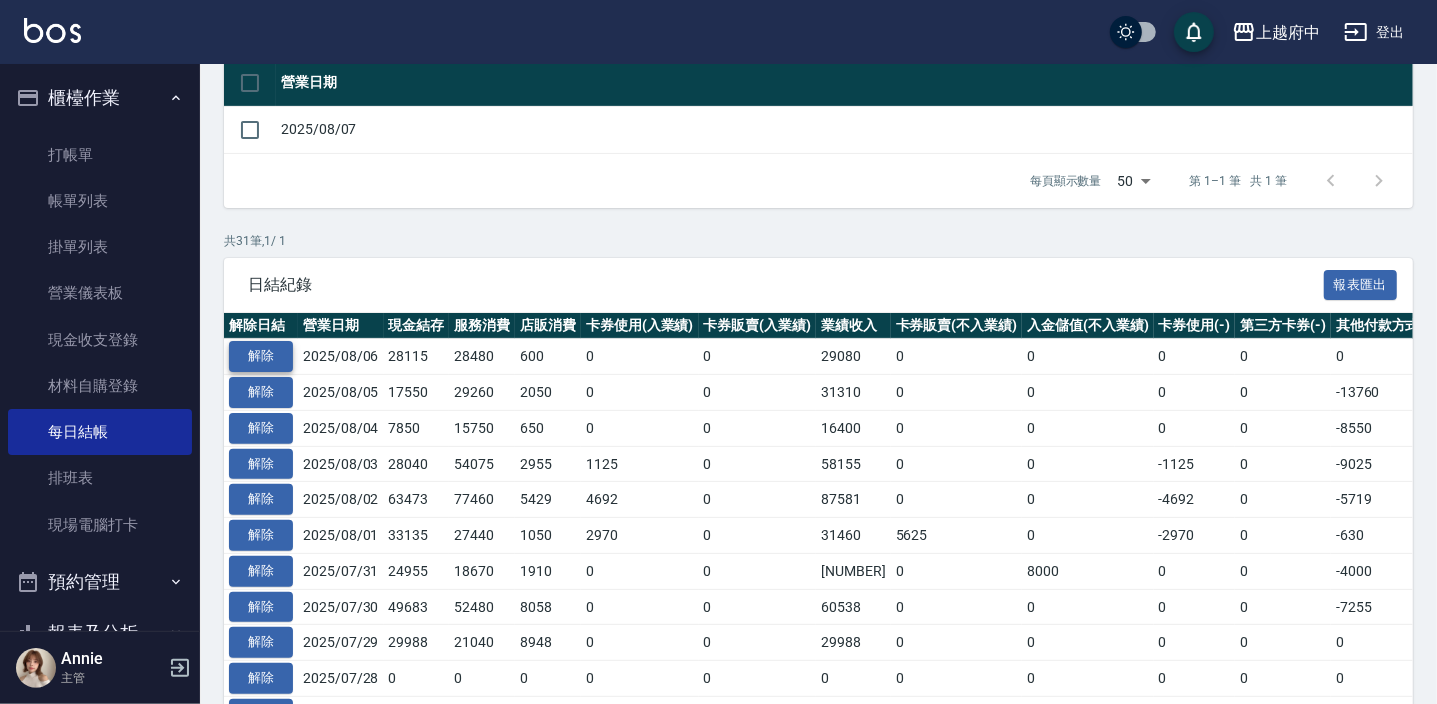 scroll, scrollTop: 181, scrollLeft: 0, axis: vertical 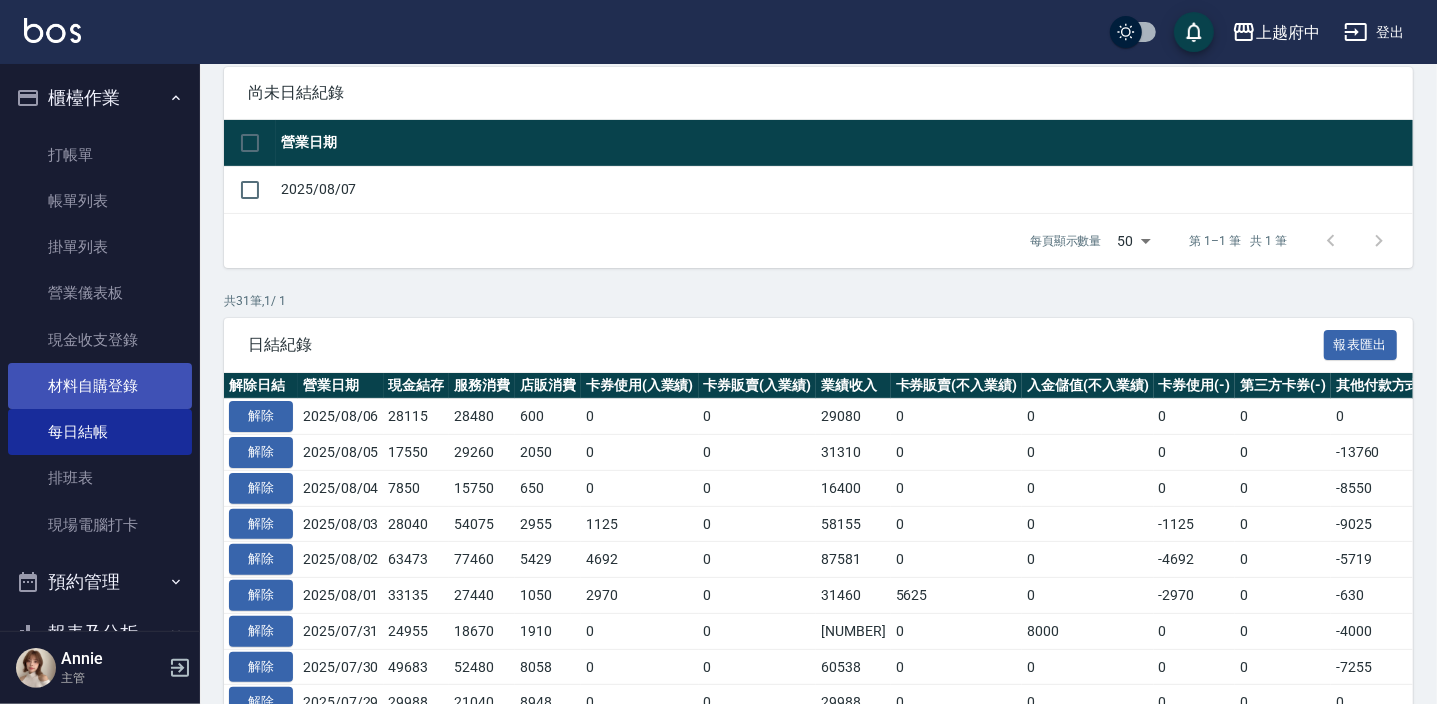 click on "材料自購登錄" at bounding box center [100, 386] 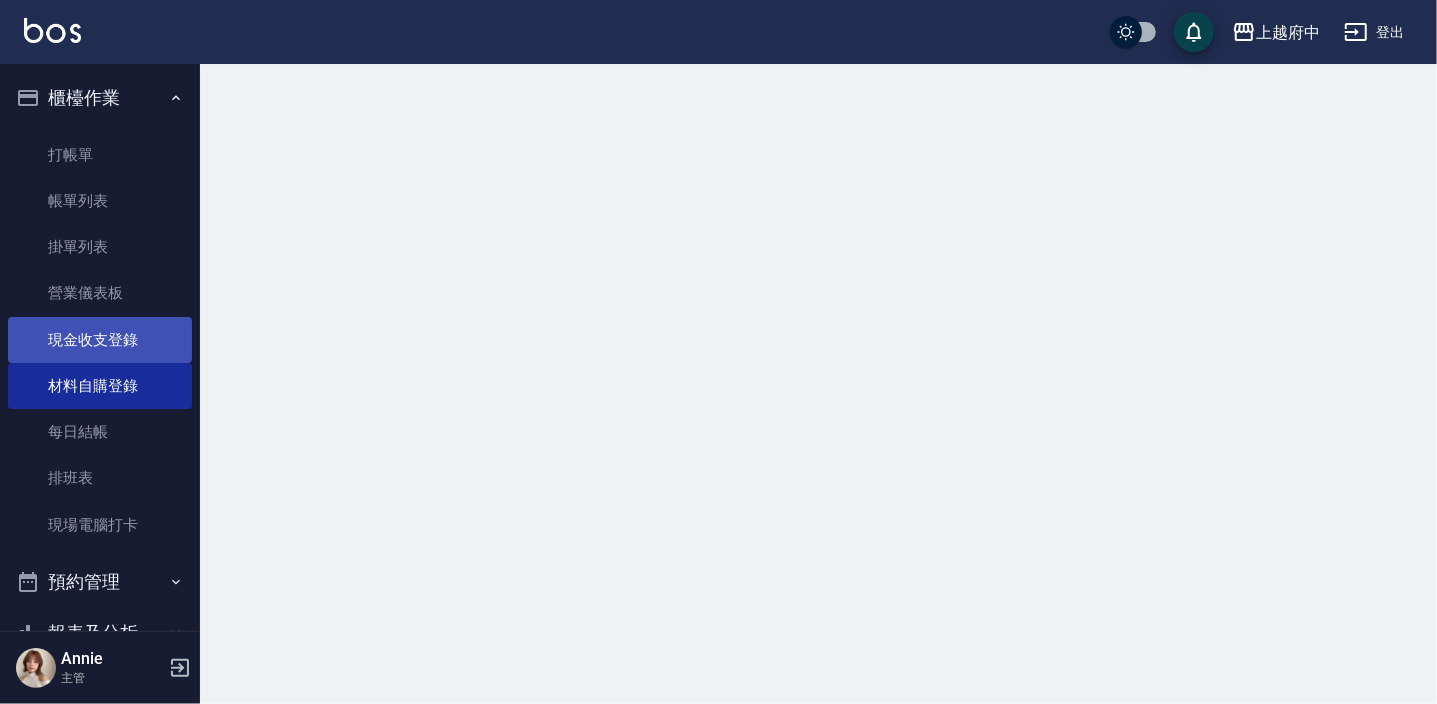 scroll, scrollTop: 0, scrollLeft: 0, axis: both 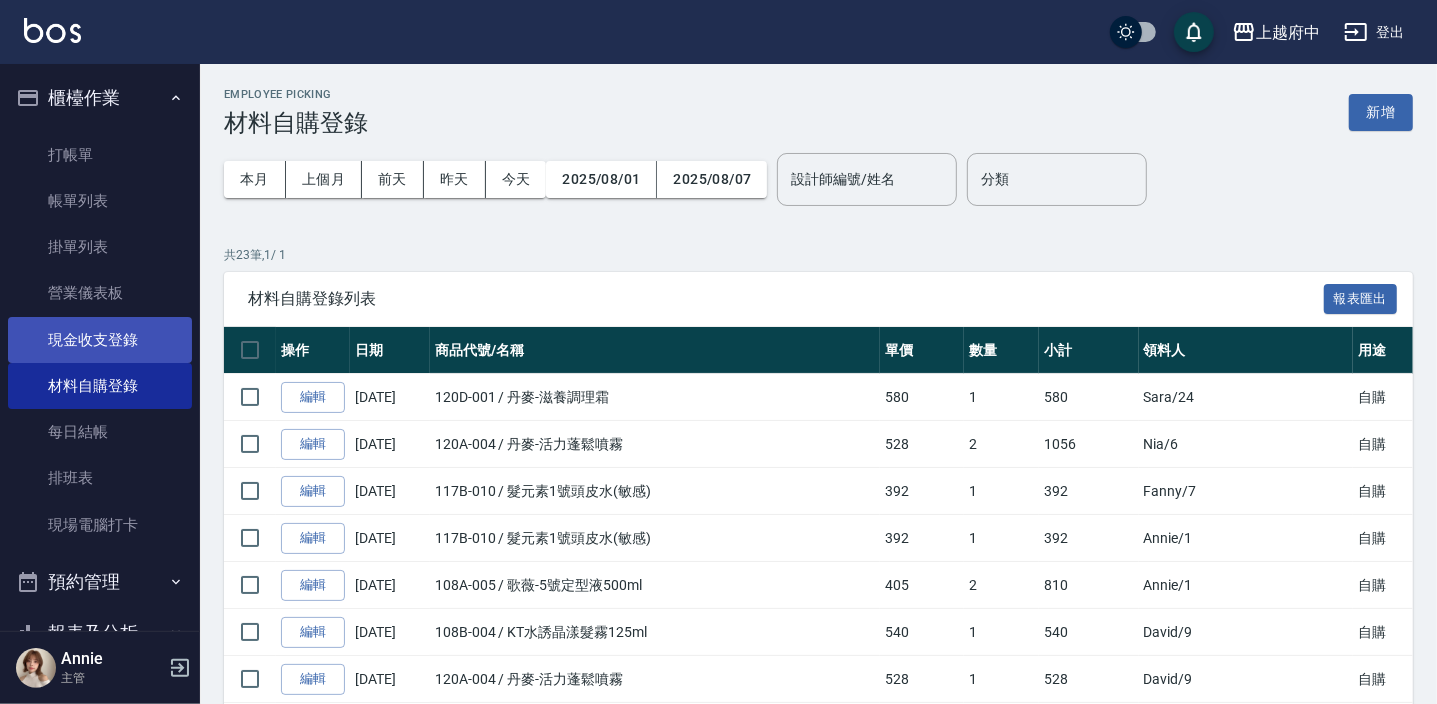 click on "現金收支登錄" at bounding box center [100, 340] 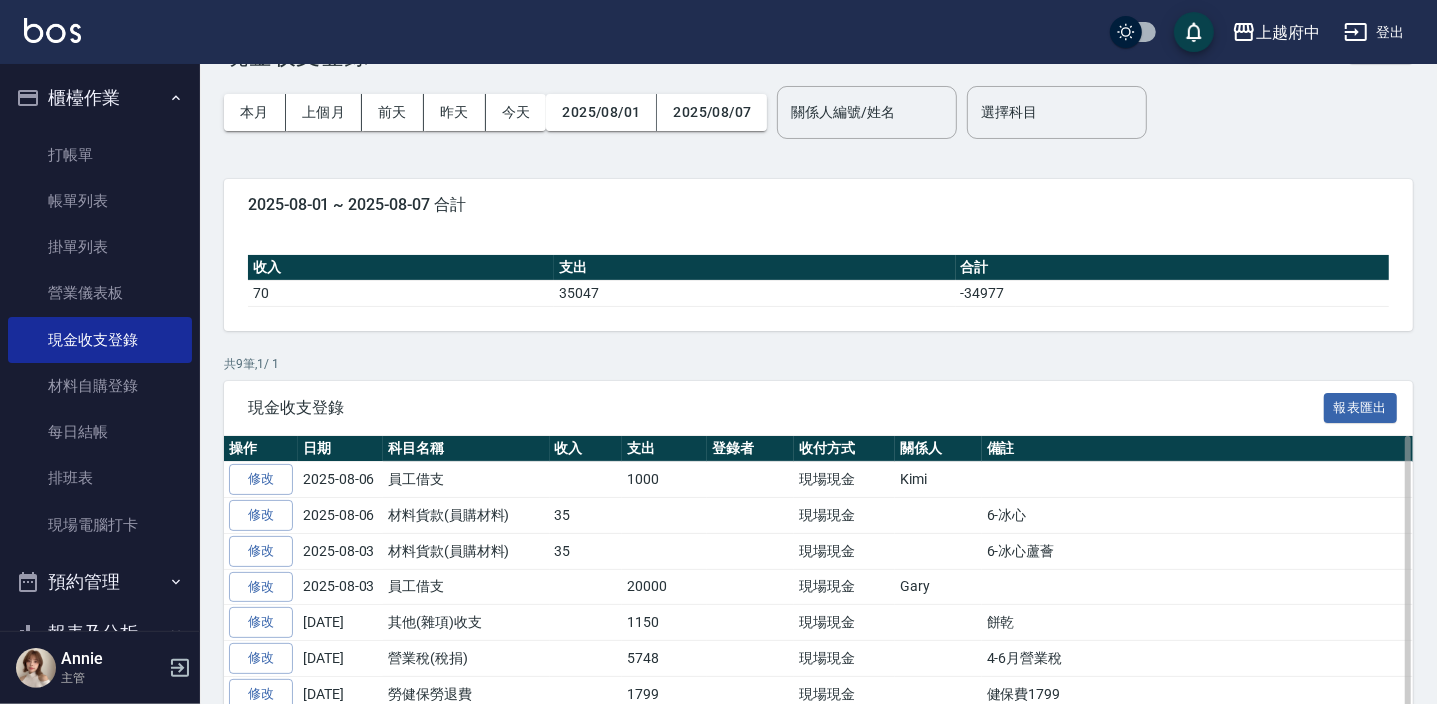 scroll, scrollTop: 40, scrollLeft: 0, axis: vertical 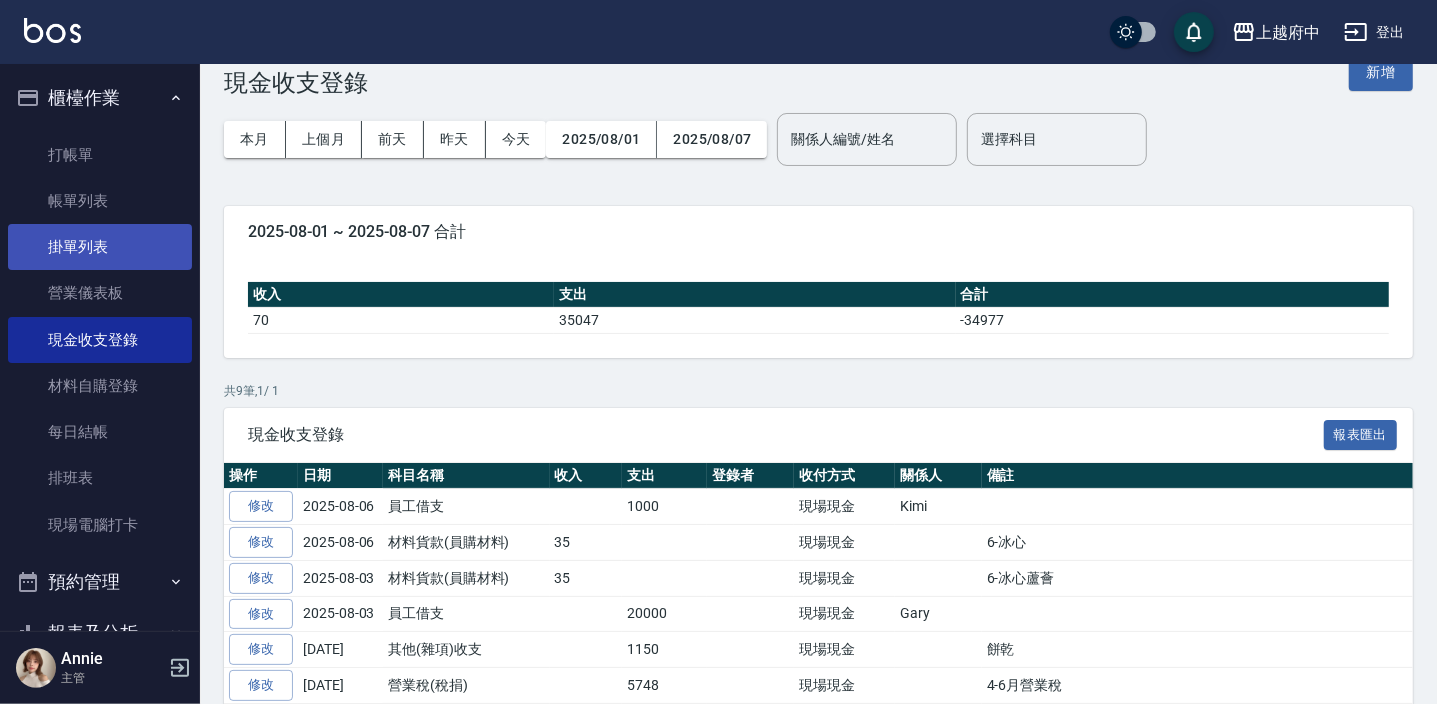click on "掛單列表" at bounding box center (100, 247) 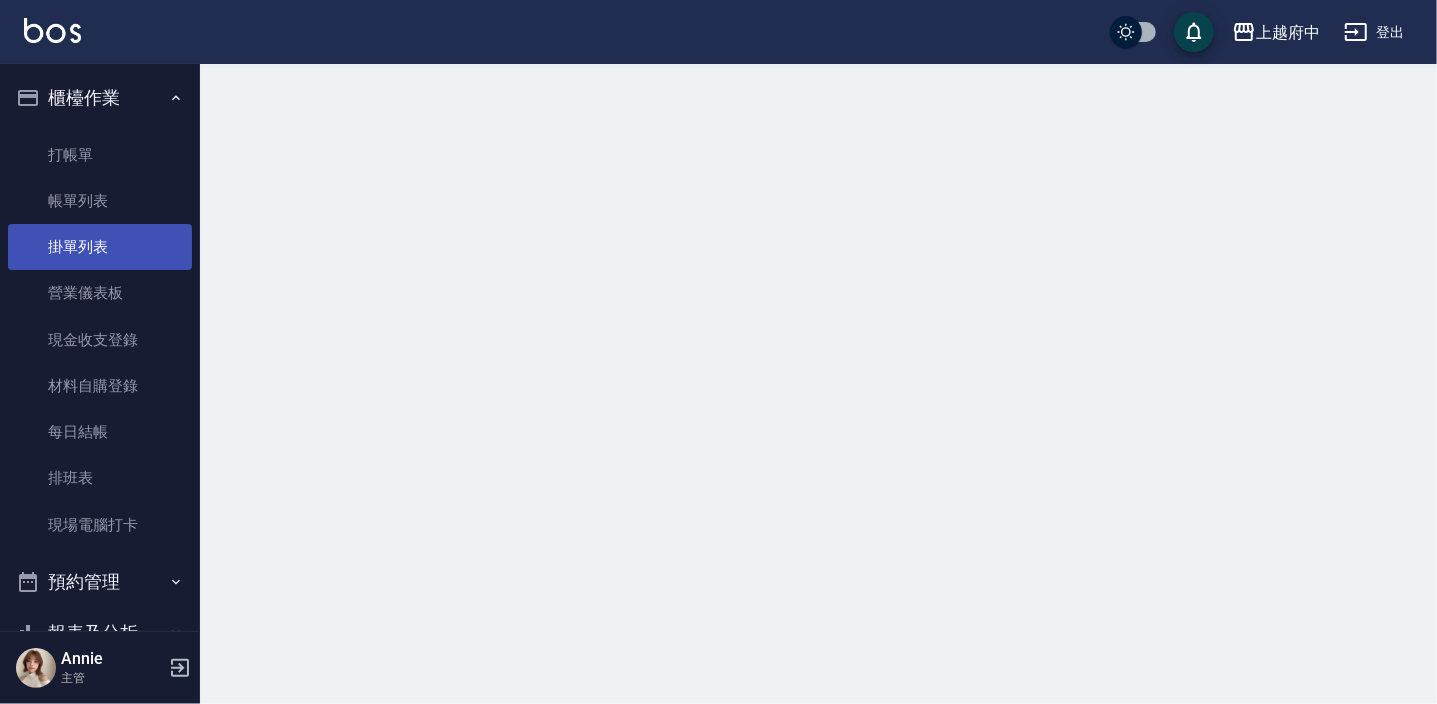 scroll, scrollTop: 0, scrollLeft: 0, axis: both 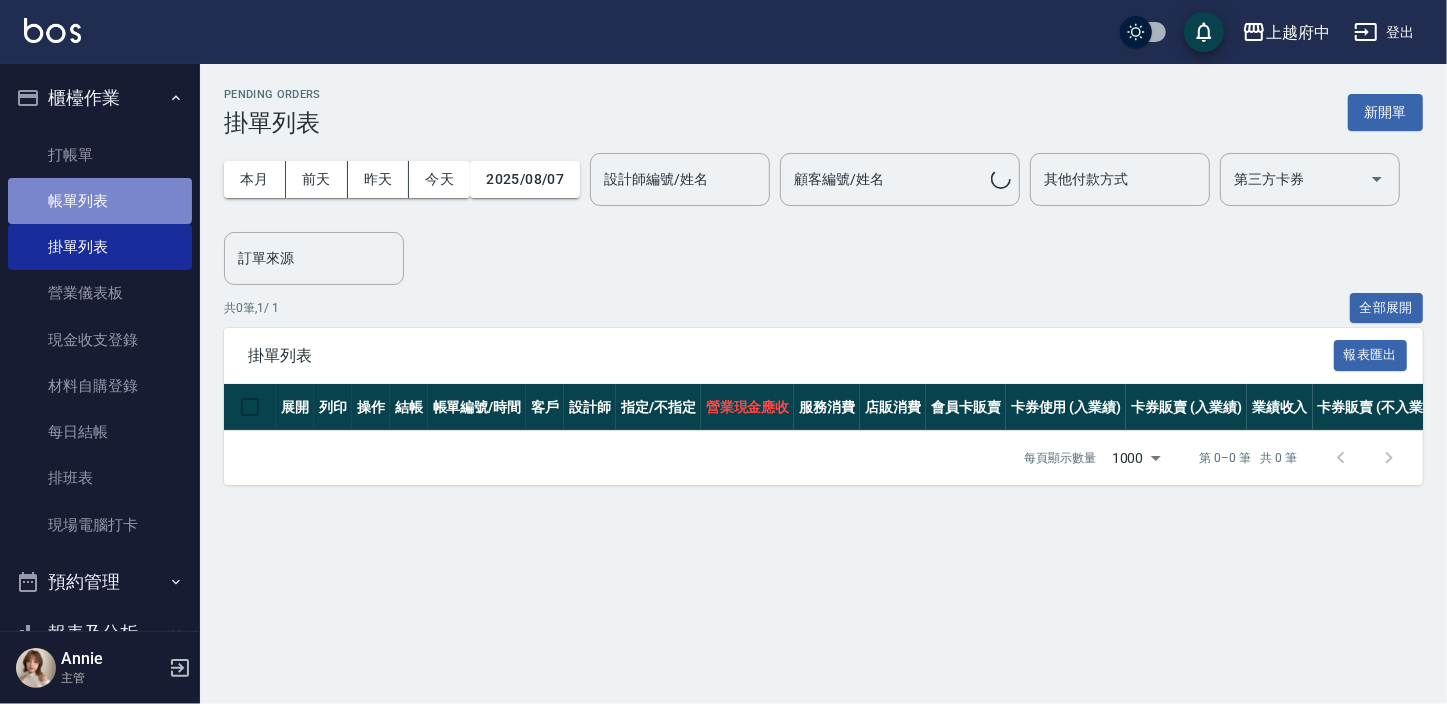 click on "帳單列表" at bounding box center (100, 201) 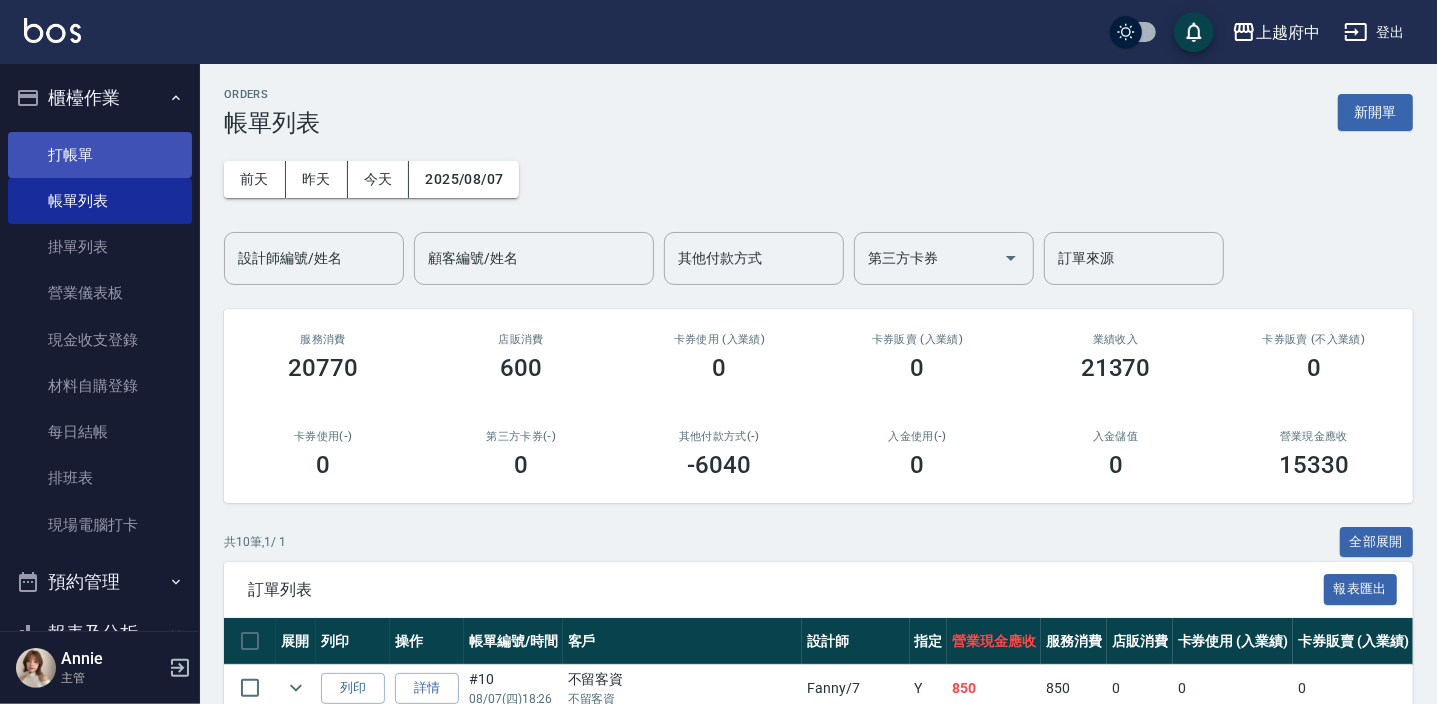 click on "打帳單" at bounding box center (100, 155) 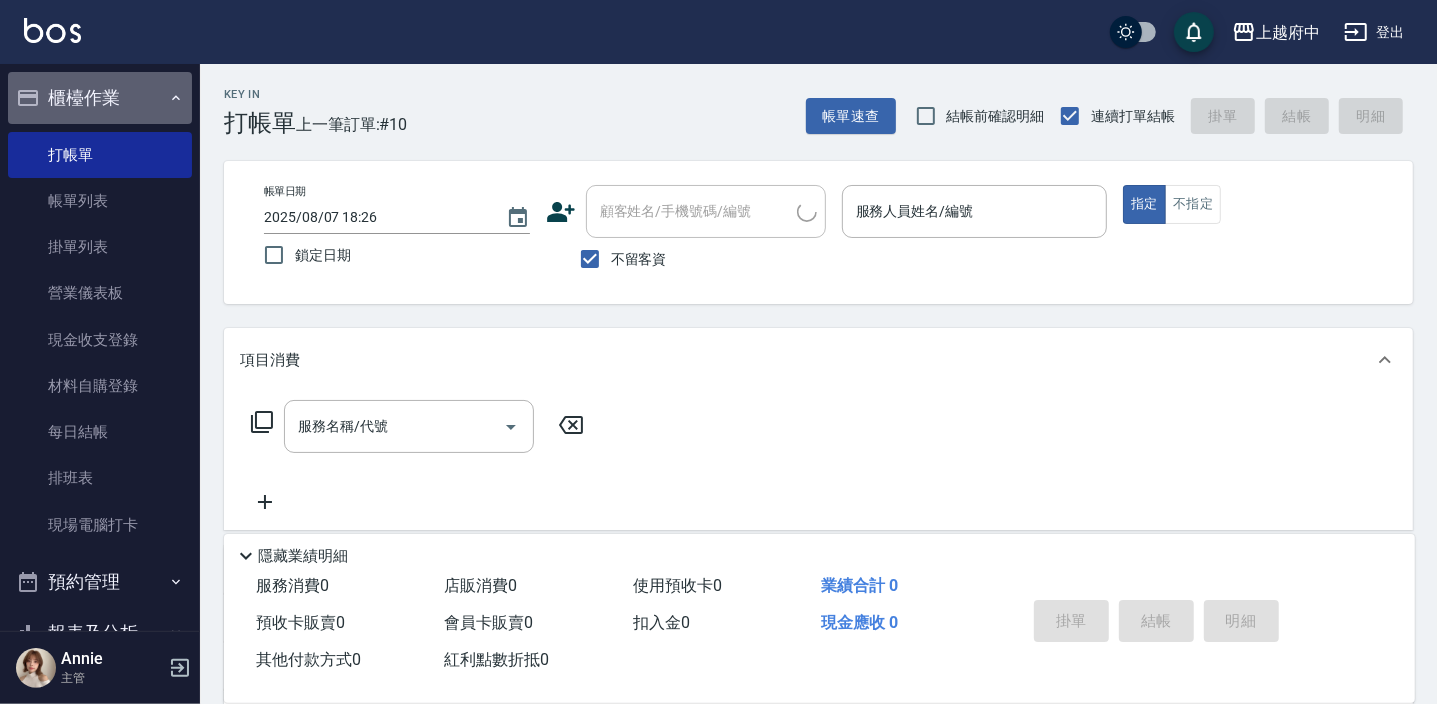 click on "櫃檯作業" at bounding box center [100, 98] 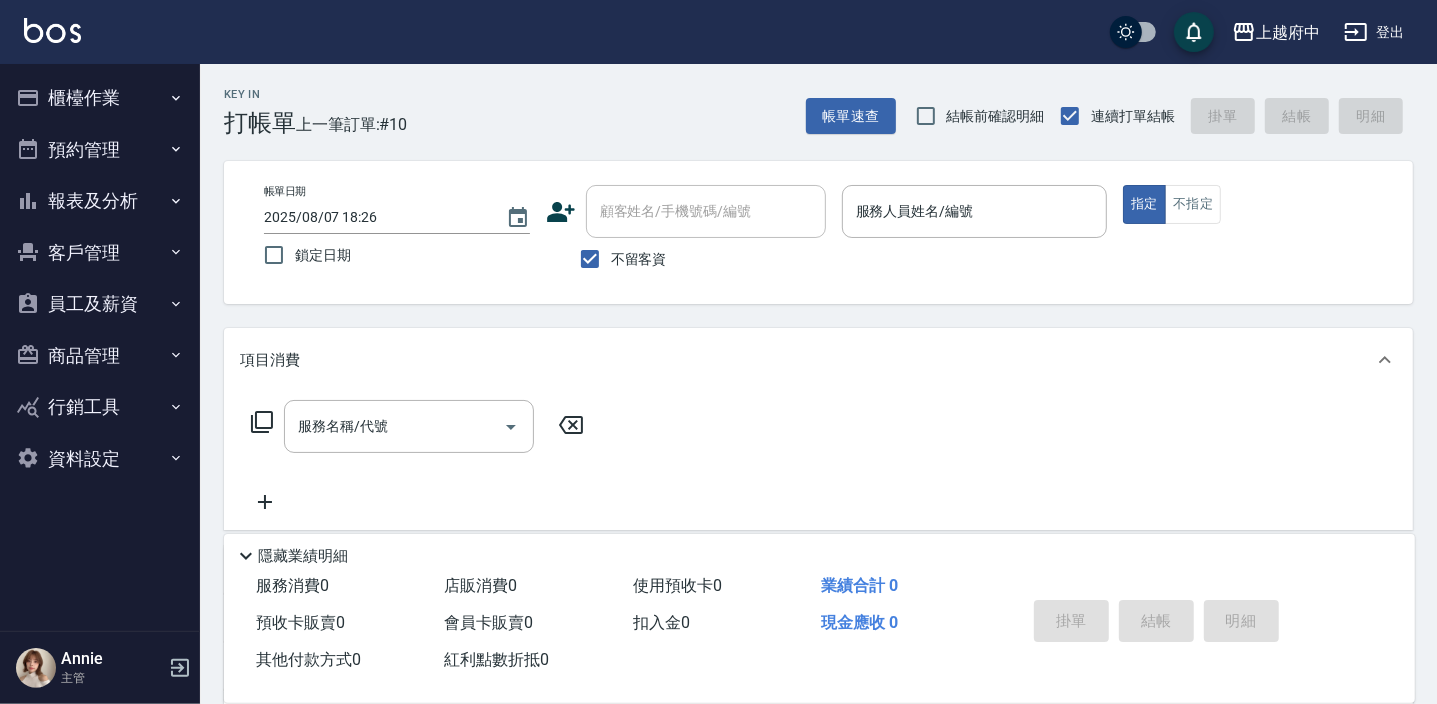 click on "員工及薪資" at bounding box center (100, 304) 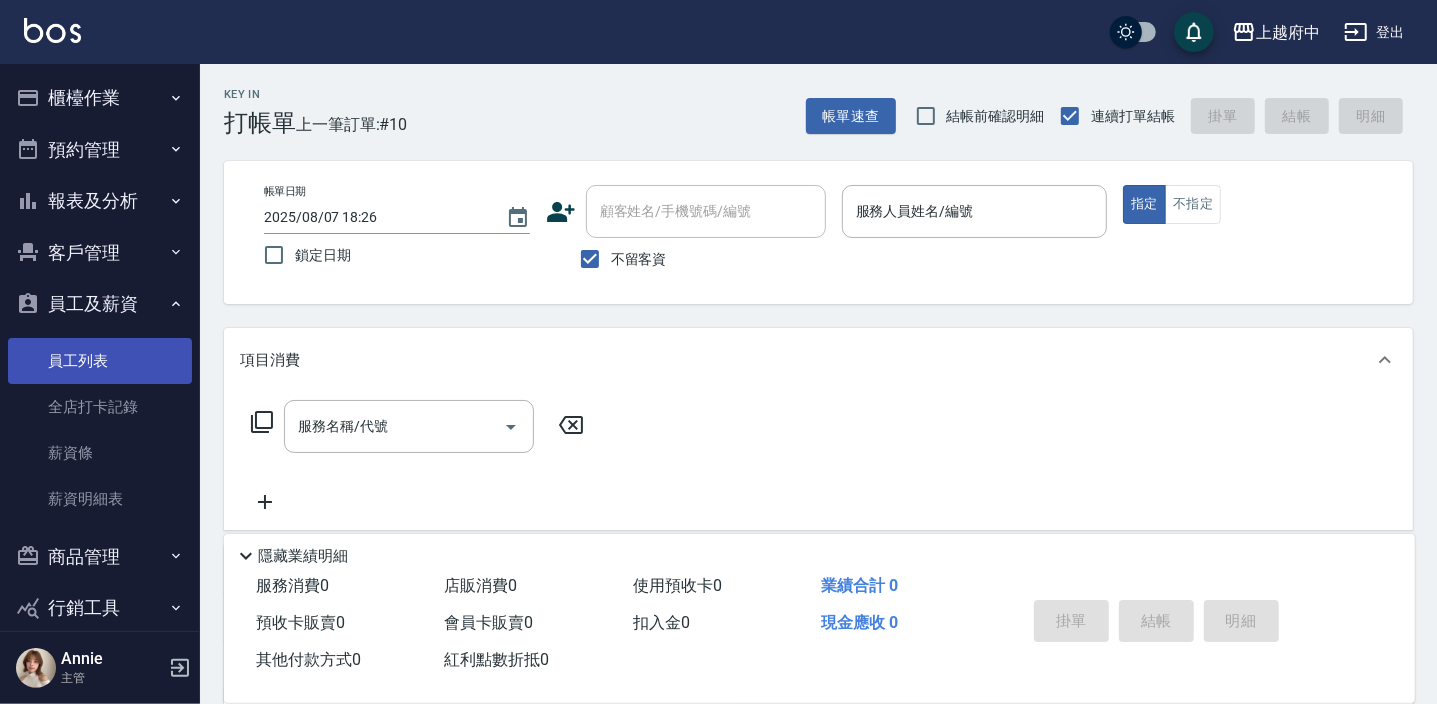 click on "員工列表" at bounding box center (100, 361) 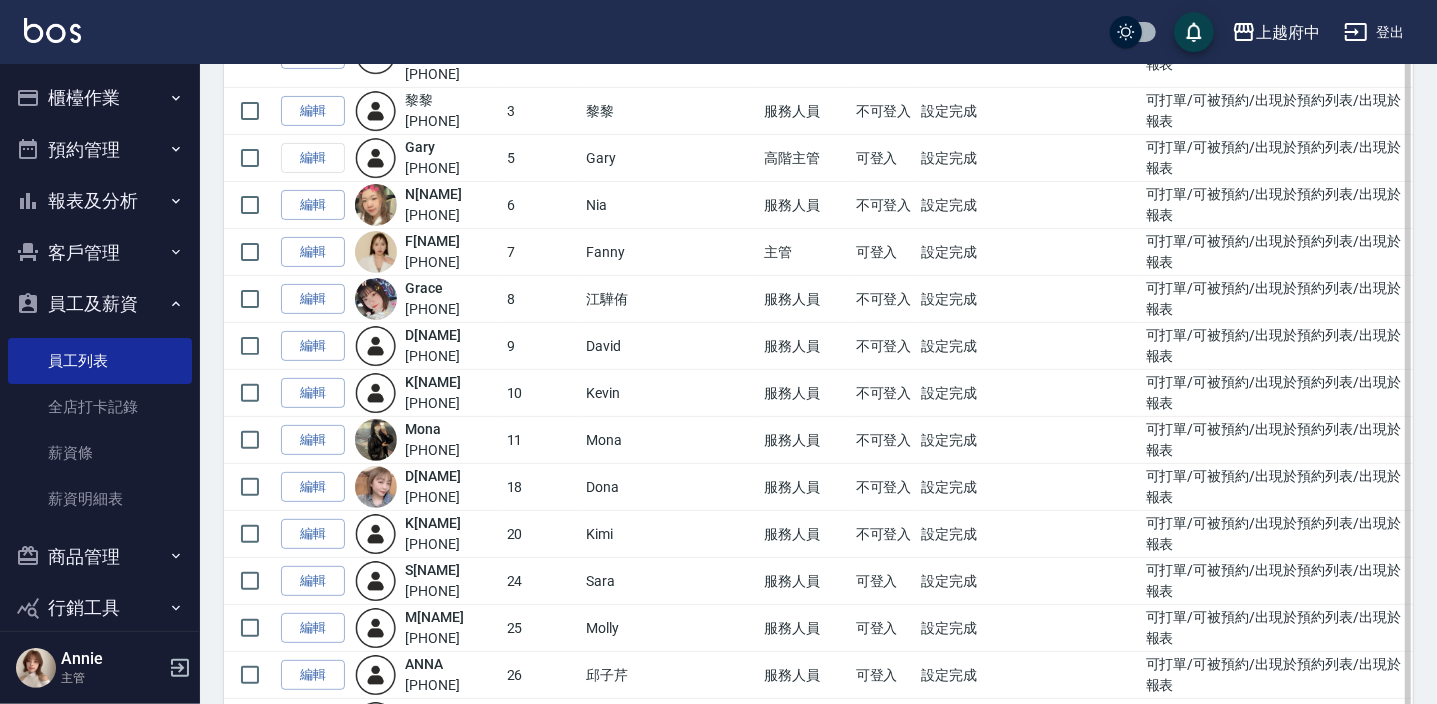 scroll, scrollTop: 335, scrollLeft: 0, axis: vertical 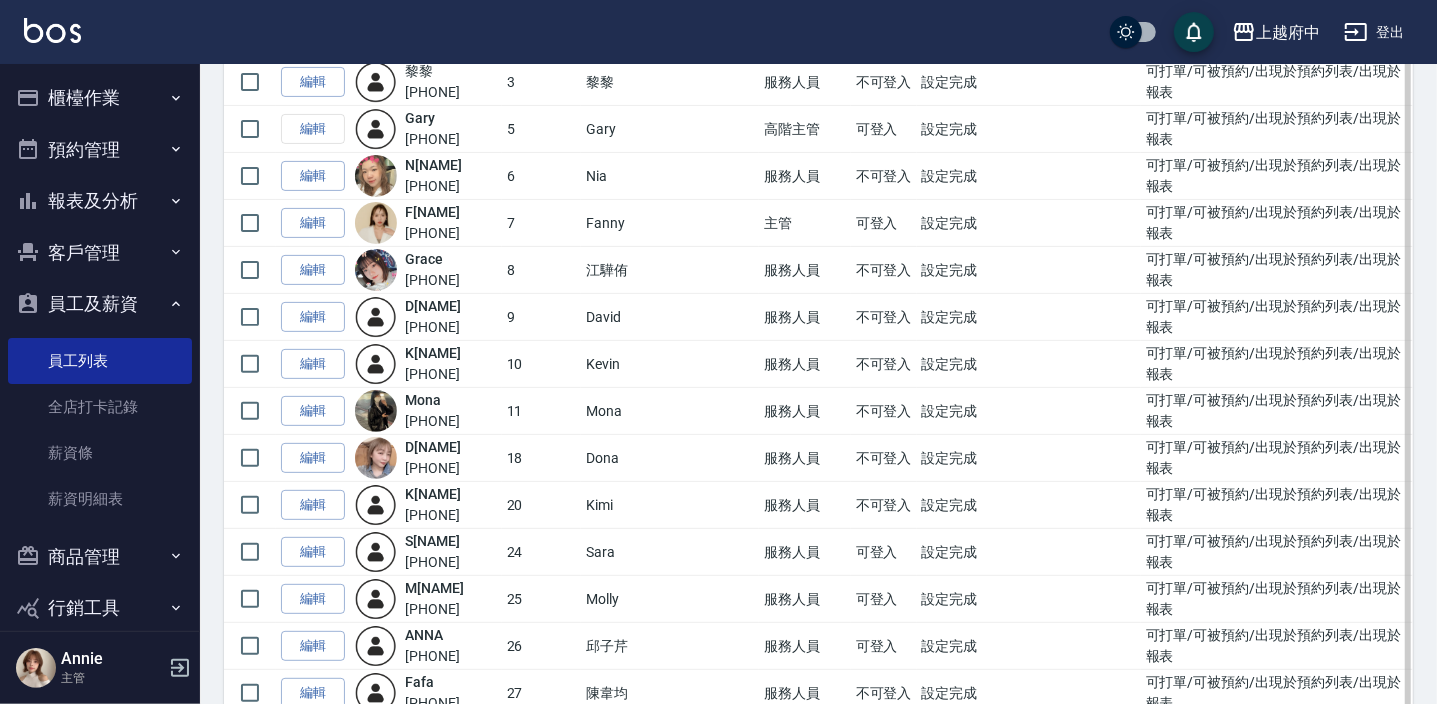 click on "服務人員" at bounding box center (804, 505) 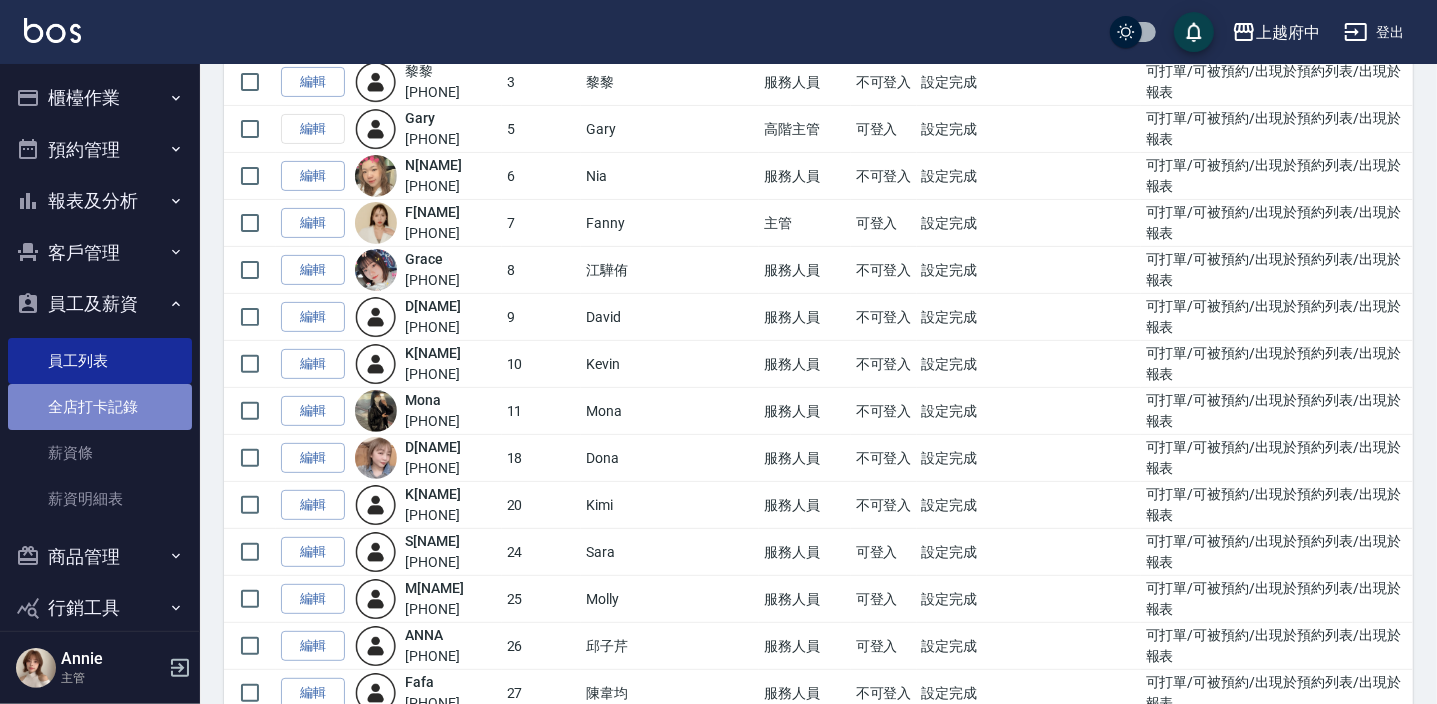 click on "全店打卡記錄" at bounding box center (100, 407) 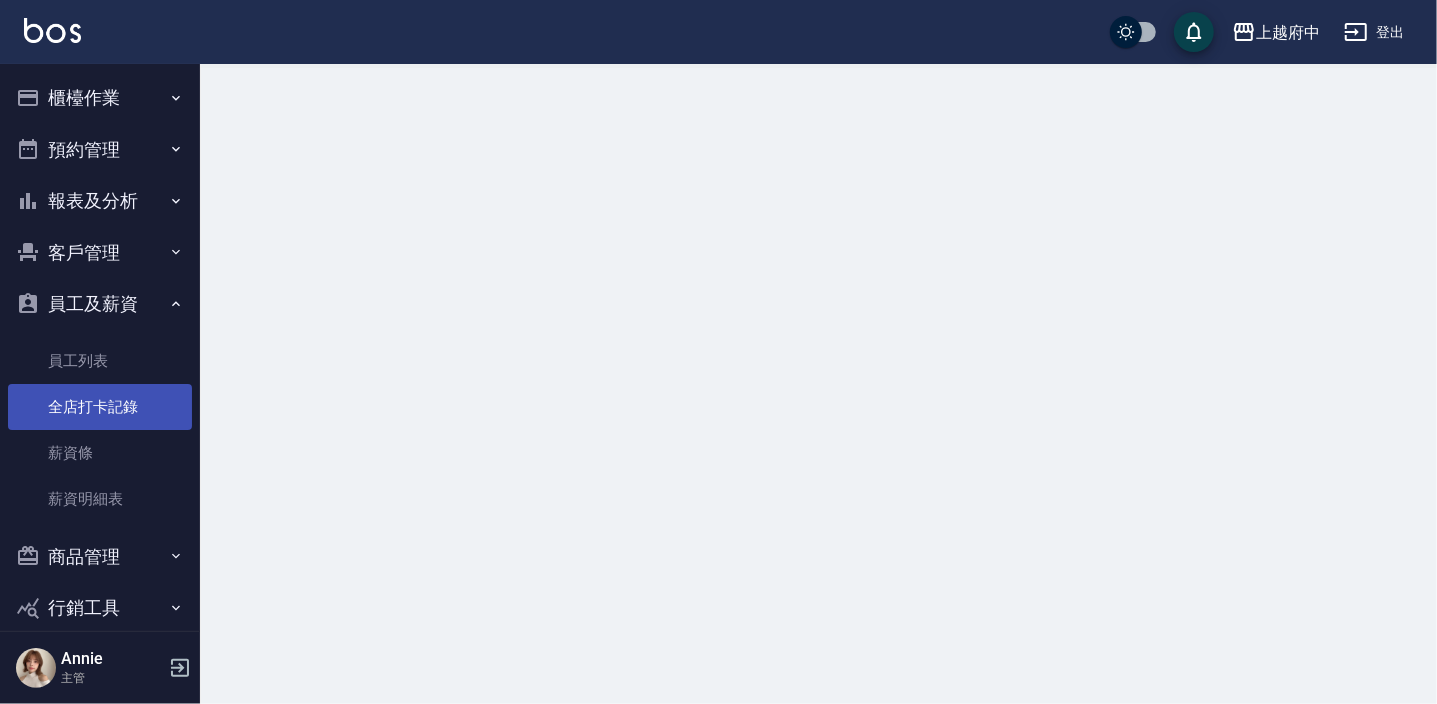 scroll, scrollTop: 0, scrollLeft: 0, axis: both 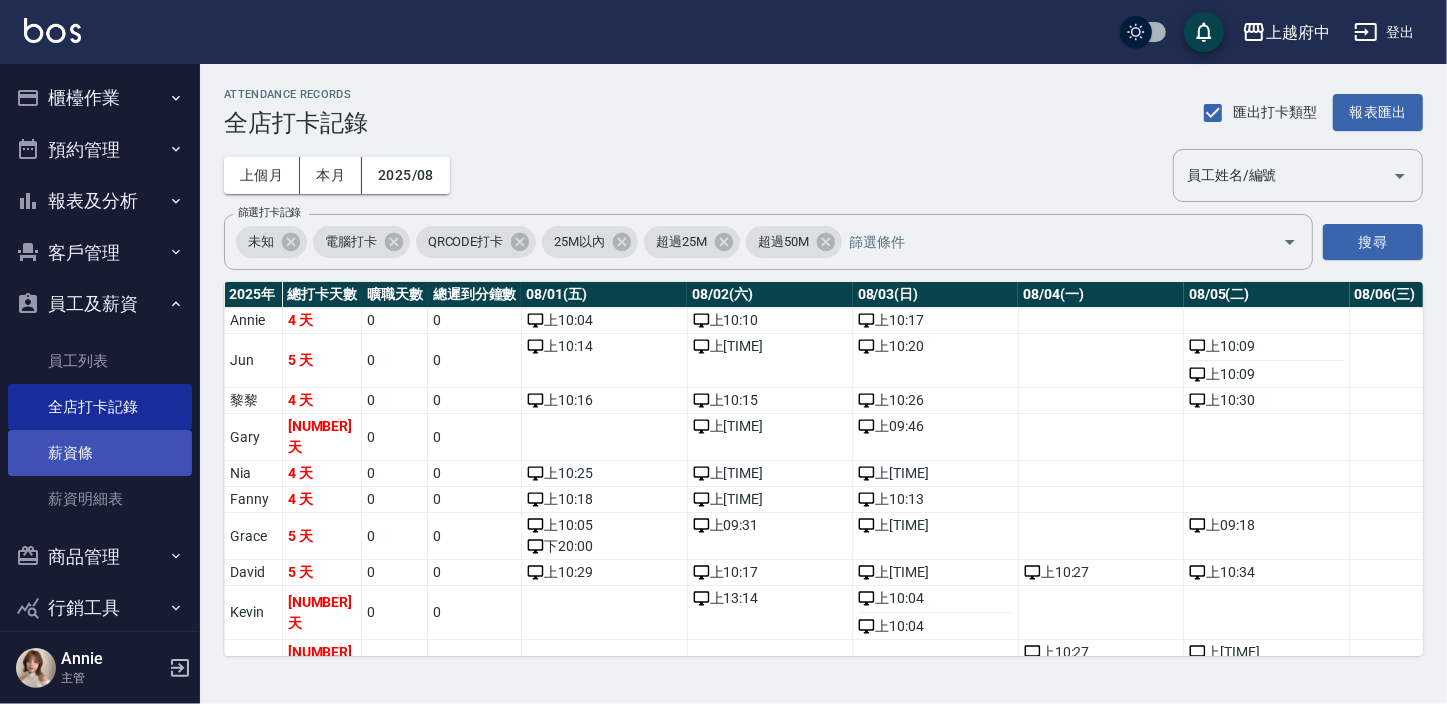 click on "薪資條" at bounding box center (100, 453) 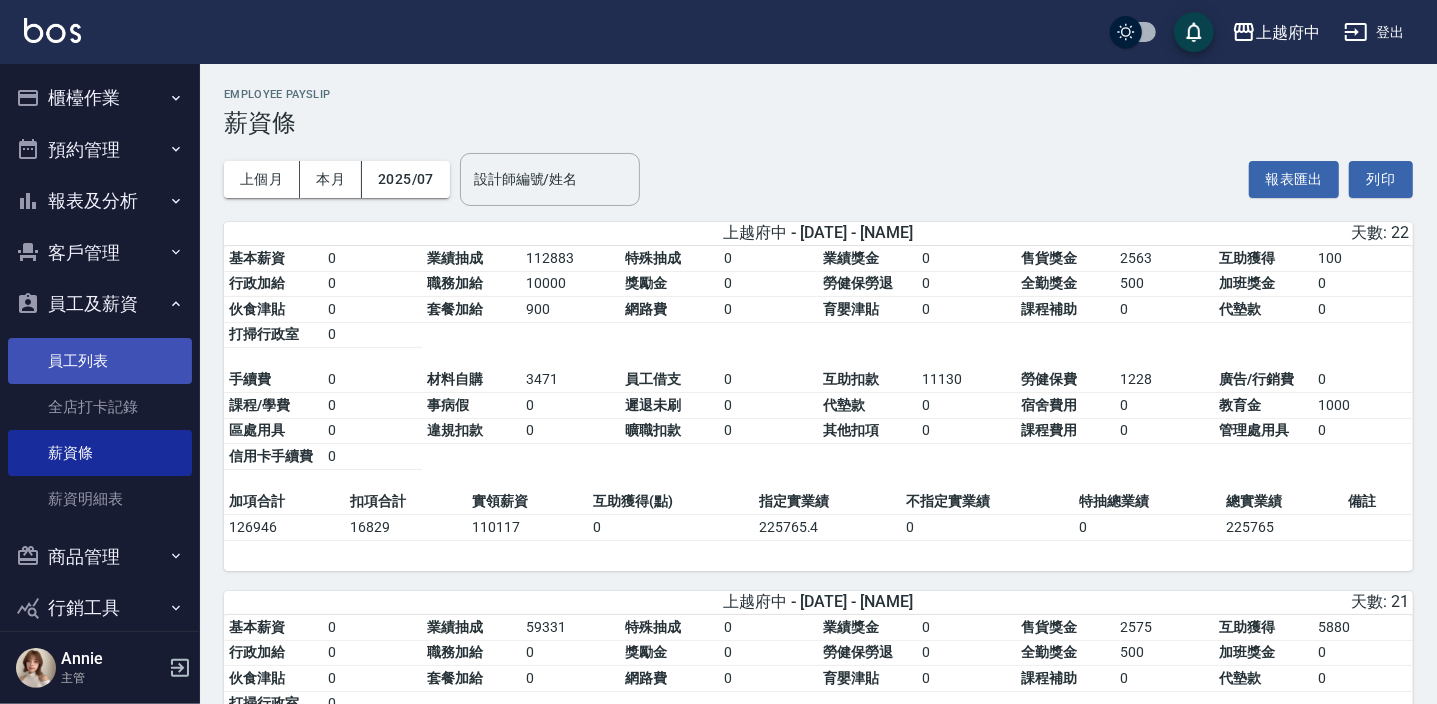 click on "員工列表" at bounding box center (100, 361) 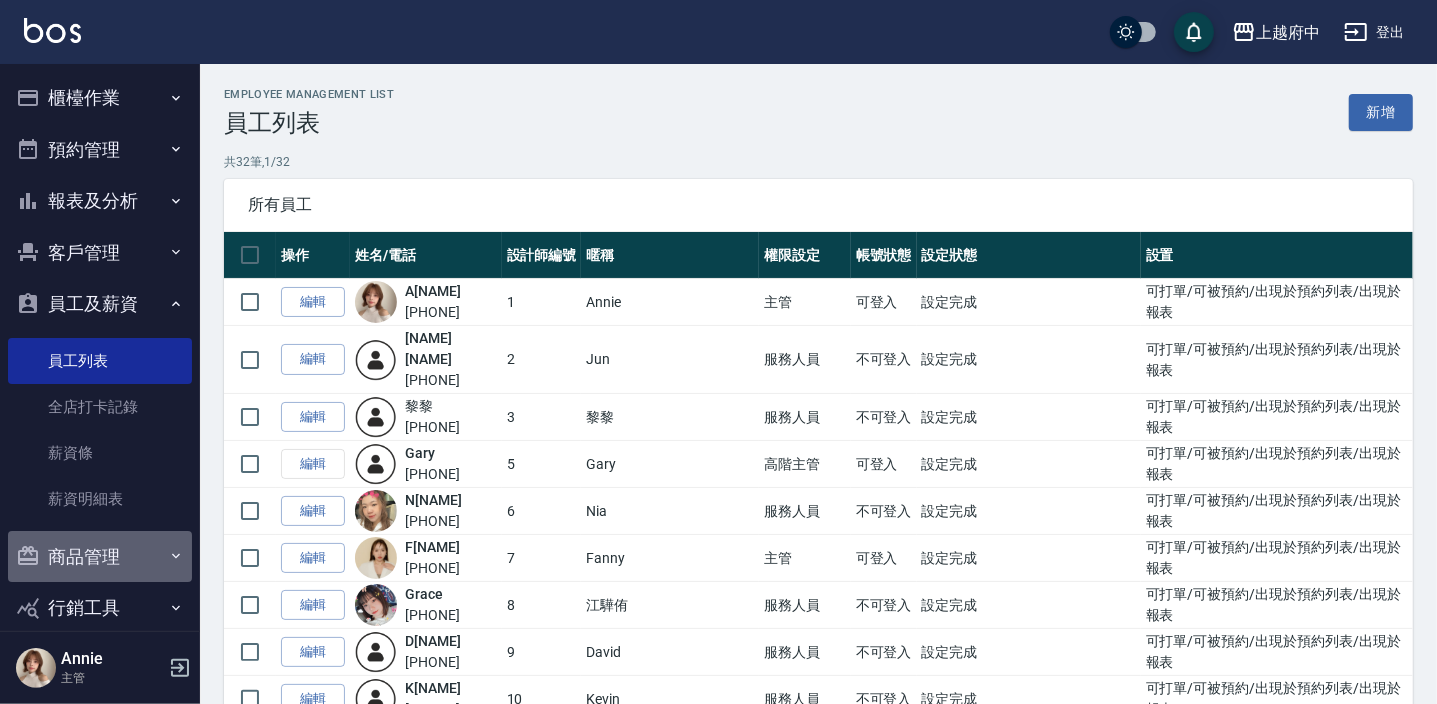 click on "商品管理" at bounding box center [100, 557] 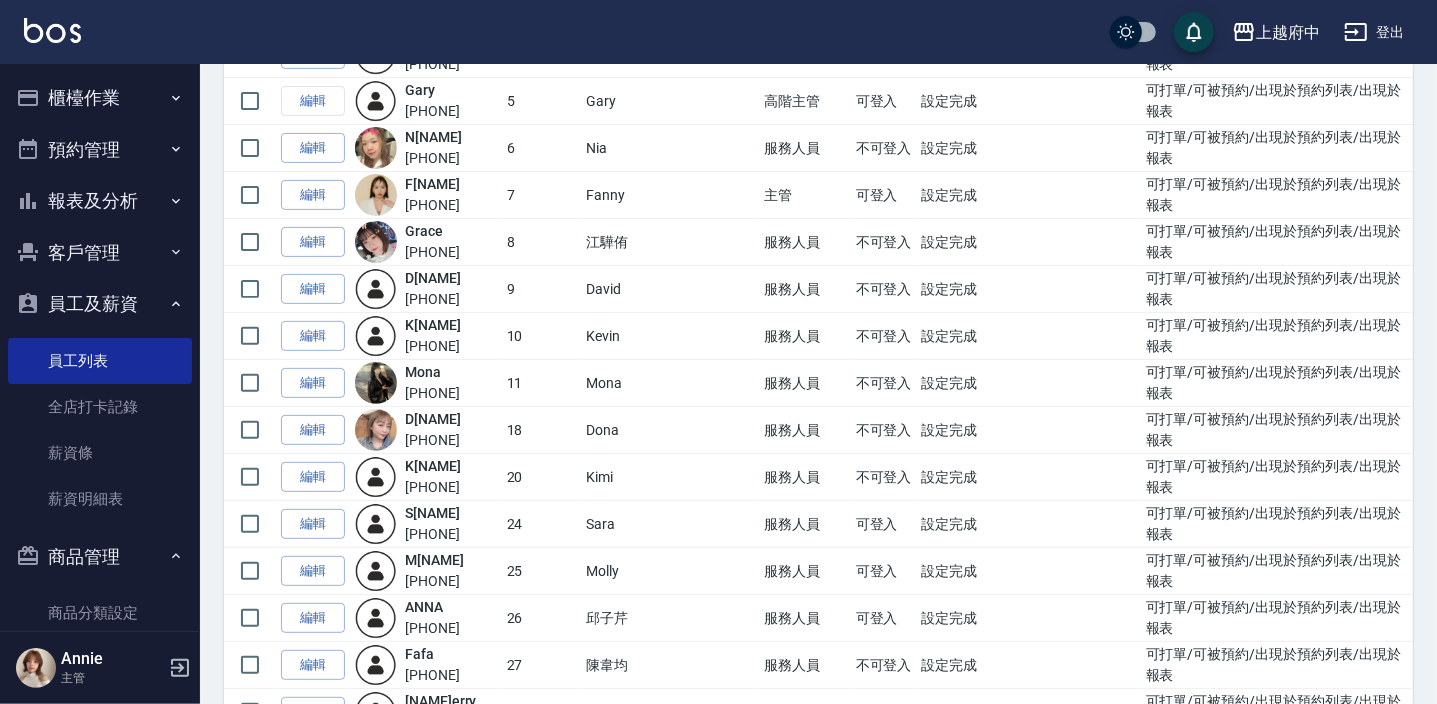 scroll, scrollTop: 272, scrollLeft: 0, axis: vertical 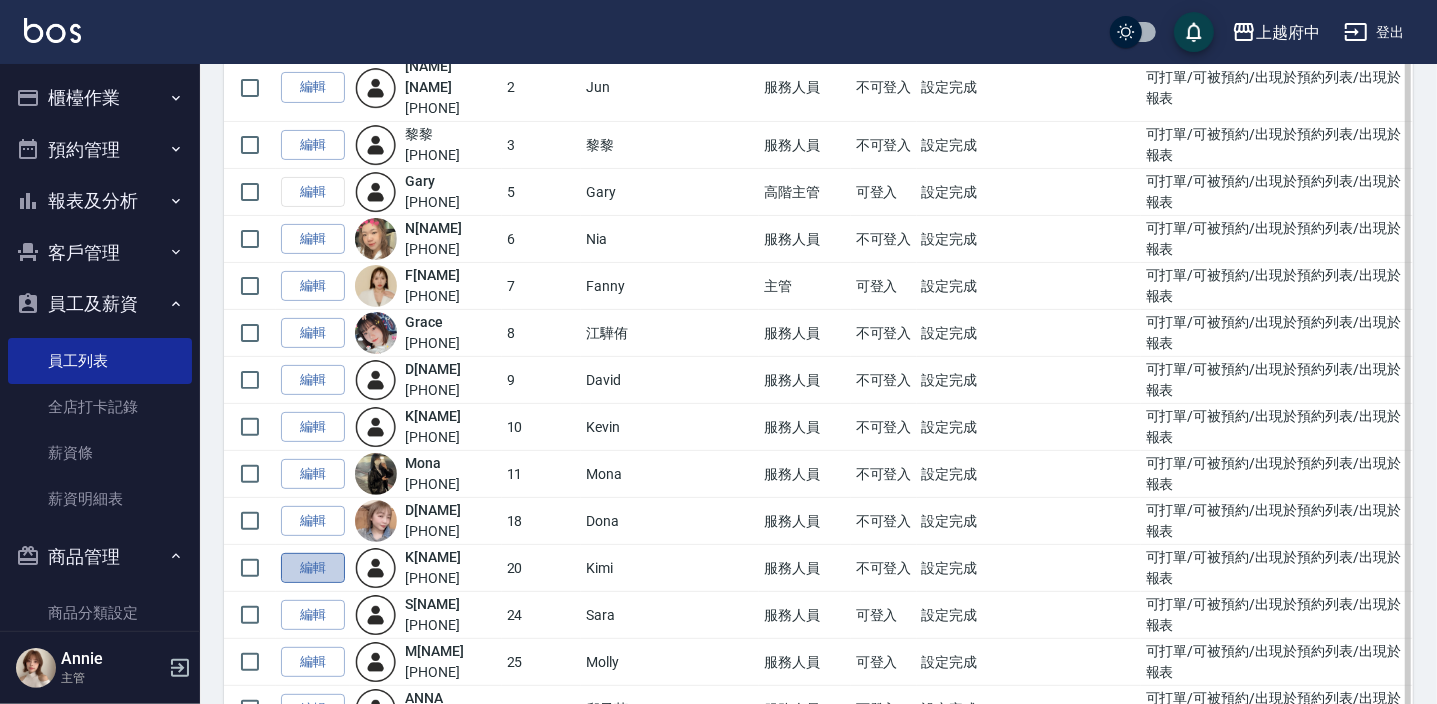click on "編輯" at bounding box center [313, 568] 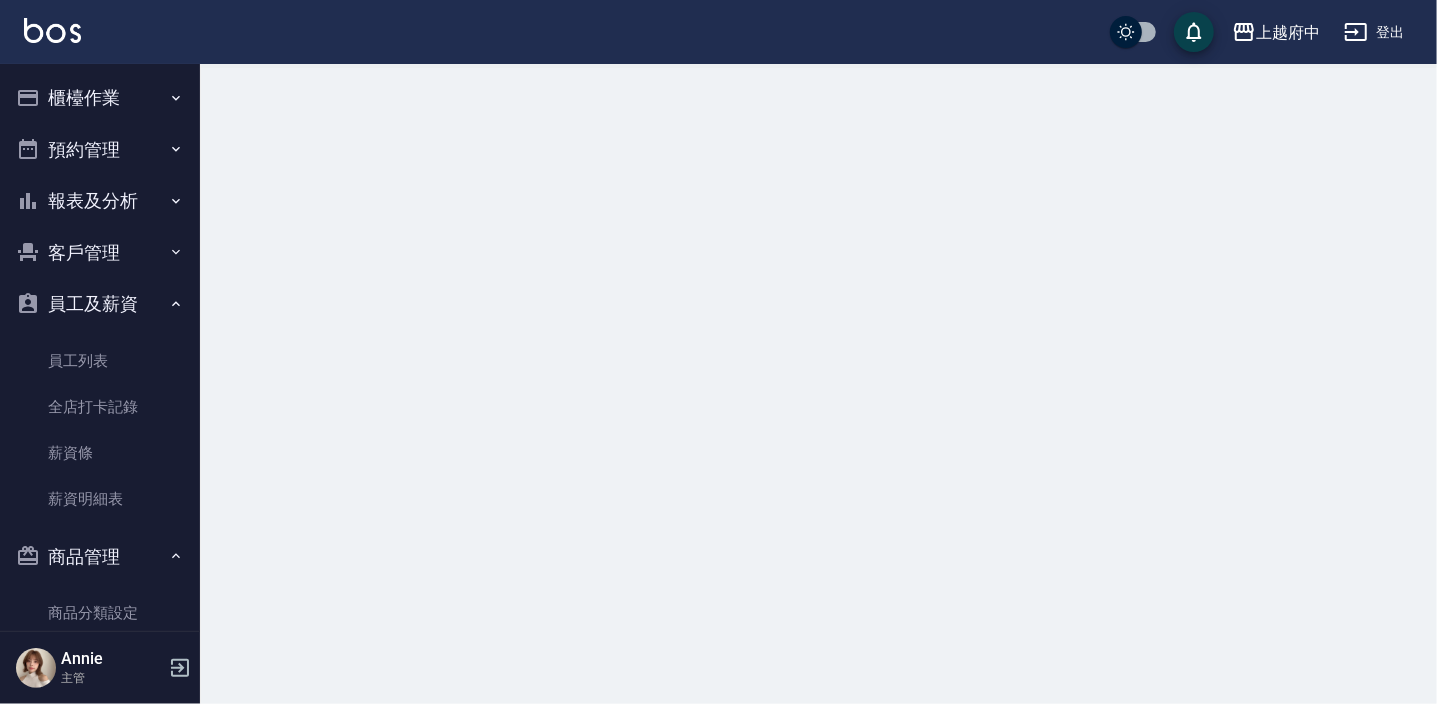 scroll, scrollTop: 0, scrollLeft: 0, axis: both 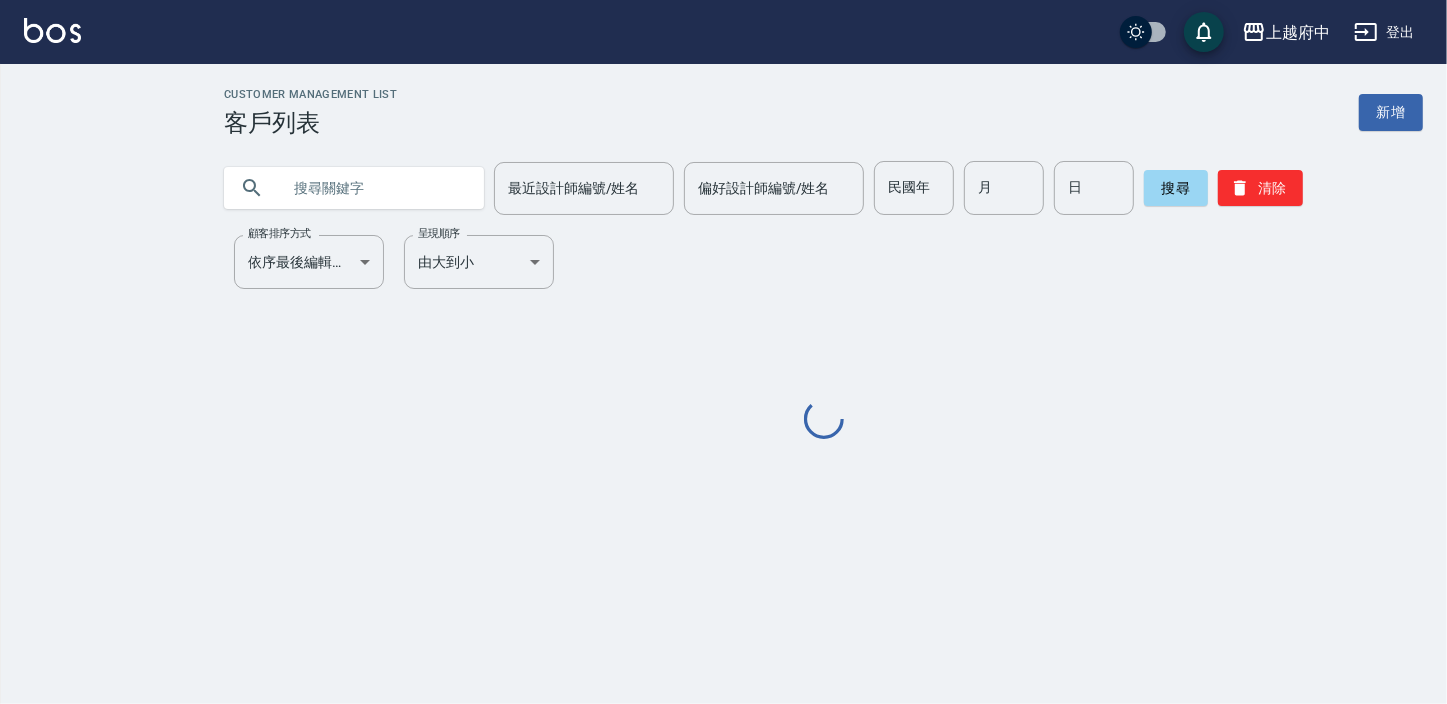 click at bounding box center (374, 188) 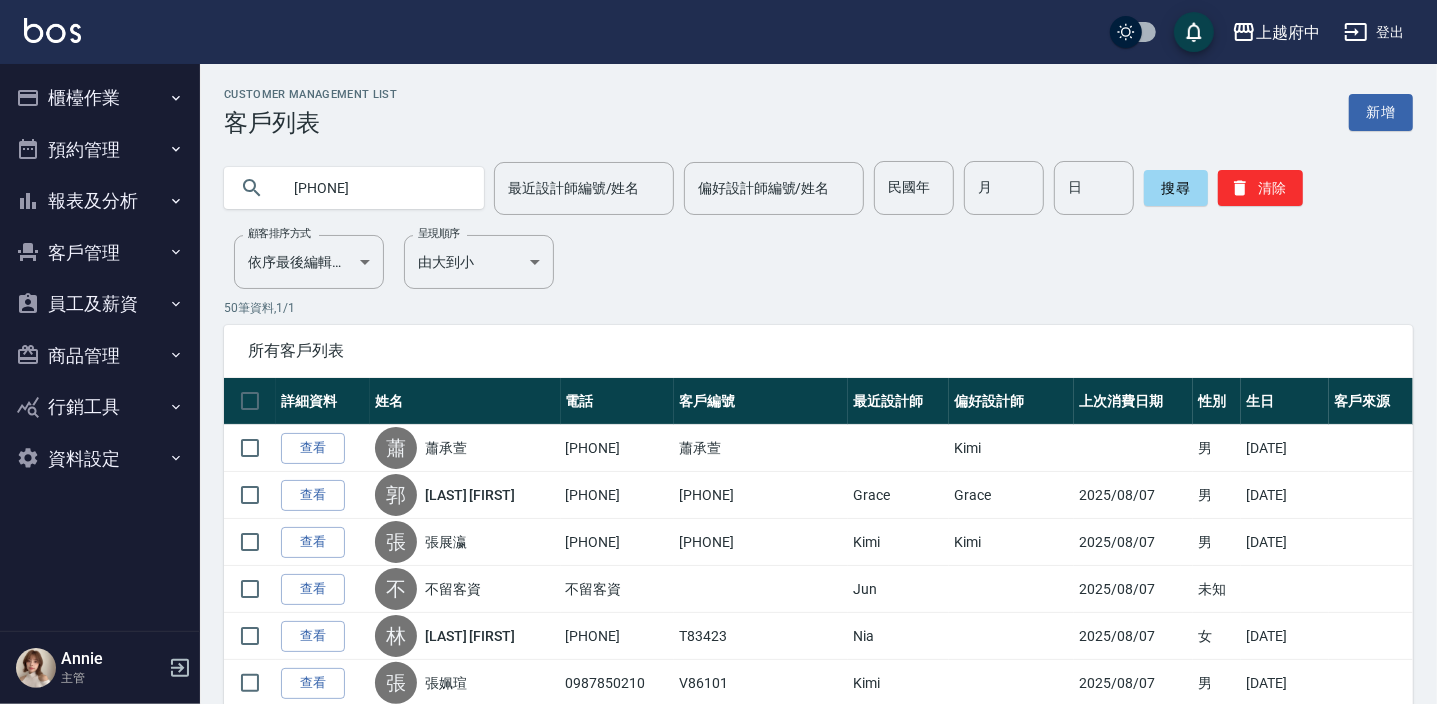 type on "[PHONE]" 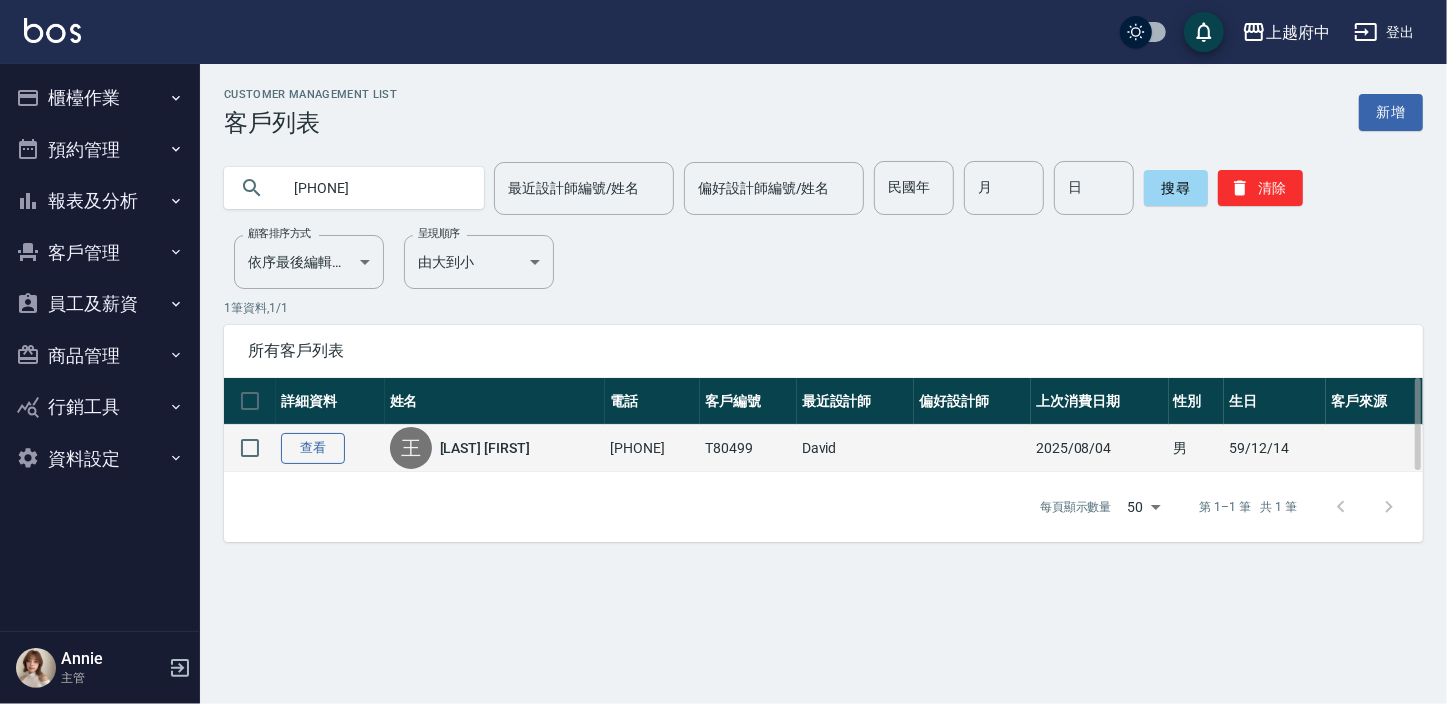 click on "查看" at bounding box center (313, 448) 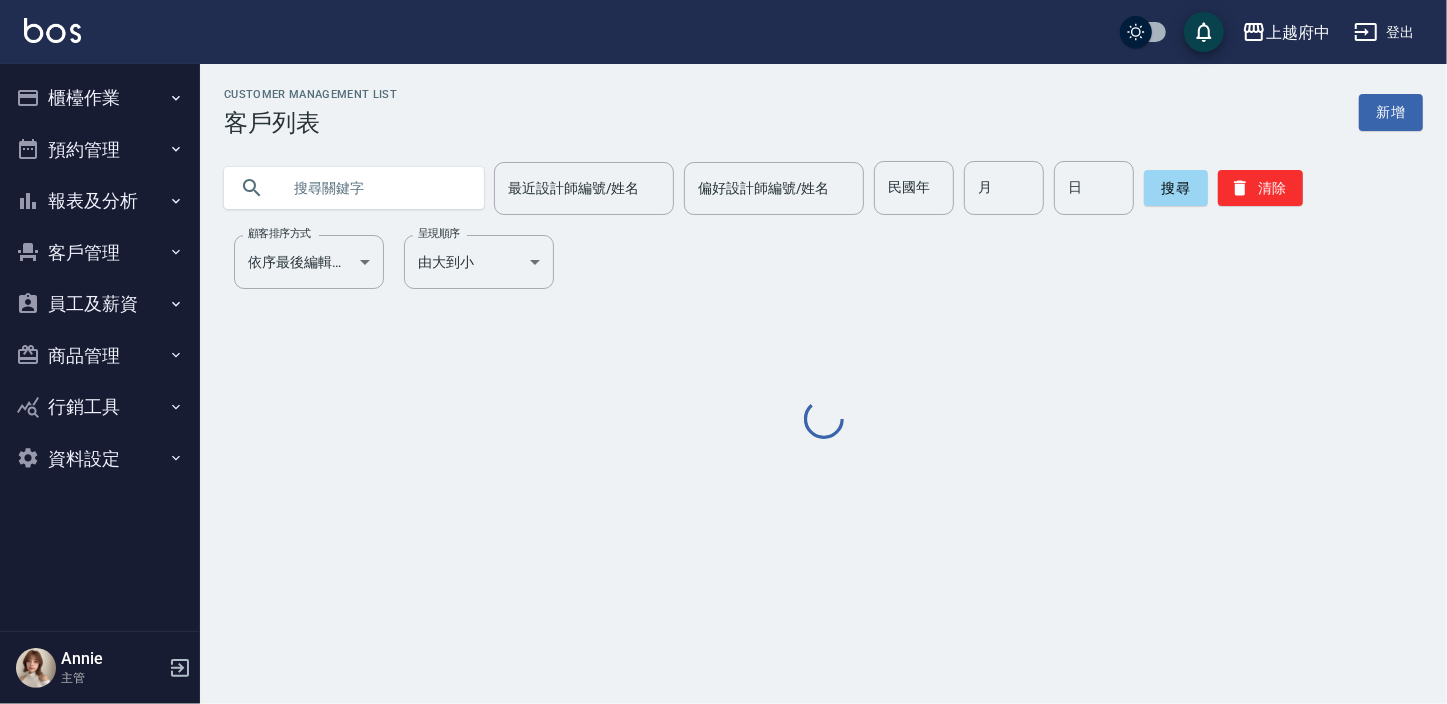 click 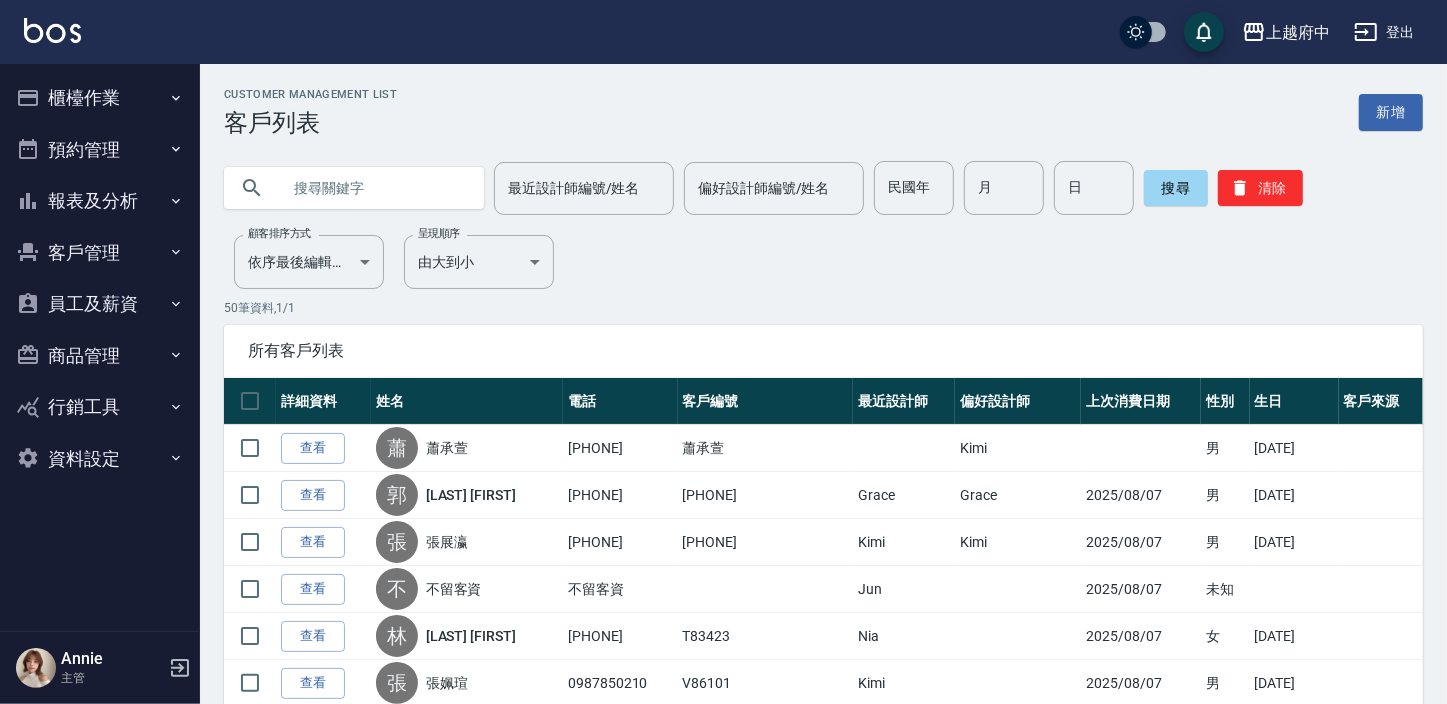 click at bounding box center (374, 188) 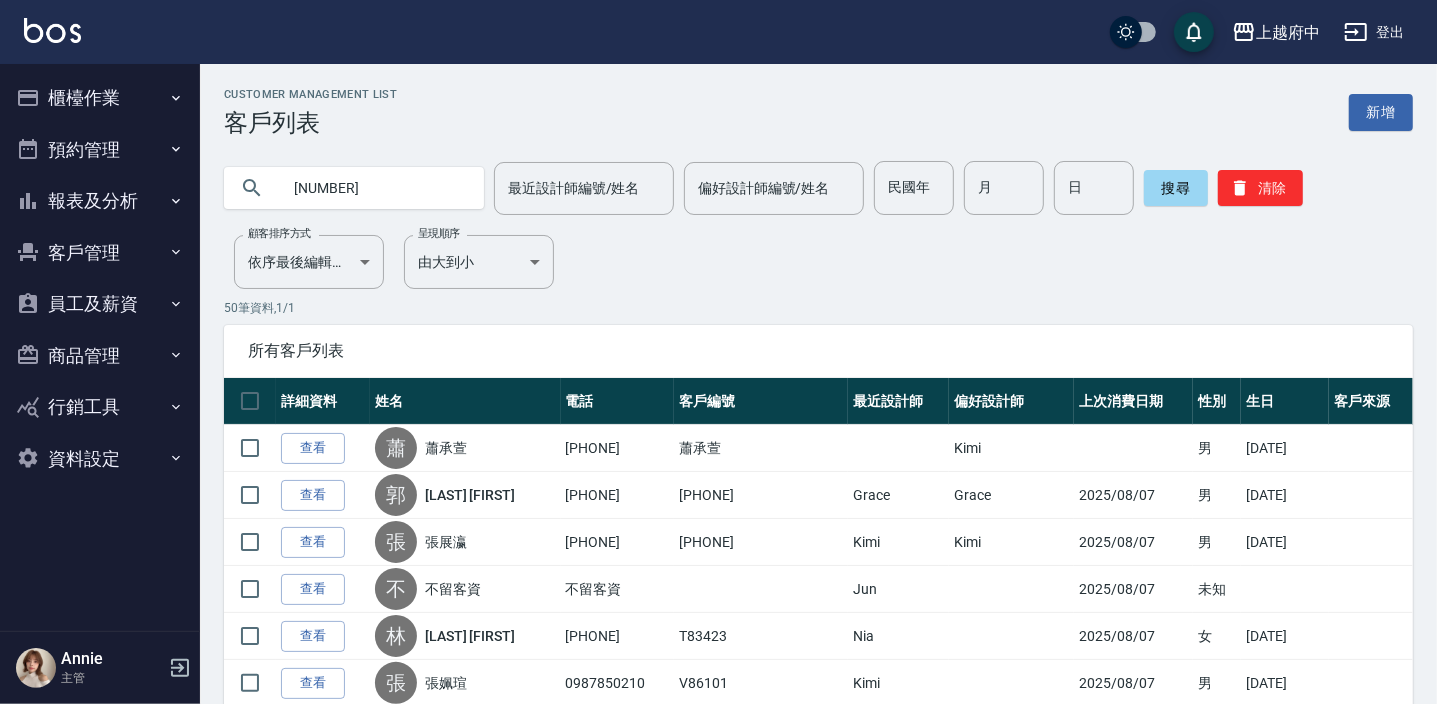 type on "[NUMBER]" 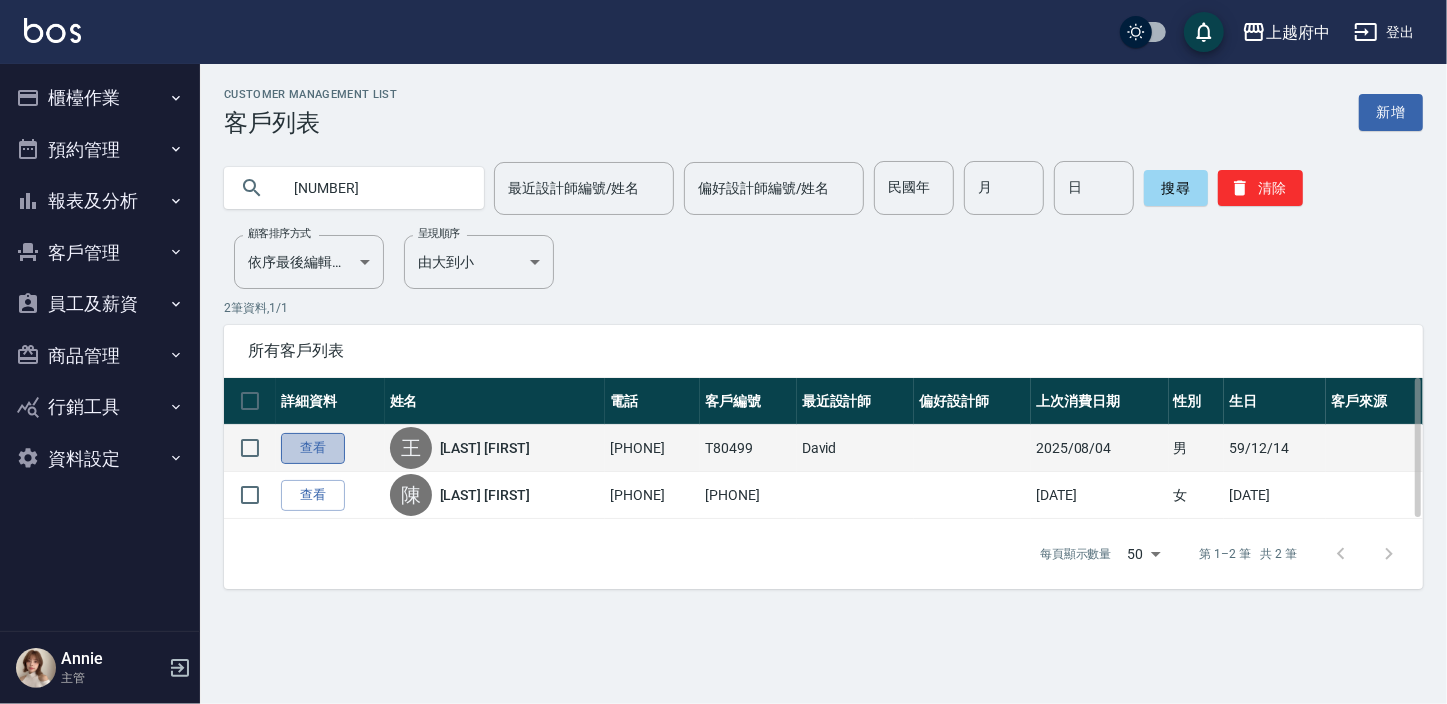 click on "查看" at bounding box center [313, 448] 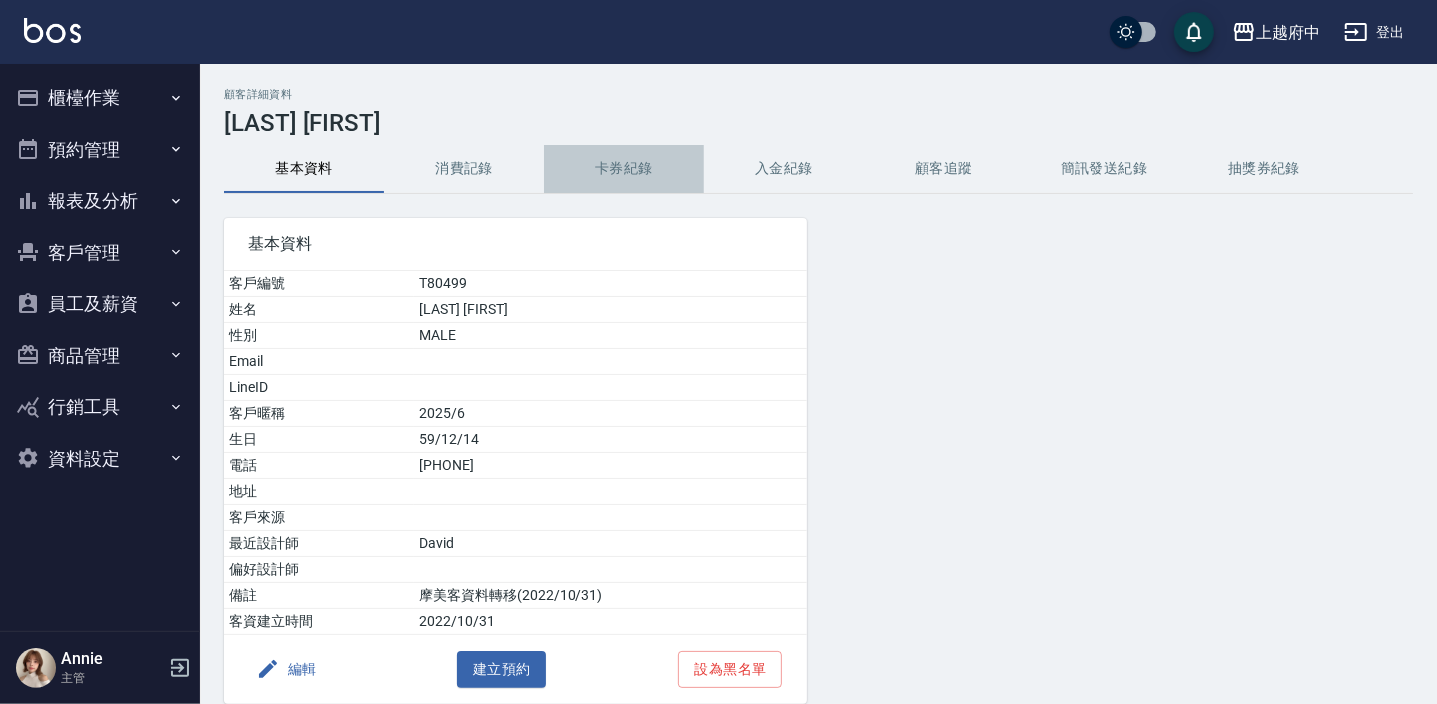 click on "卡券紀錄" at bounding box center [624, 169] 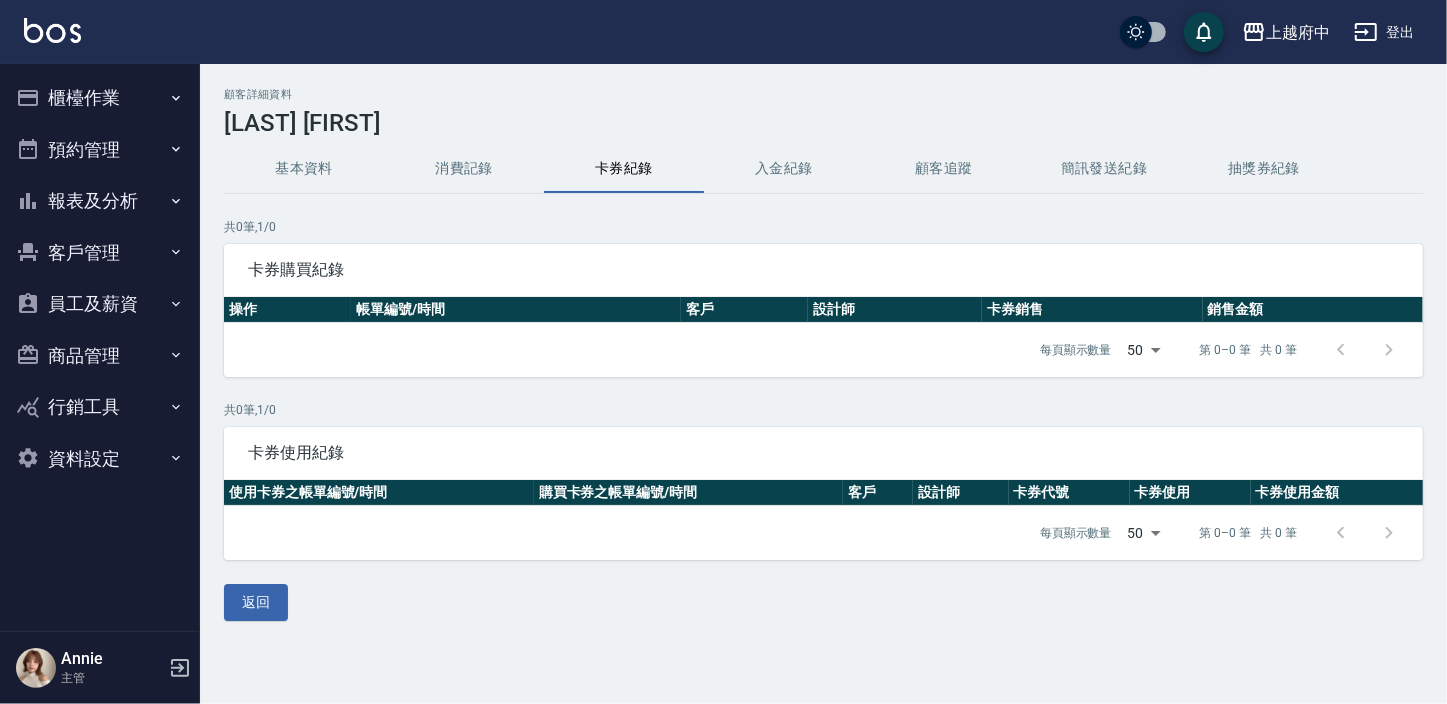click on "消費記錄" at bounding box center (464, 169) 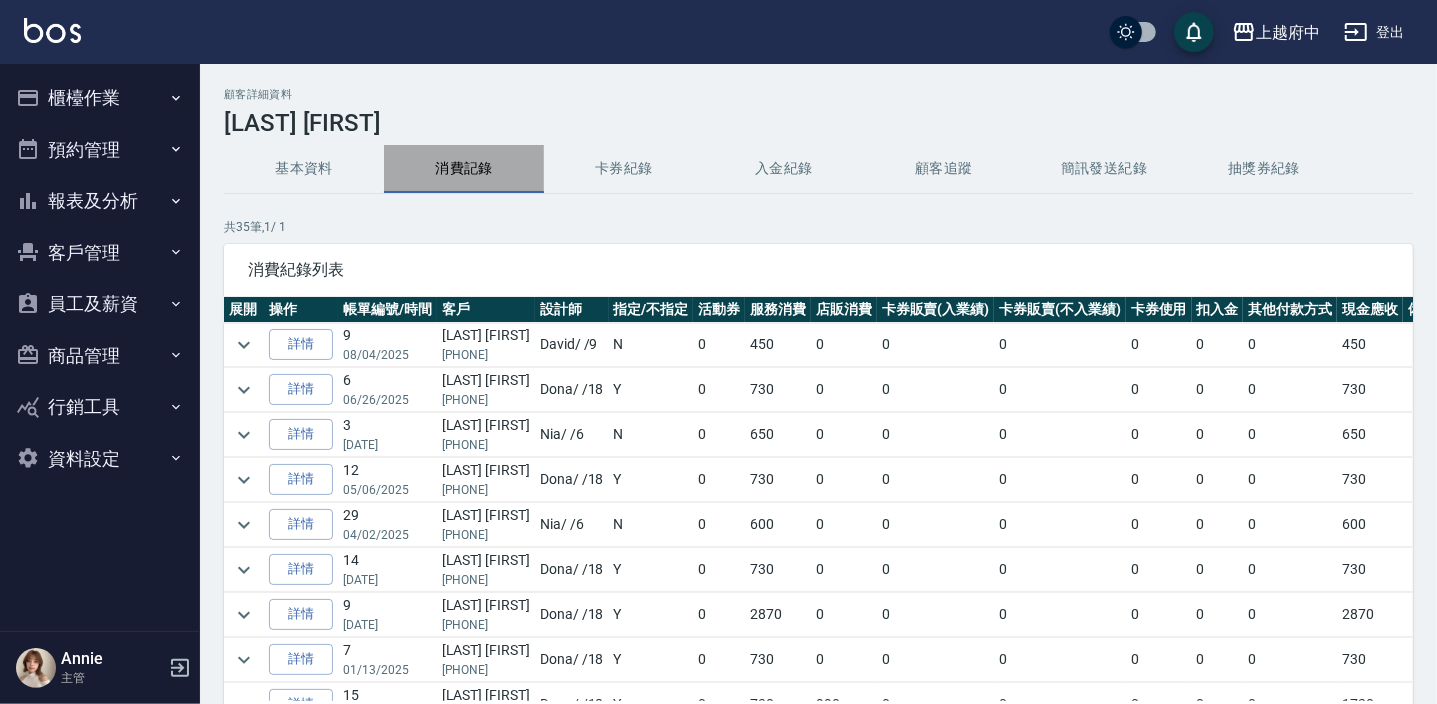 click on "消費記錄" at bounding box center (464, 169) 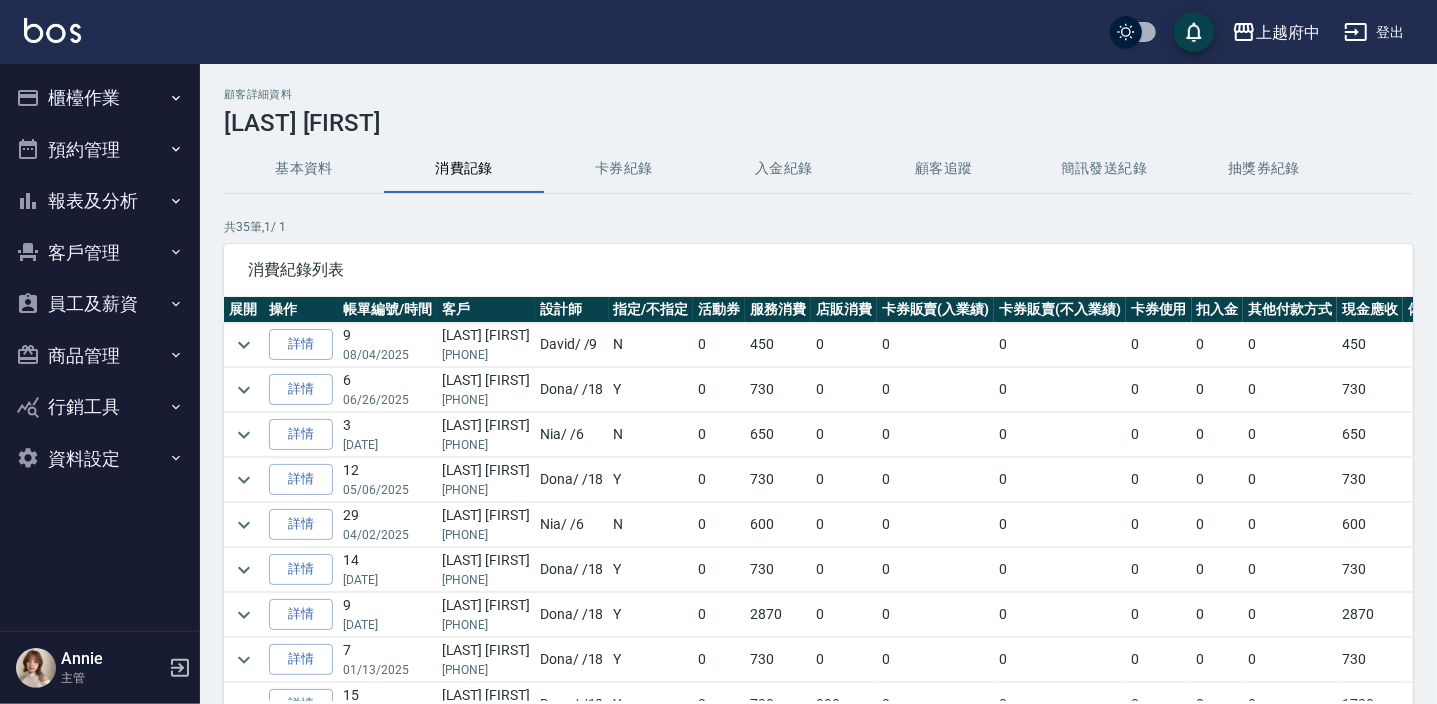 click on "預約管理" at bounding box center (100, 150) 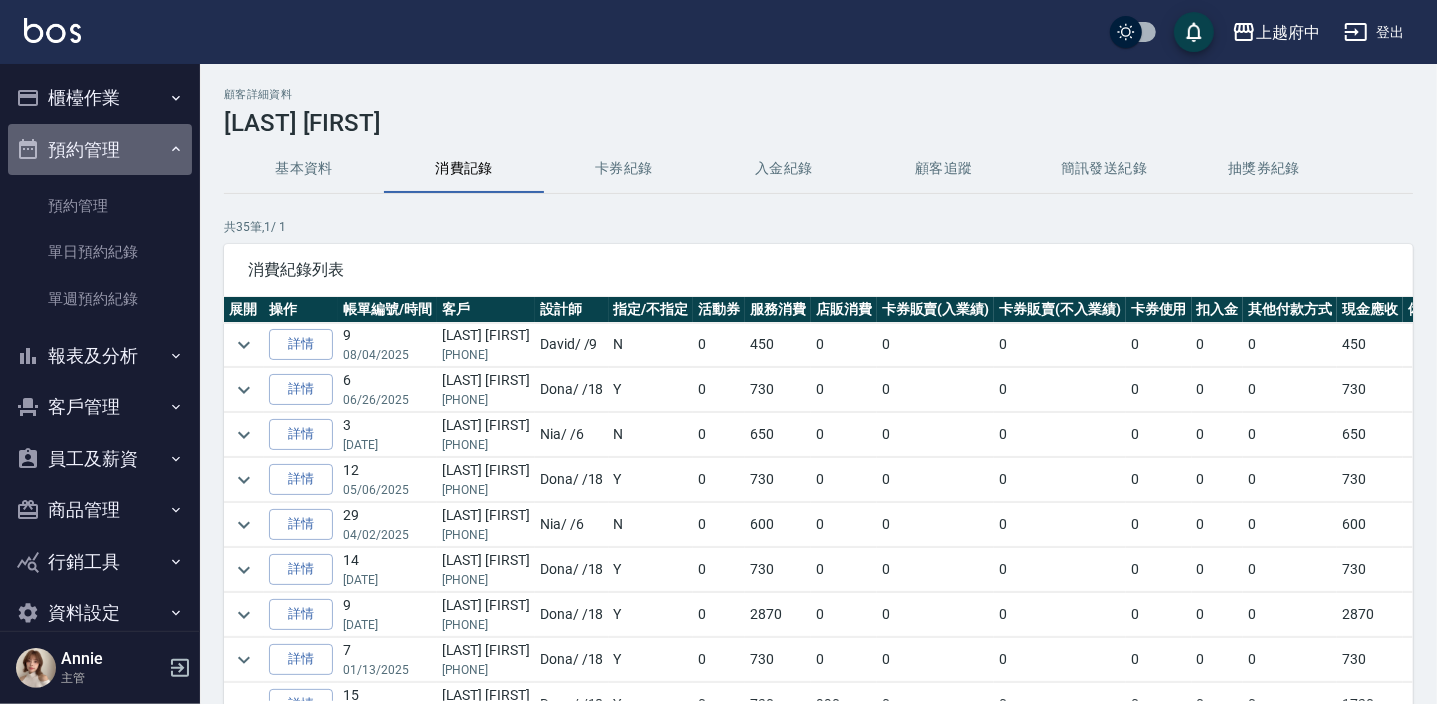 click on "預約管理" at bounding box center [100, 150] 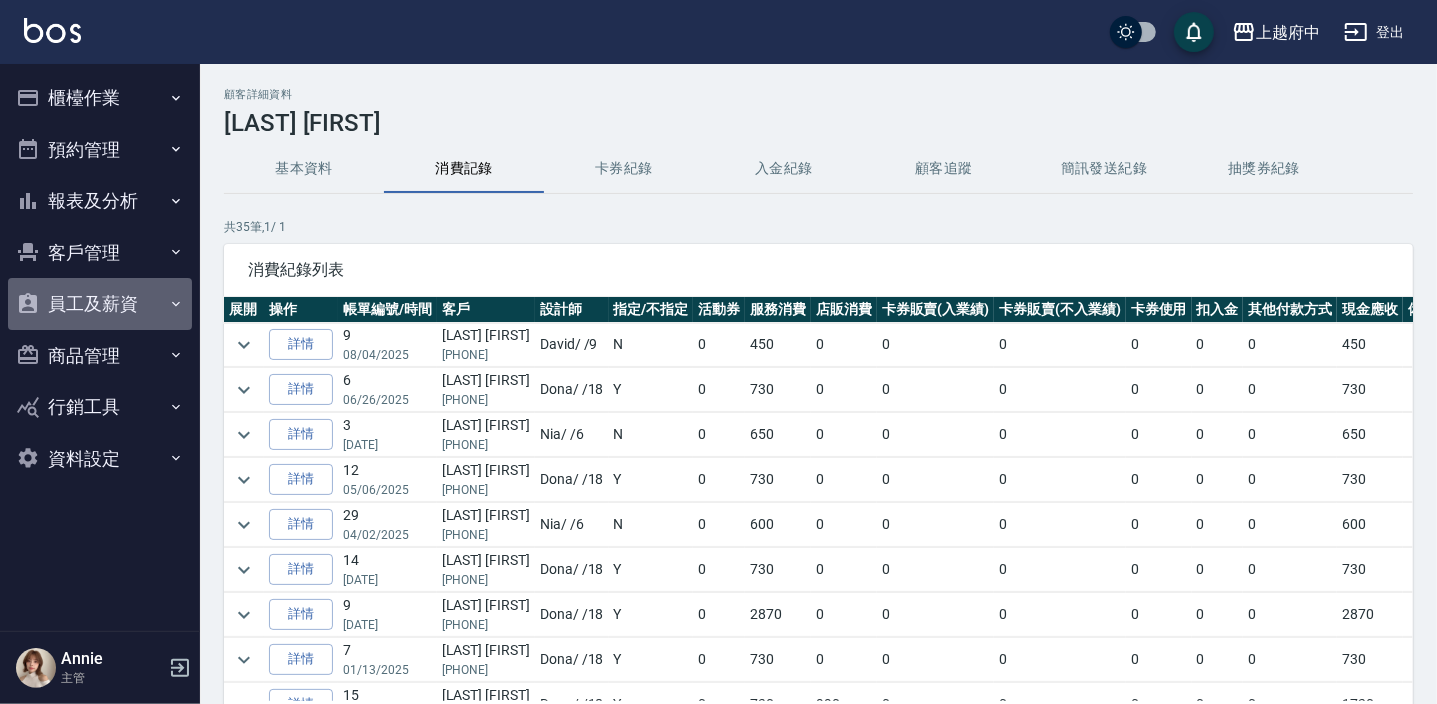 click on "員工及薪資" at bounding box center (100, 304) 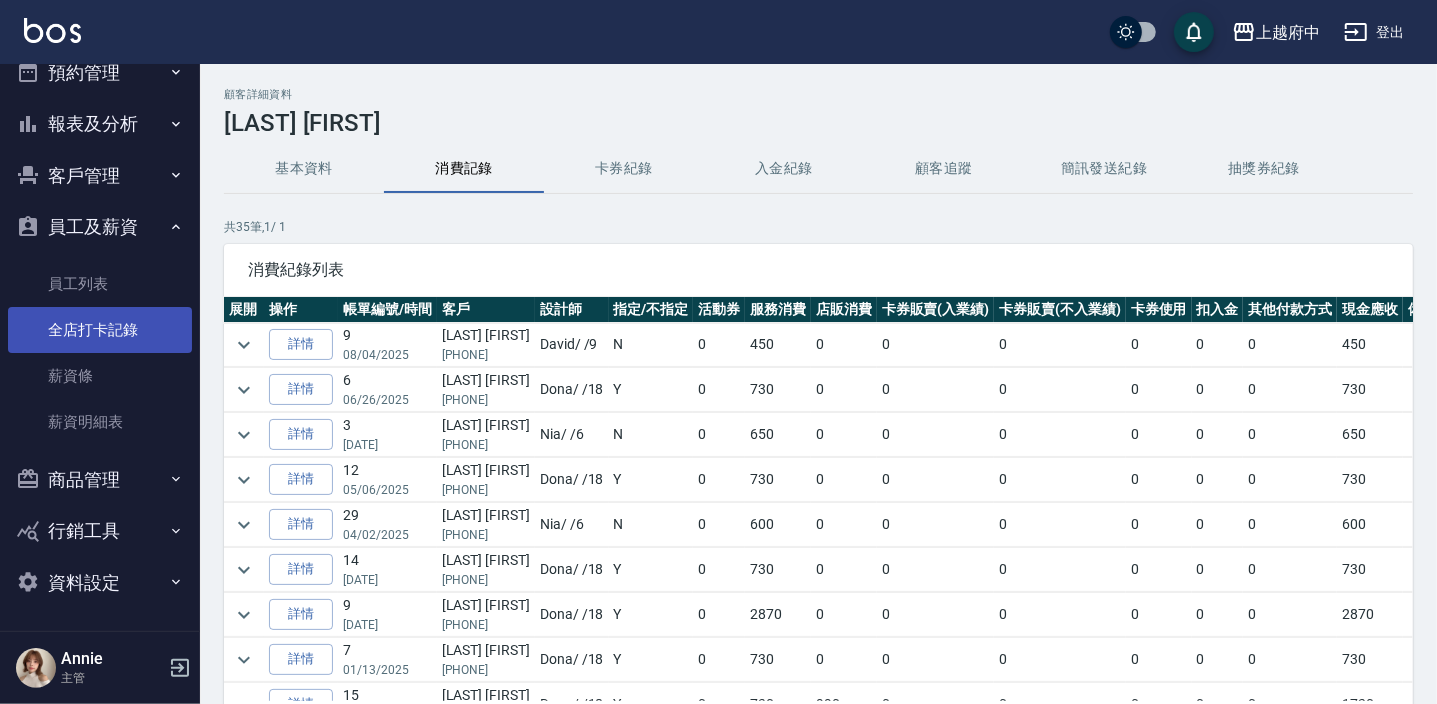 scroll, scrollTop: 78, scrollLeft: 0, axis: vertical 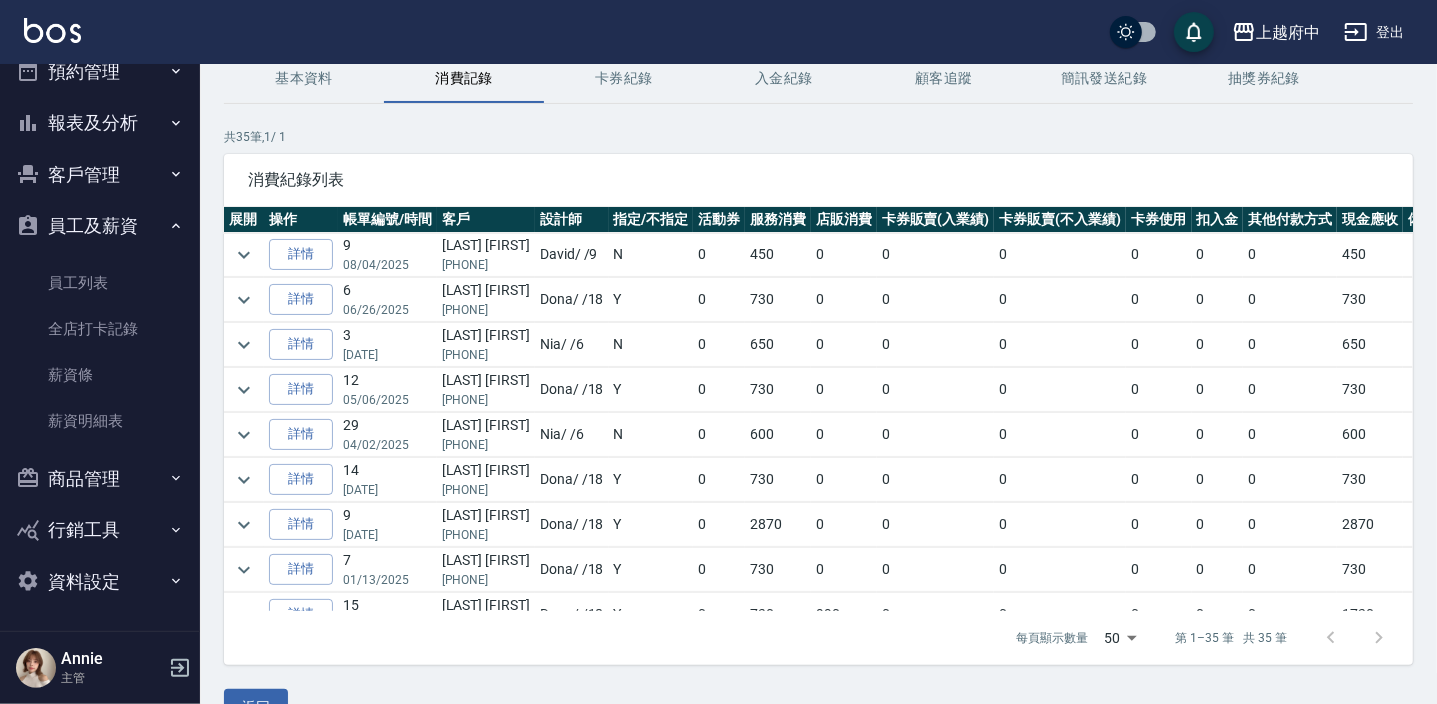 click on "商品管理" at bounding box center (100, 479) 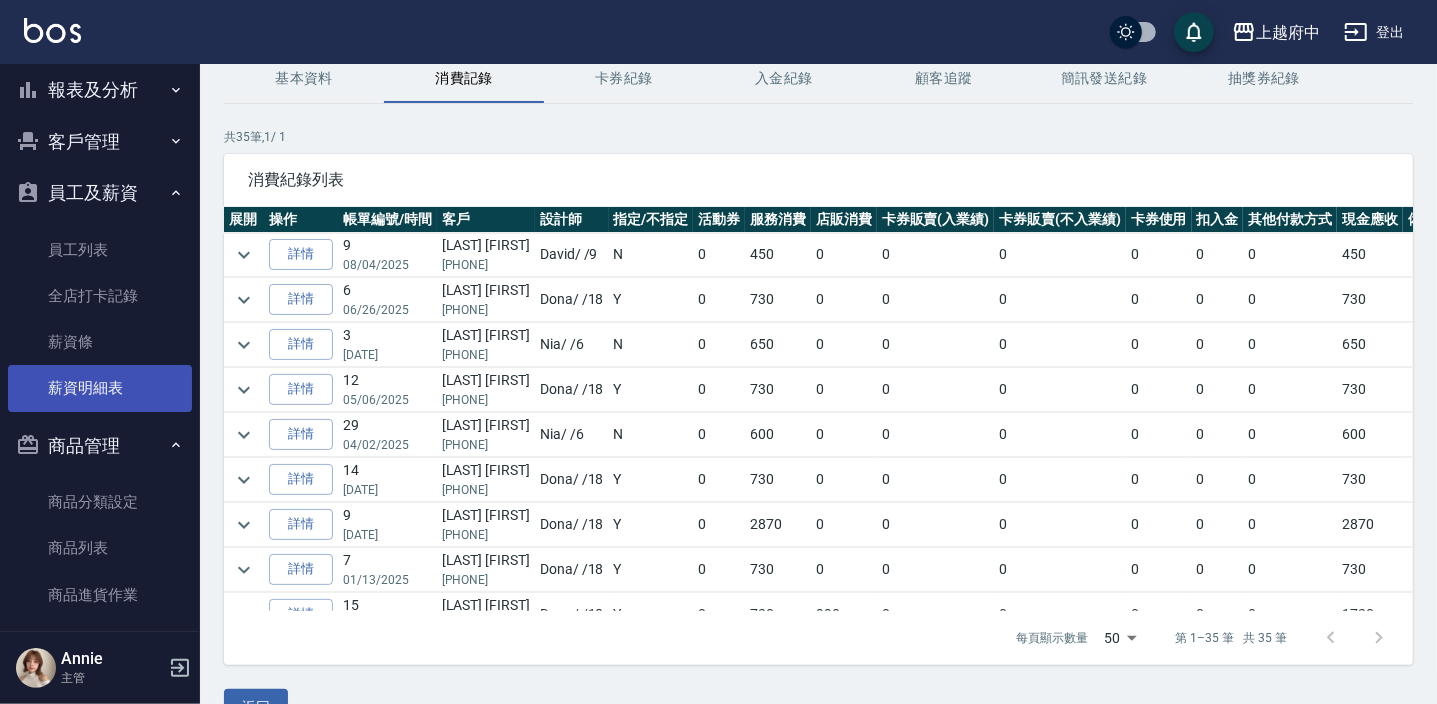 scroll, scrollTop: 169, scrollLeft: 0, axis: vertical 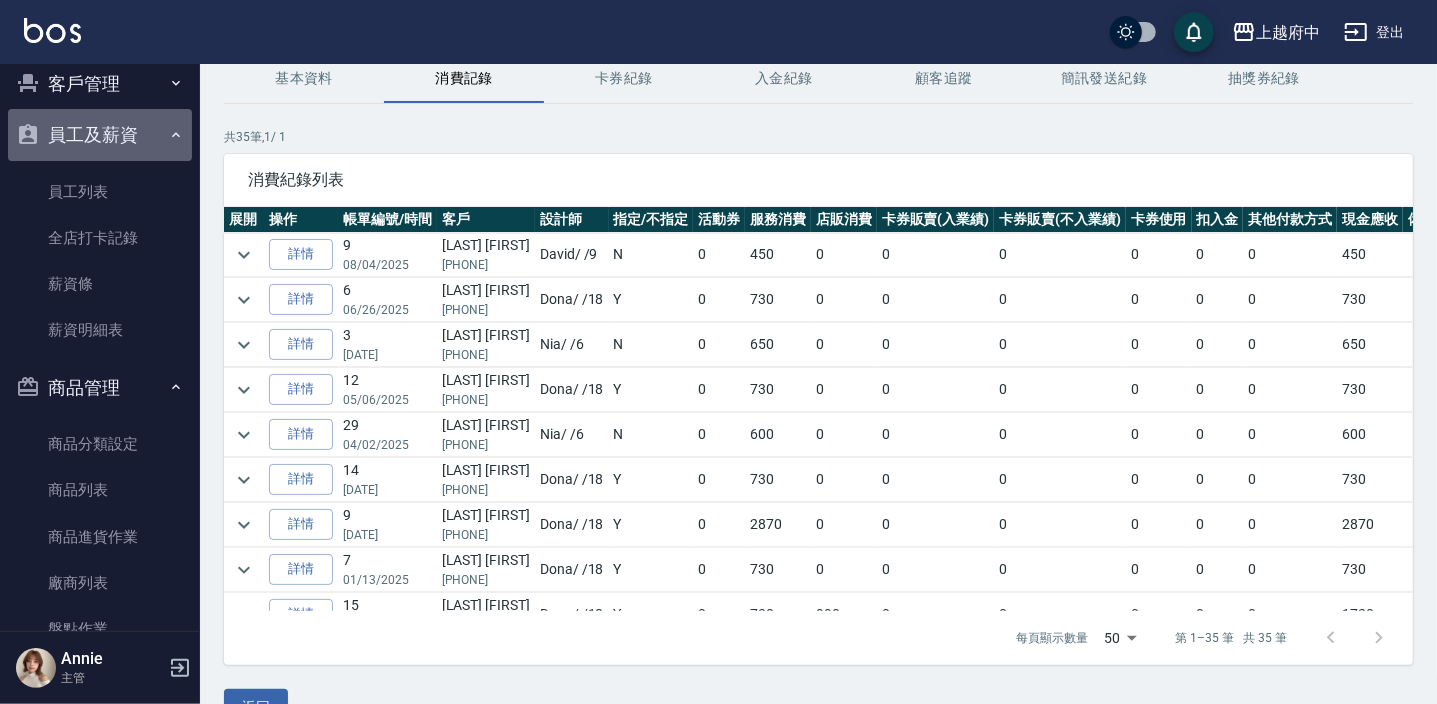 drag, startPoint x: 126, startPoint y: 124, endPoint x: 108, endPoint y: 191, distance: 69.375786 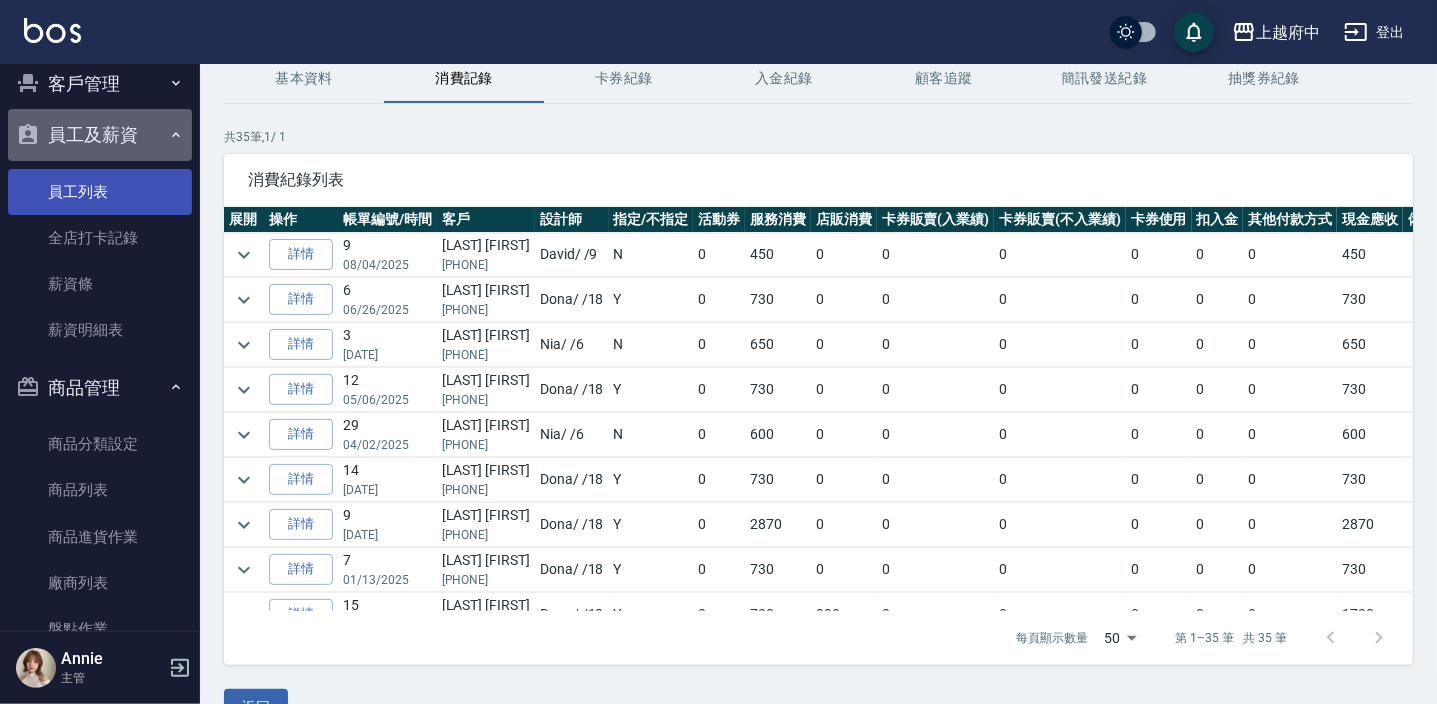 click on "員工及薪資" at bounding box center [100, 135] 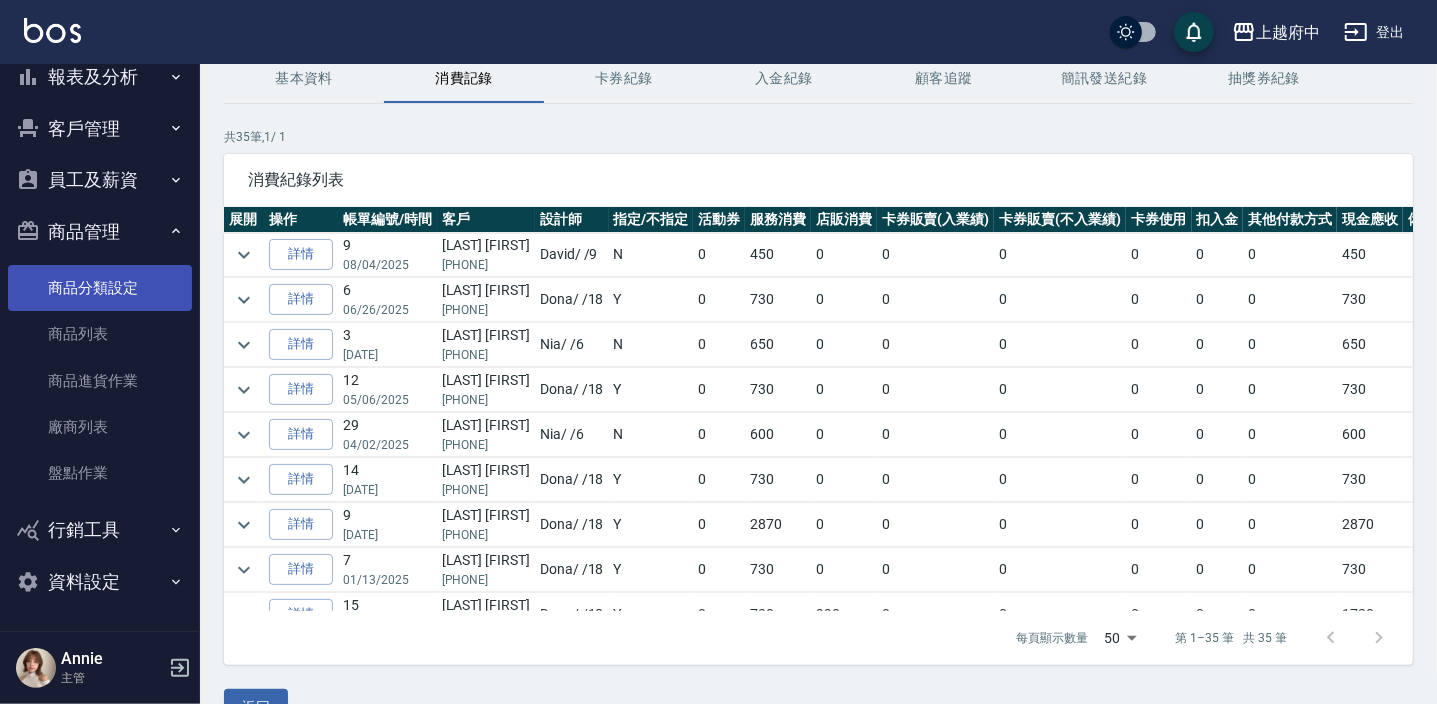 scroll, scrollTop: 124, scrollLeft: 0, axis: vertical 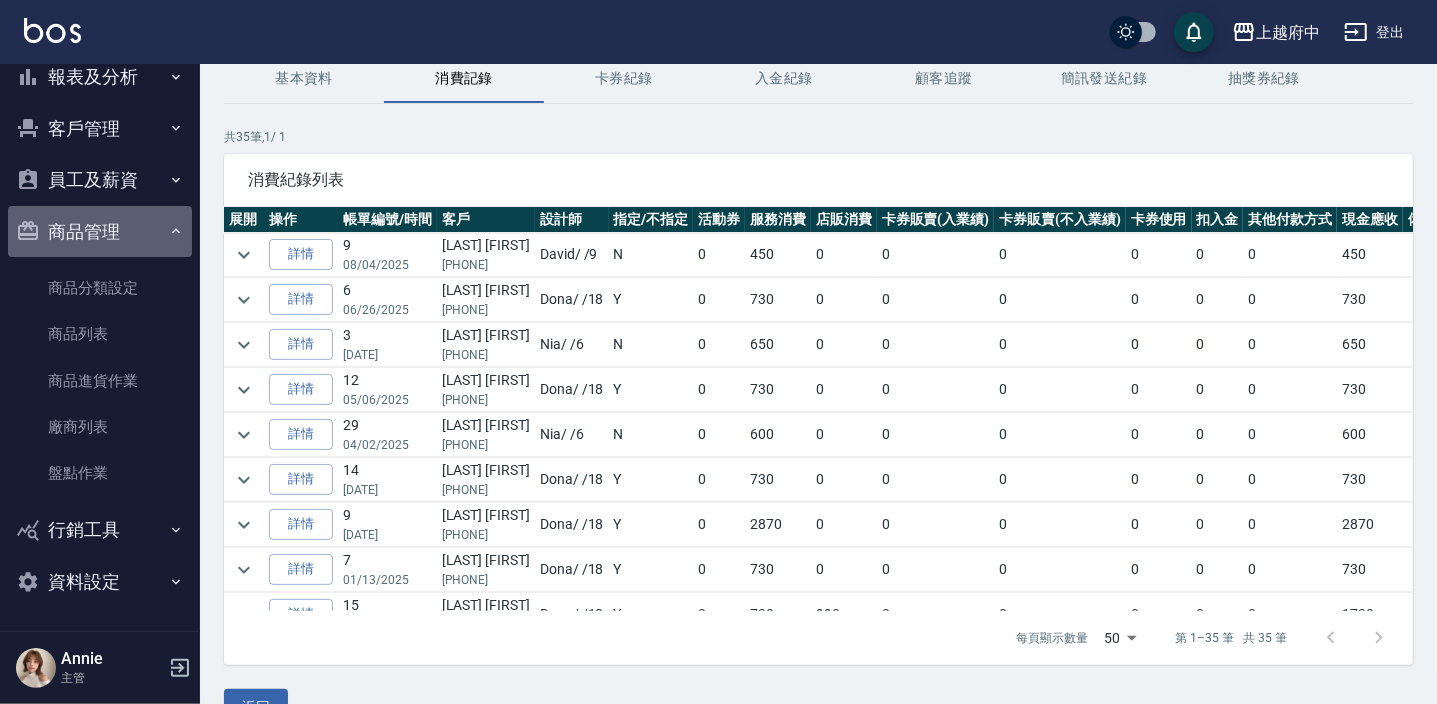 click on "商品管理" at bounding box center [100, 232] 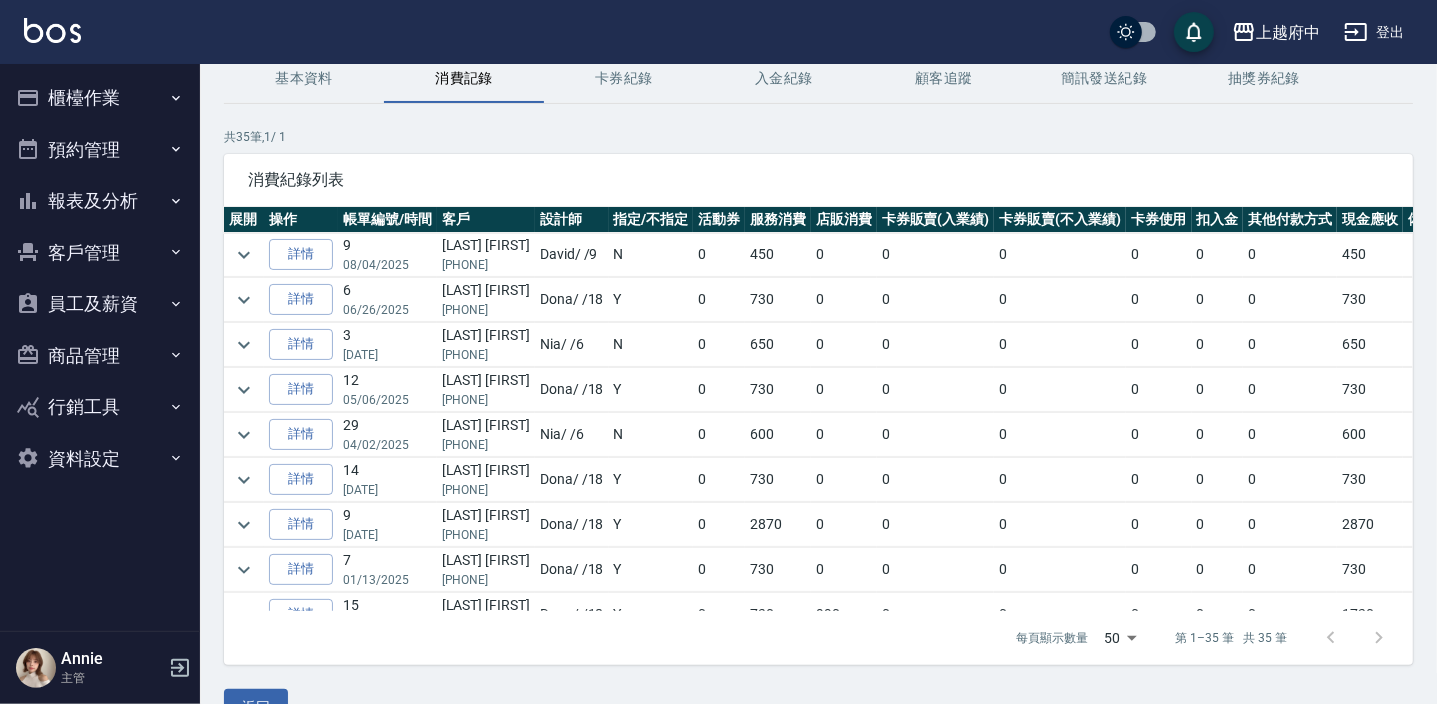 scroll, scrollTop: 0, scrollLeft: 0, axis: both 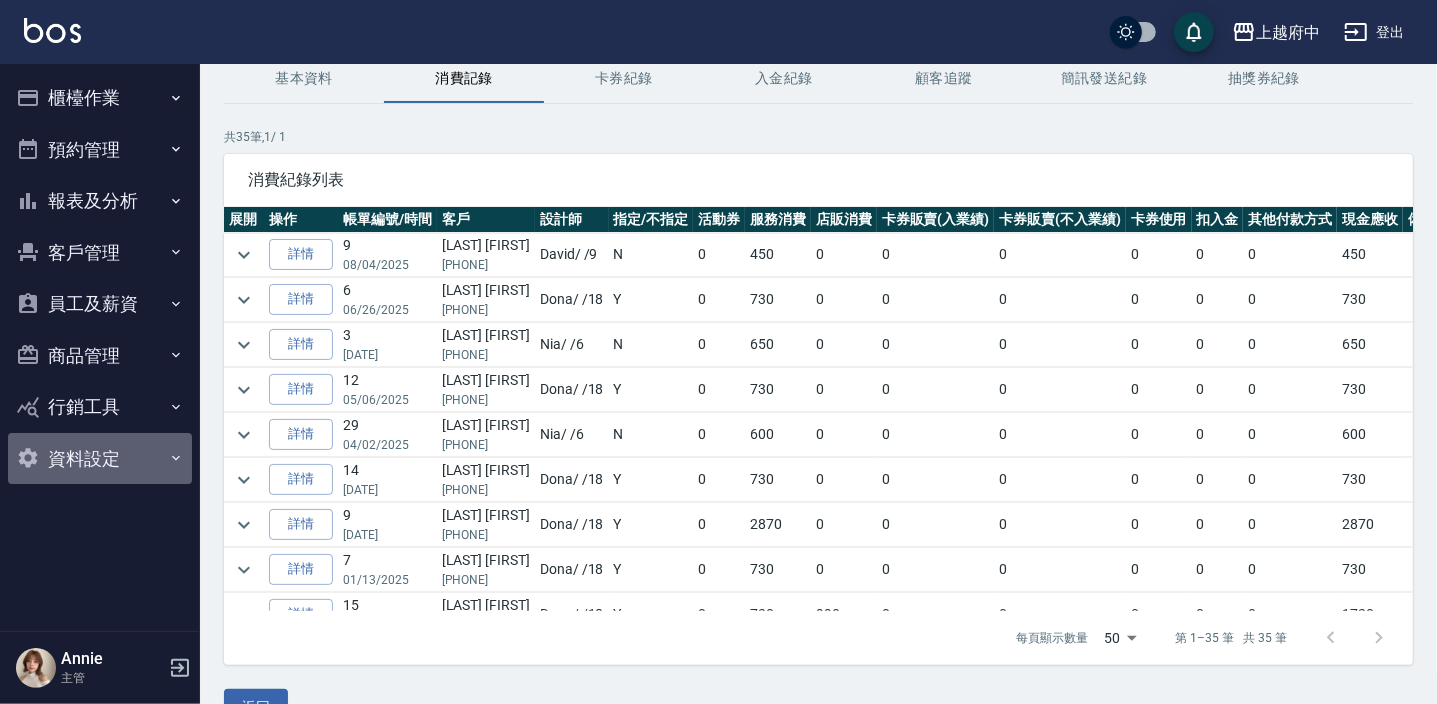 drag, startPoint x: 105, startPoint y: 451, endPoint x: 107, endPoint y: 441, distance: 10.198039 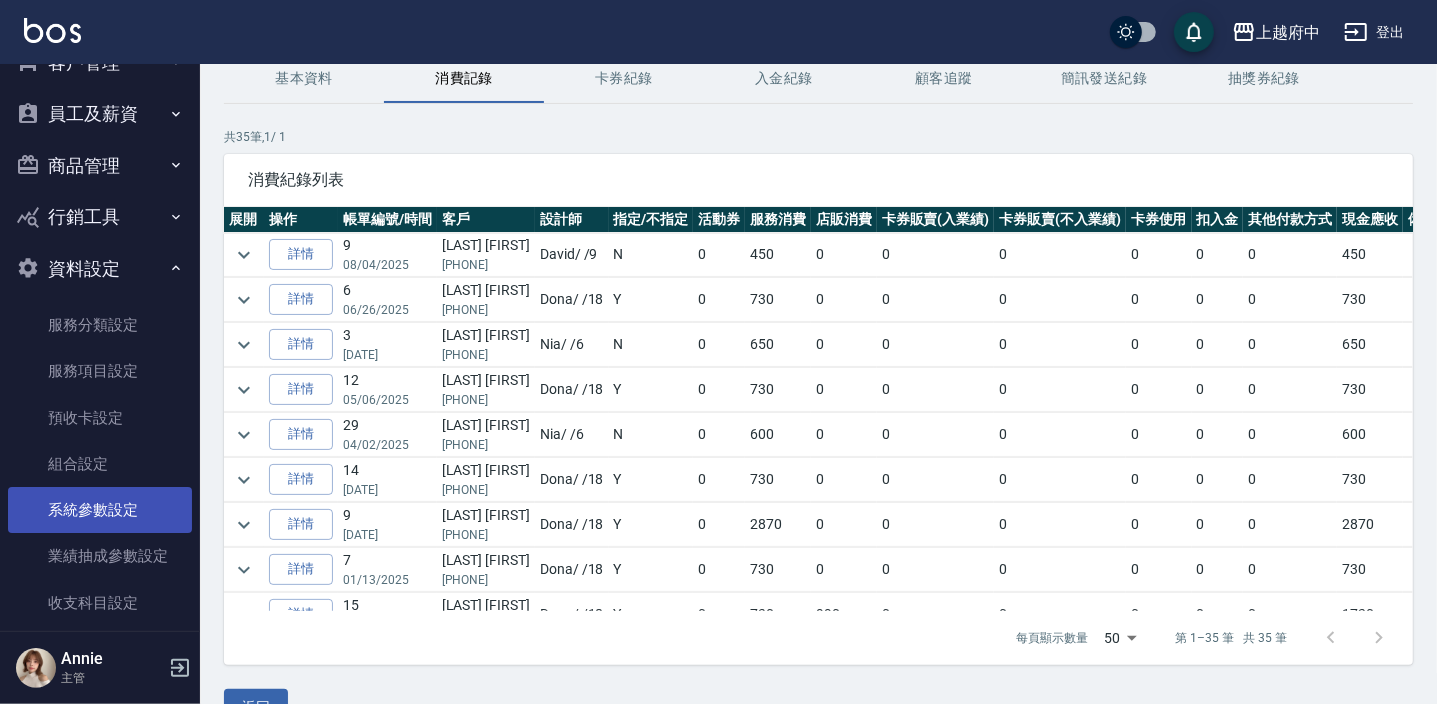 scroll, scrollTop: 272, scrollLeft: 0, axis: vertical 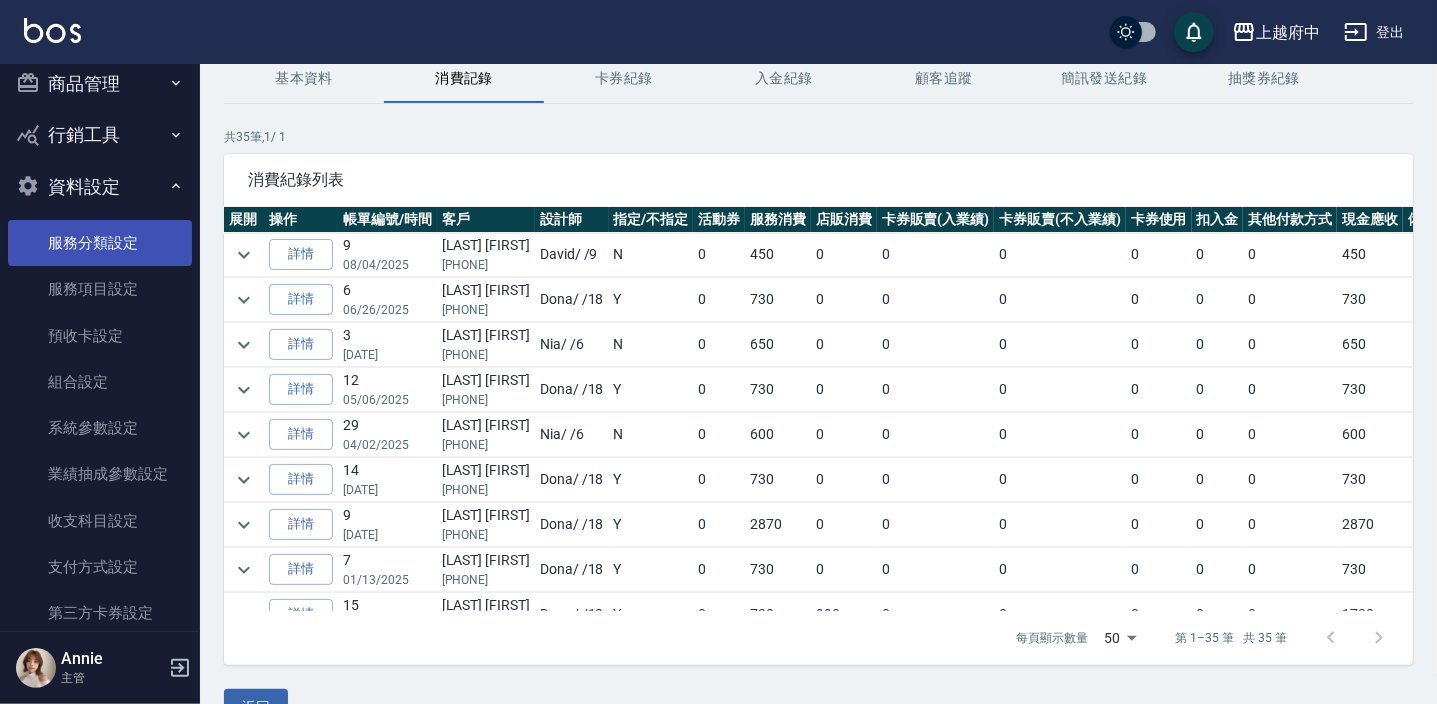 click on "服務分類設定" at bounding box center [100, 243] 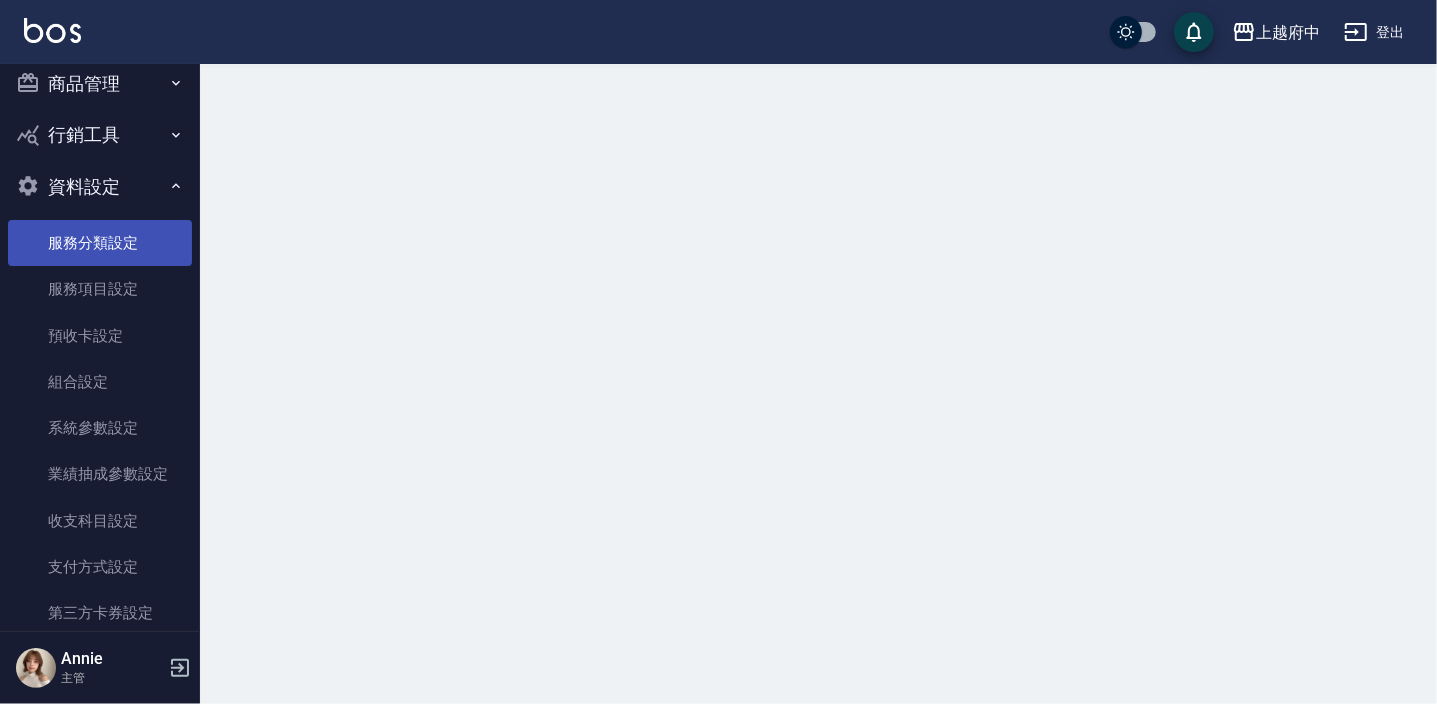 scroll, scrollTop: 0, scrollLeft: 0, axis: both 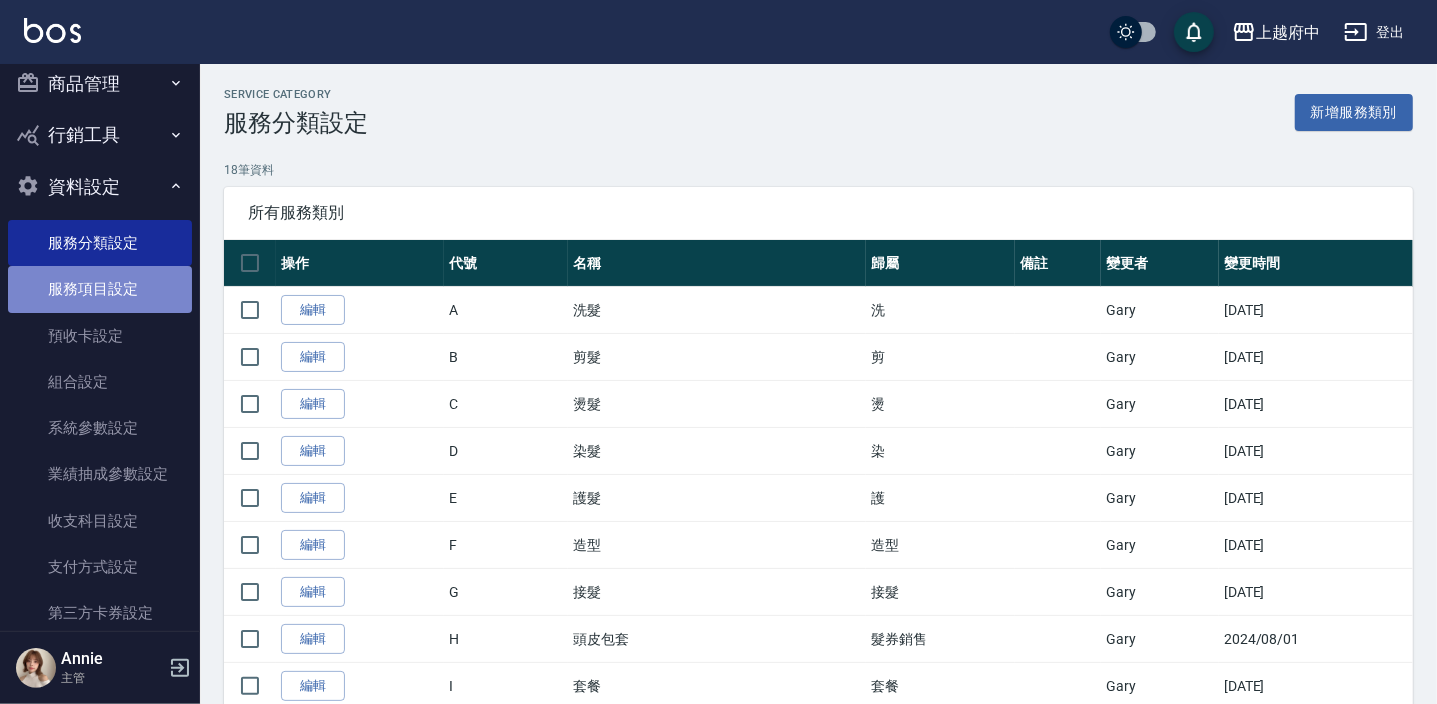 click on "服務項目設定" at bounding box center [100, 289] 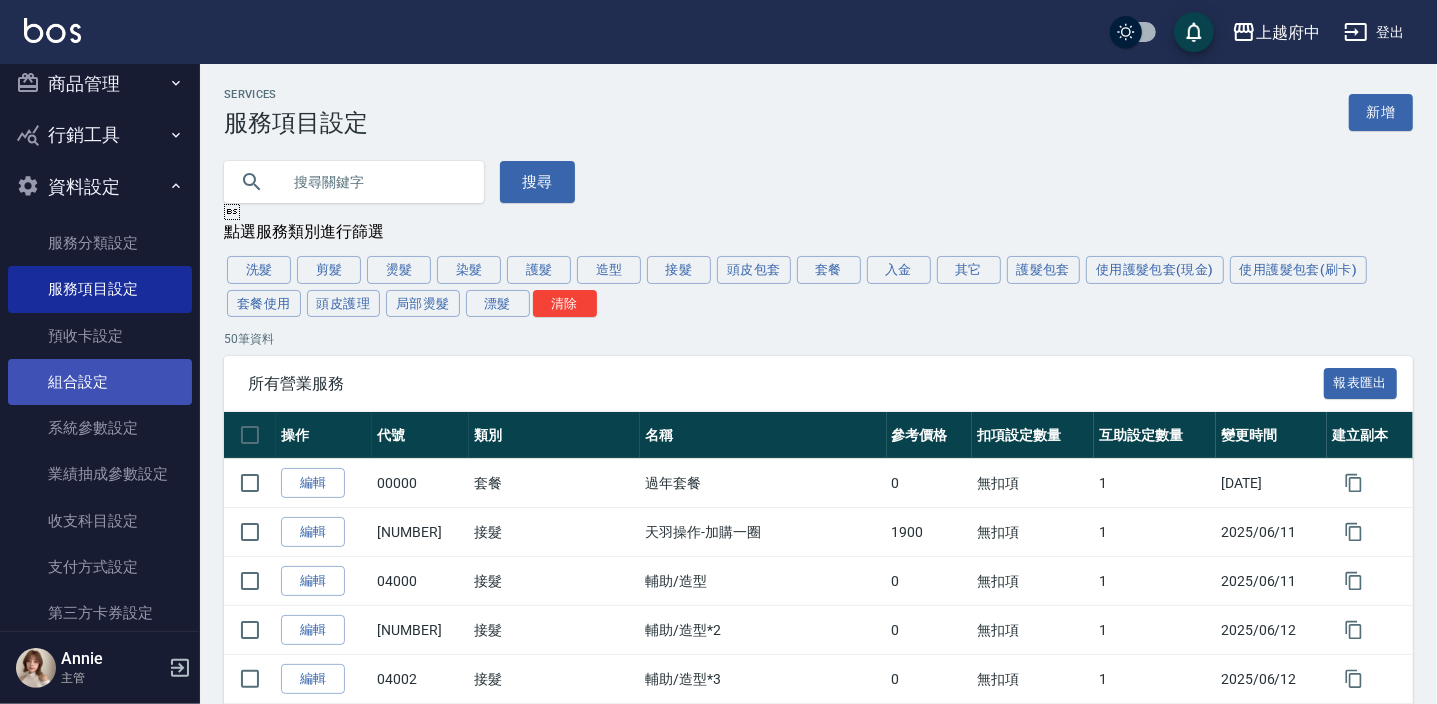 click on "組合設定" at bounding box center (100, 382) 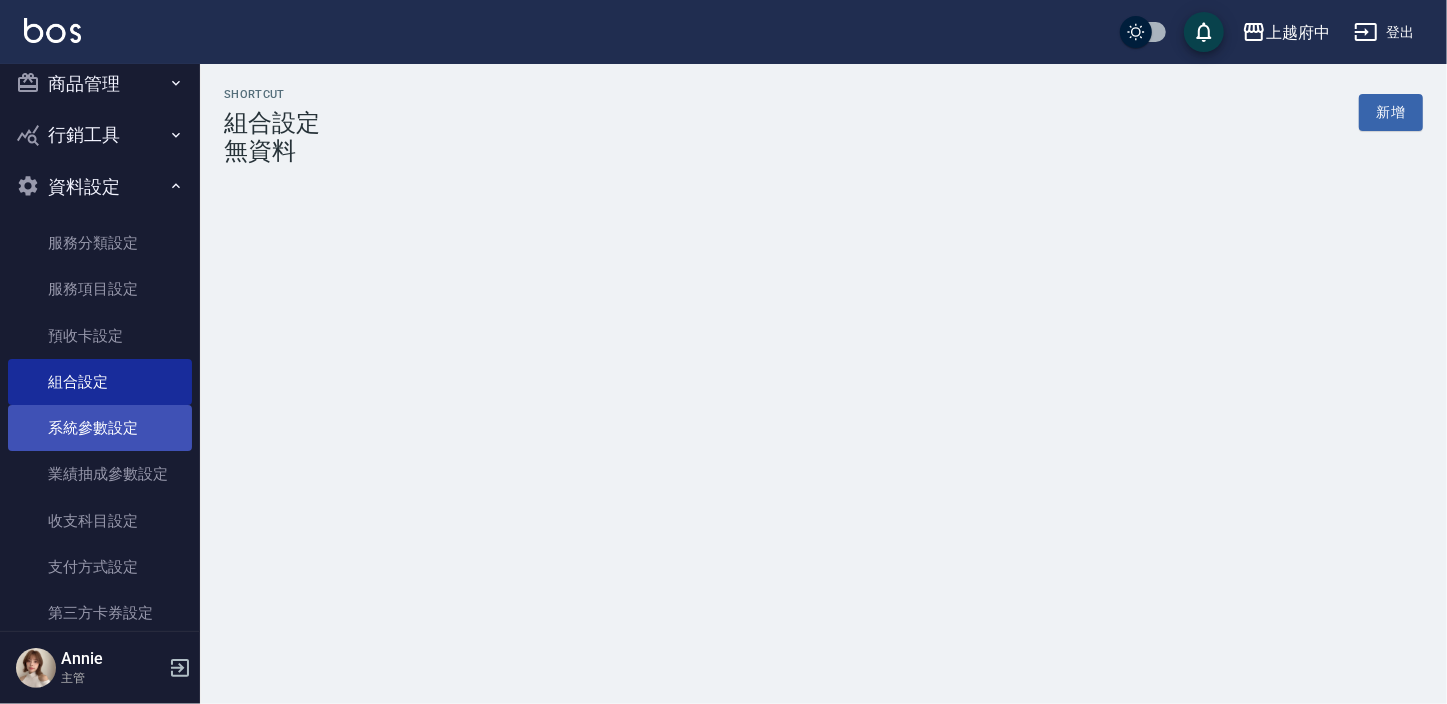 click on "系統參數設定" at bounding box center [100, 428] 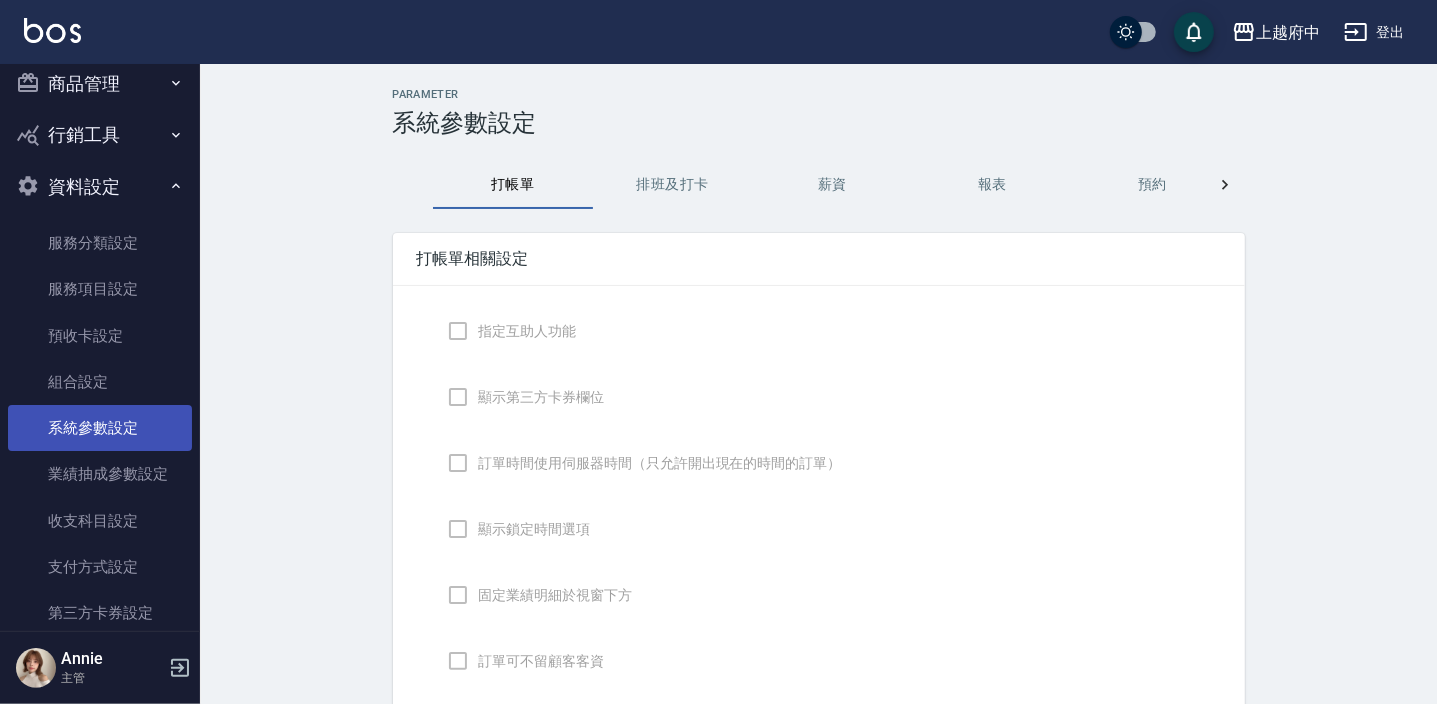 checkbox on "true" 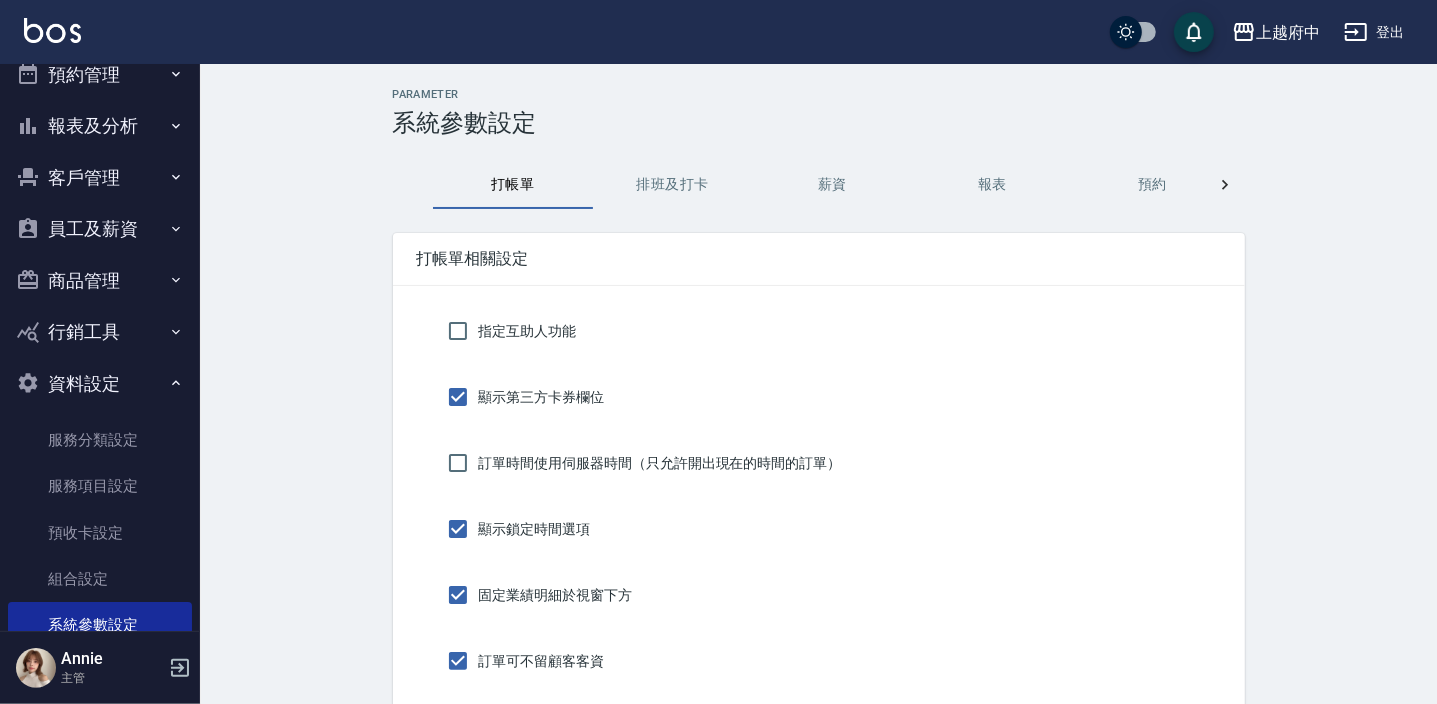 scroll, scrollTop: 36, scrollLeft: 0, axis: vertical 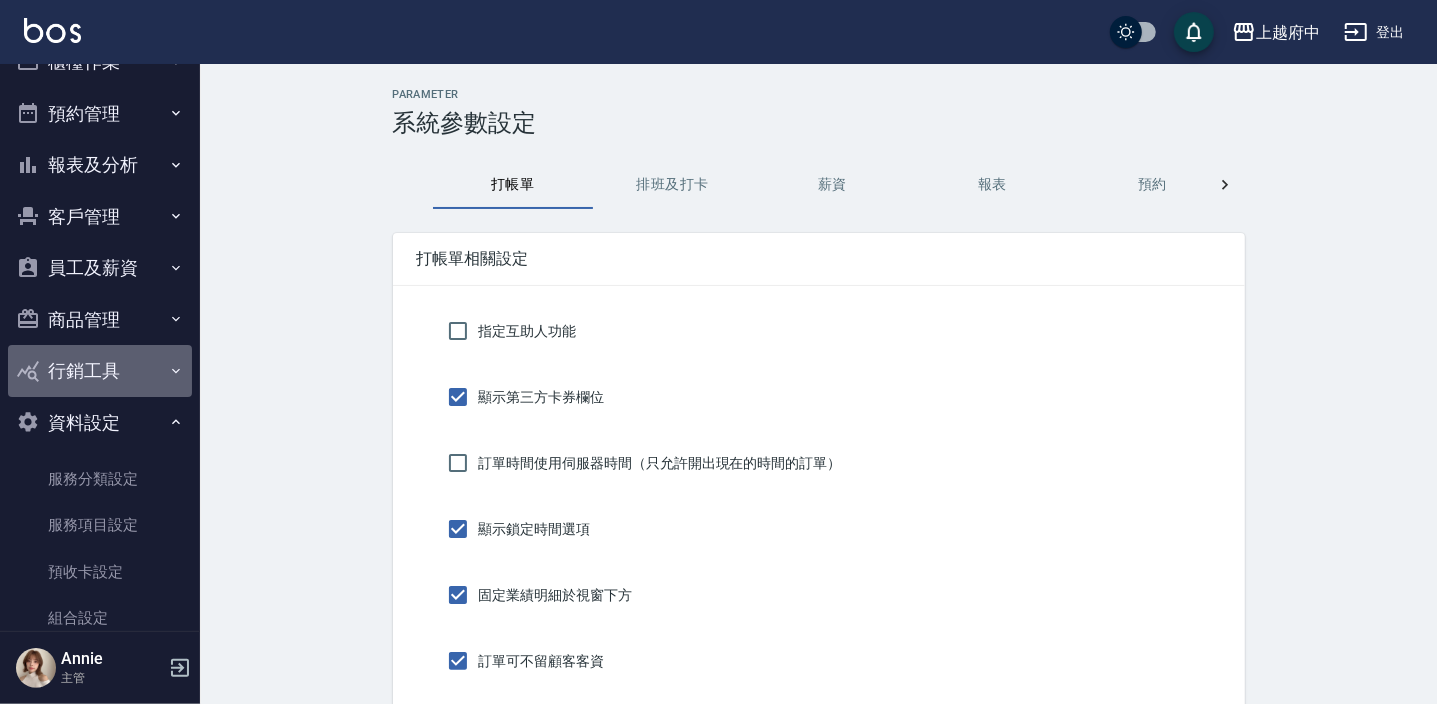 click on "行銷工具" at bounding box center [100, 371] 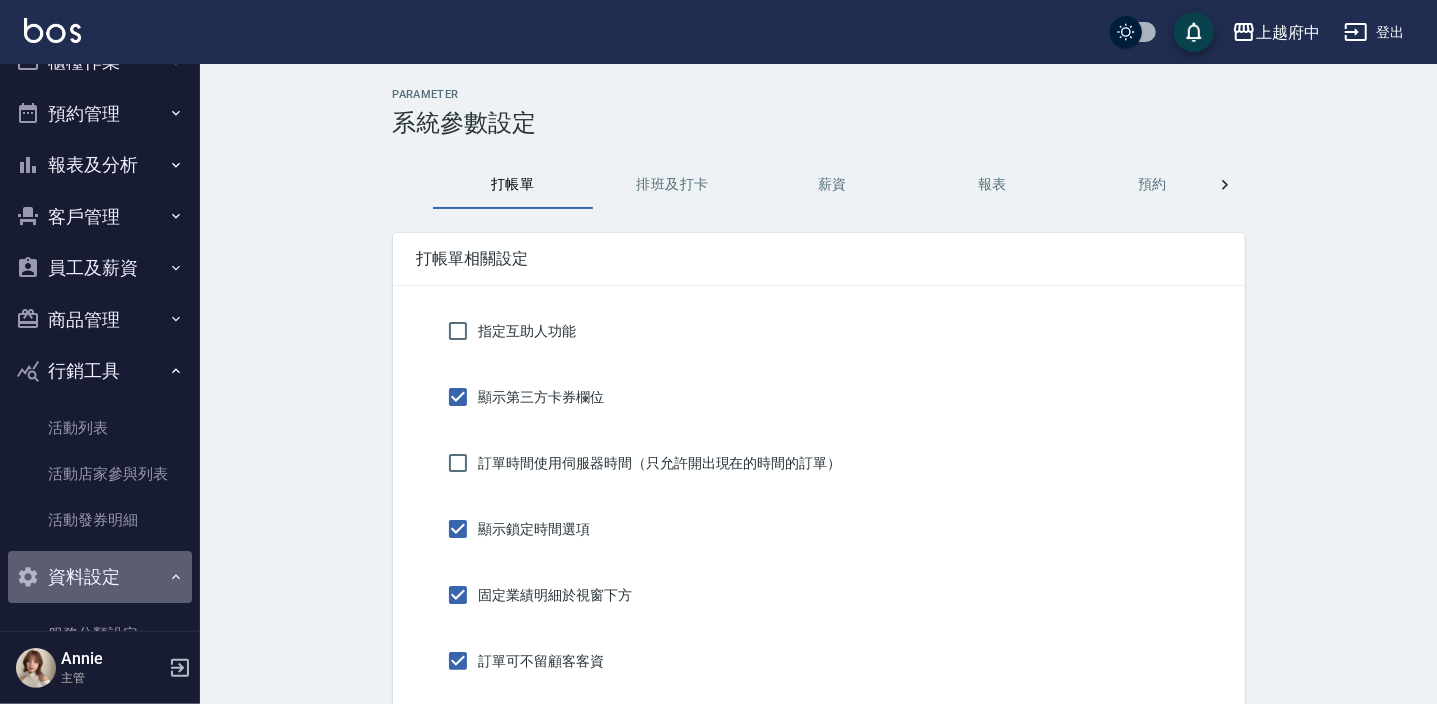 click on "資料設定" at bounding box center (100, 577) 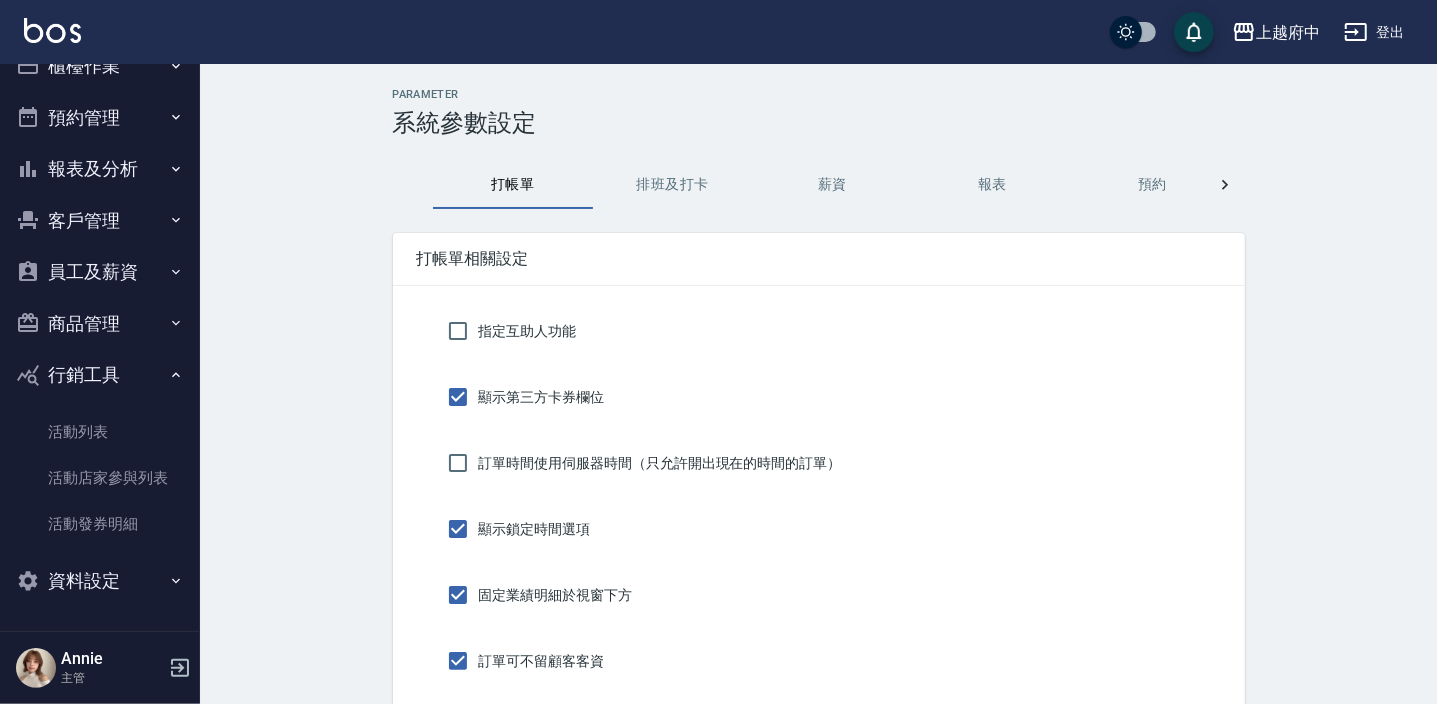 scroll, scrollTop: 32, scrollLeft: 0, axis: vertical 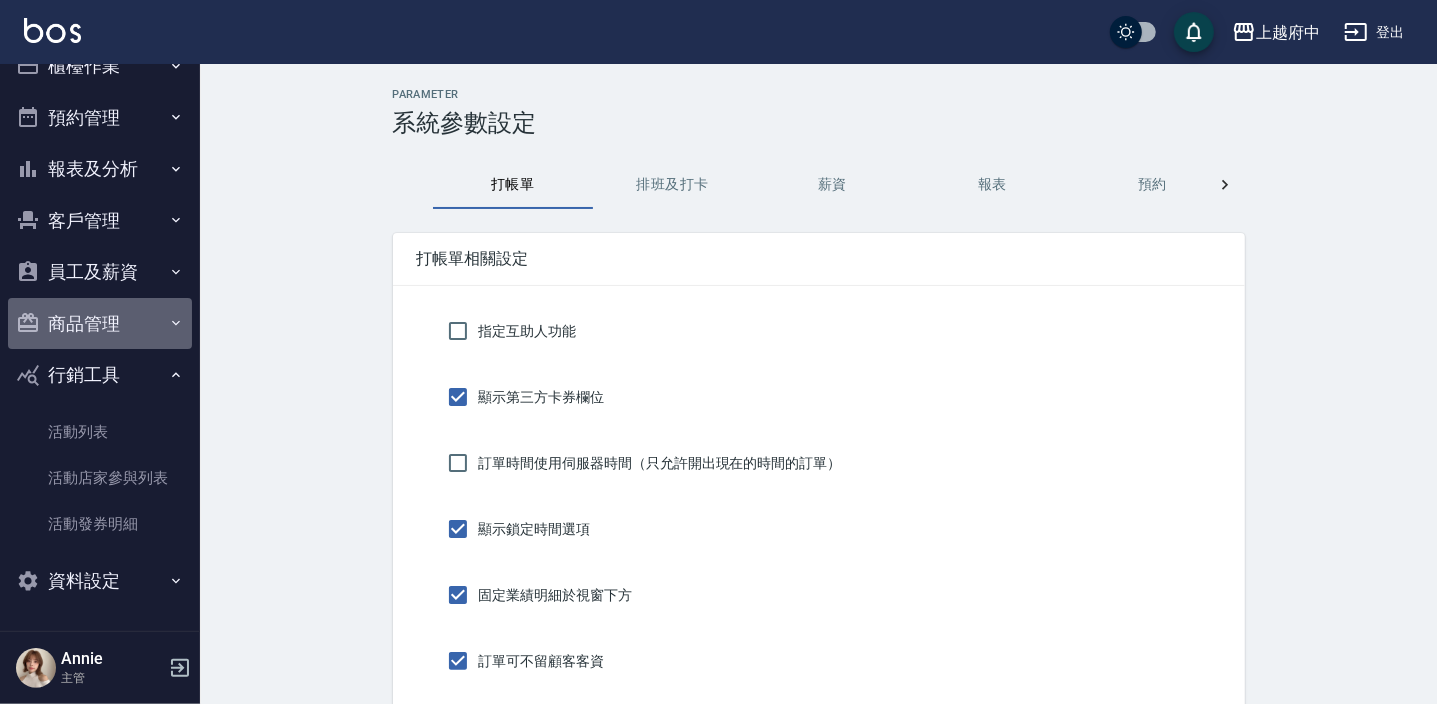 click on "商品管理" at bounding box center (100, 324) 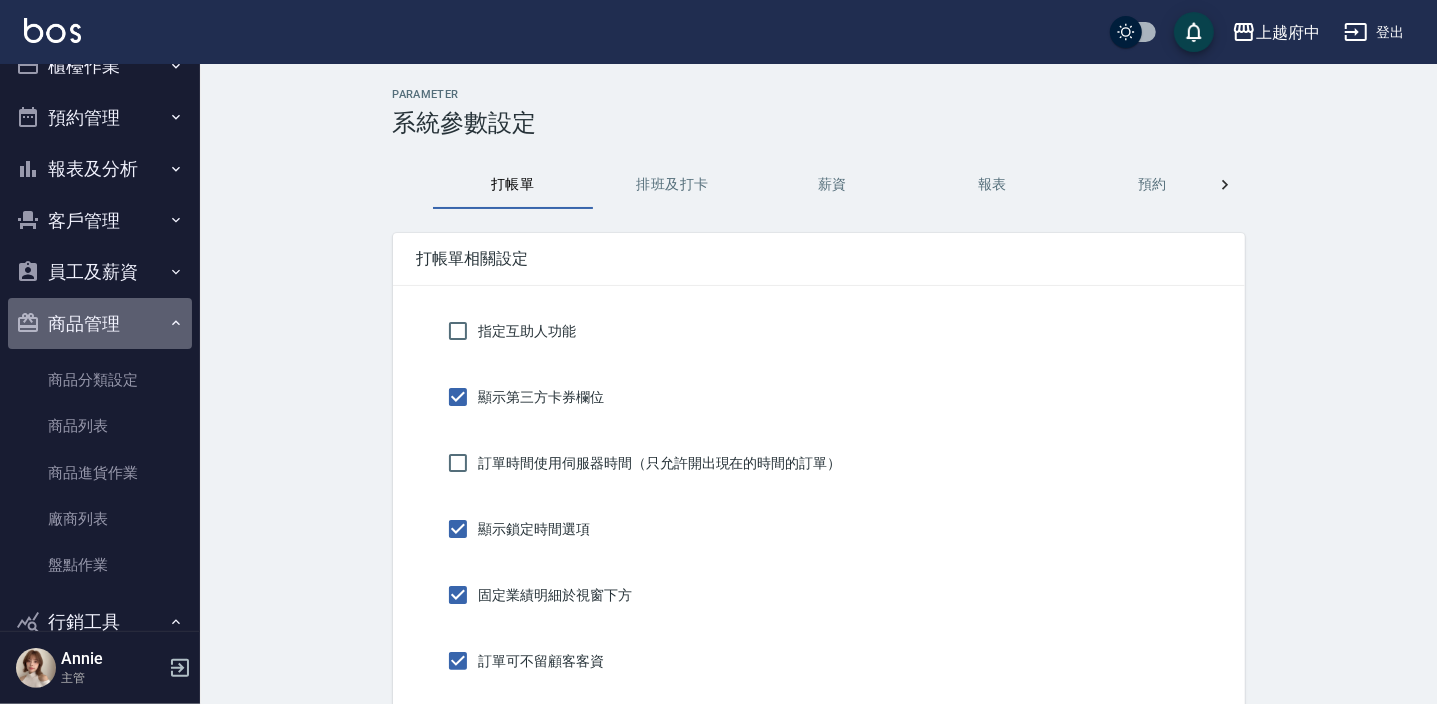 click on "商品管理" at bounding box center (100, 324) 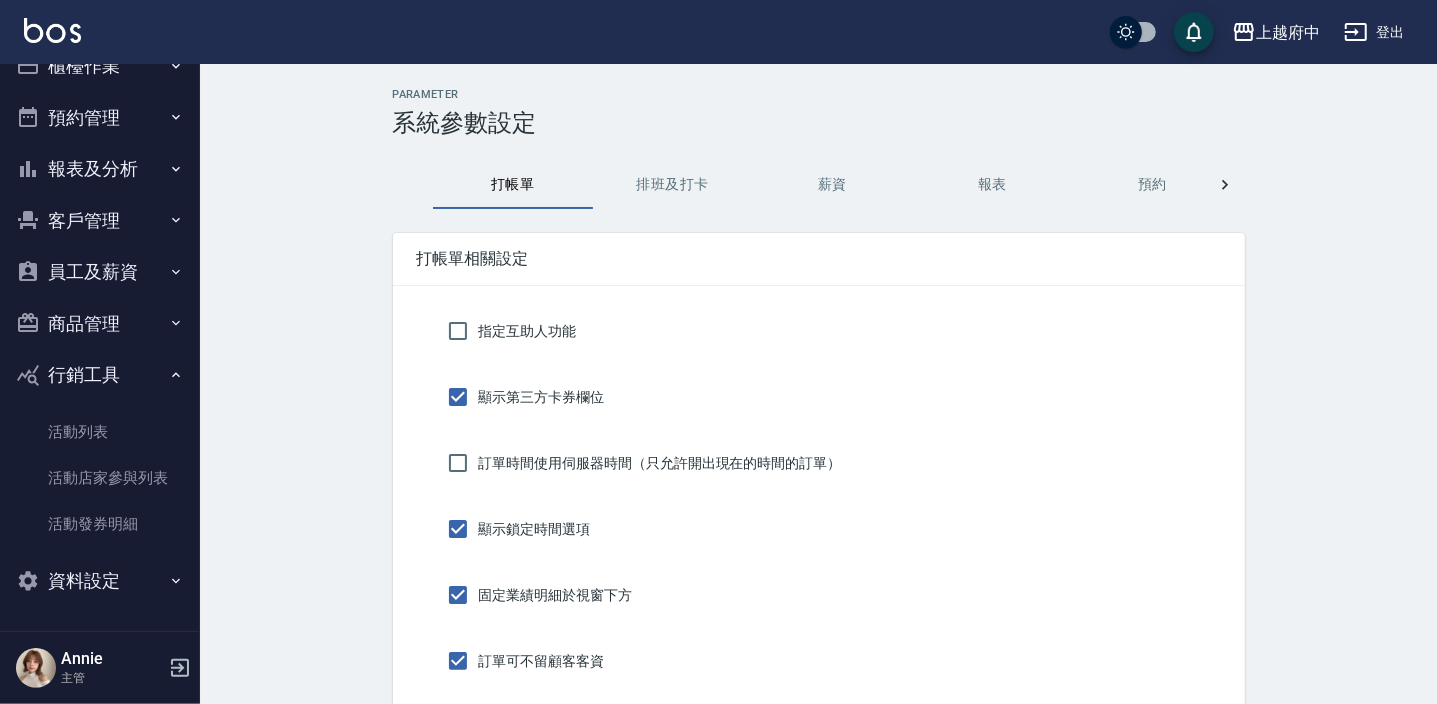 click on "員工及薪資" at bounding box center (100, 272) 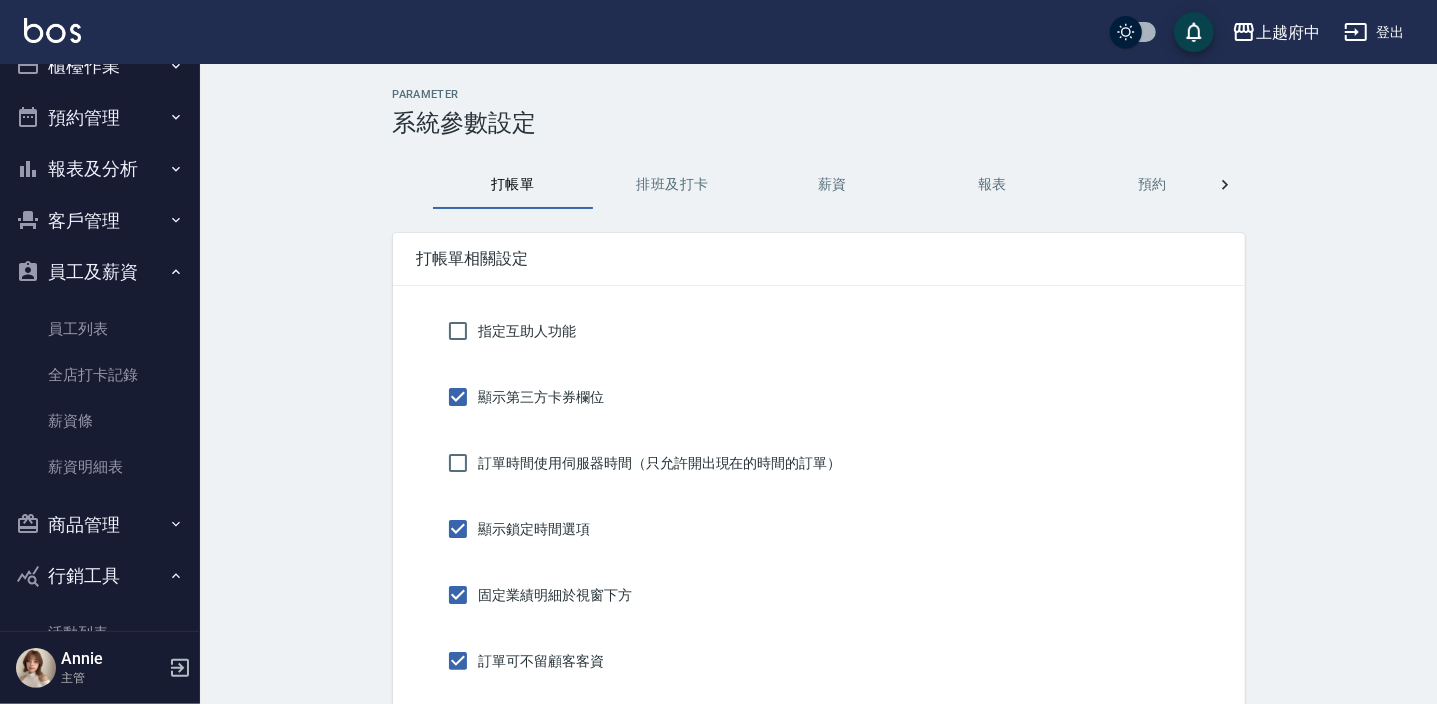 click on "行銷工具" at bounding box center (100, 576) 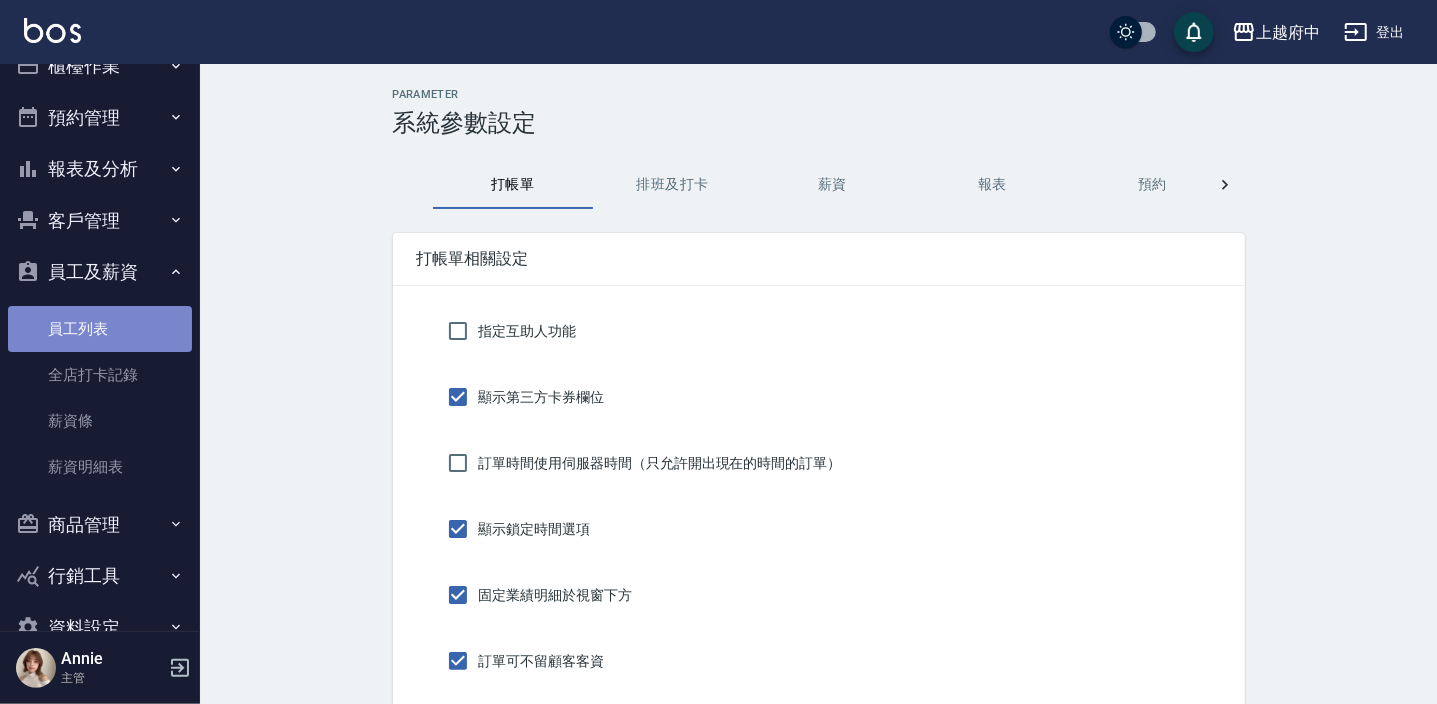 click on "員工列表" at bounding box center (100, 329) 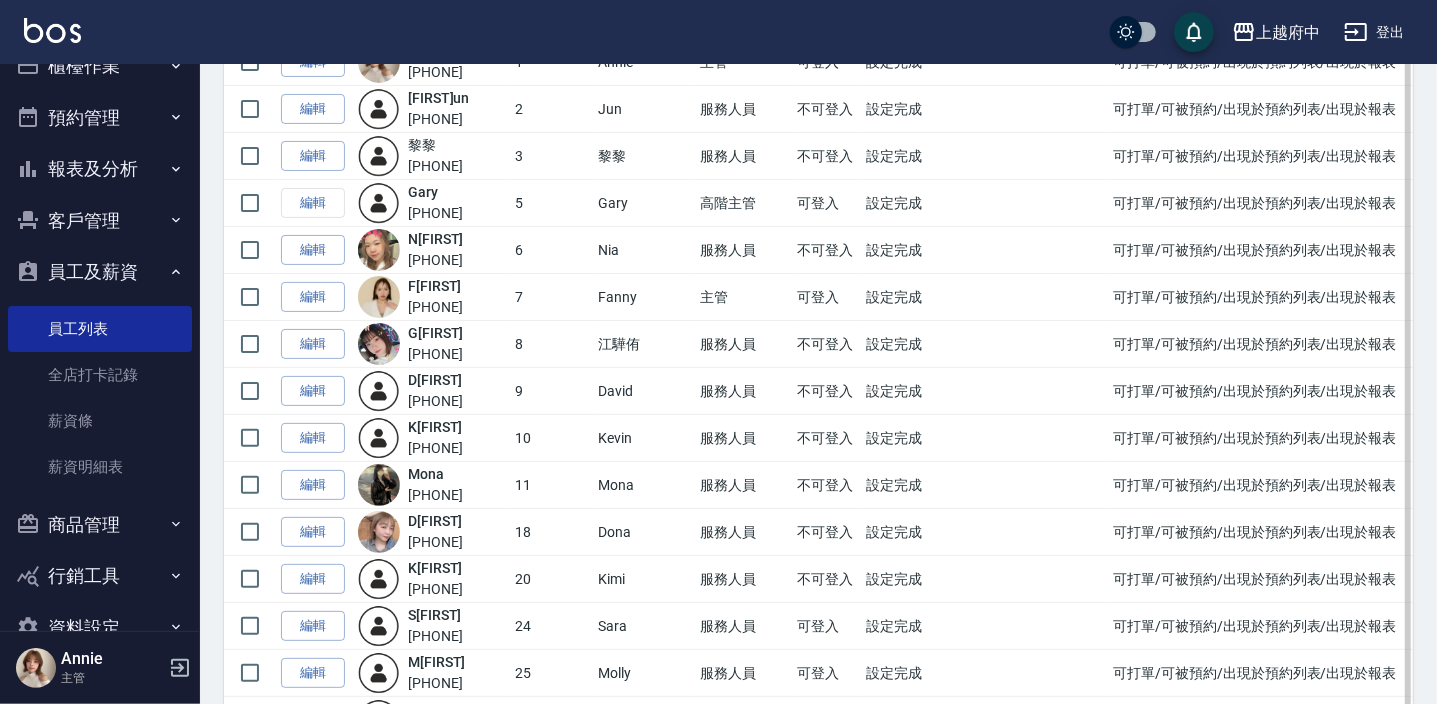 scroll, scrollTop: 272, scrollLeft: 0, axis: vertical 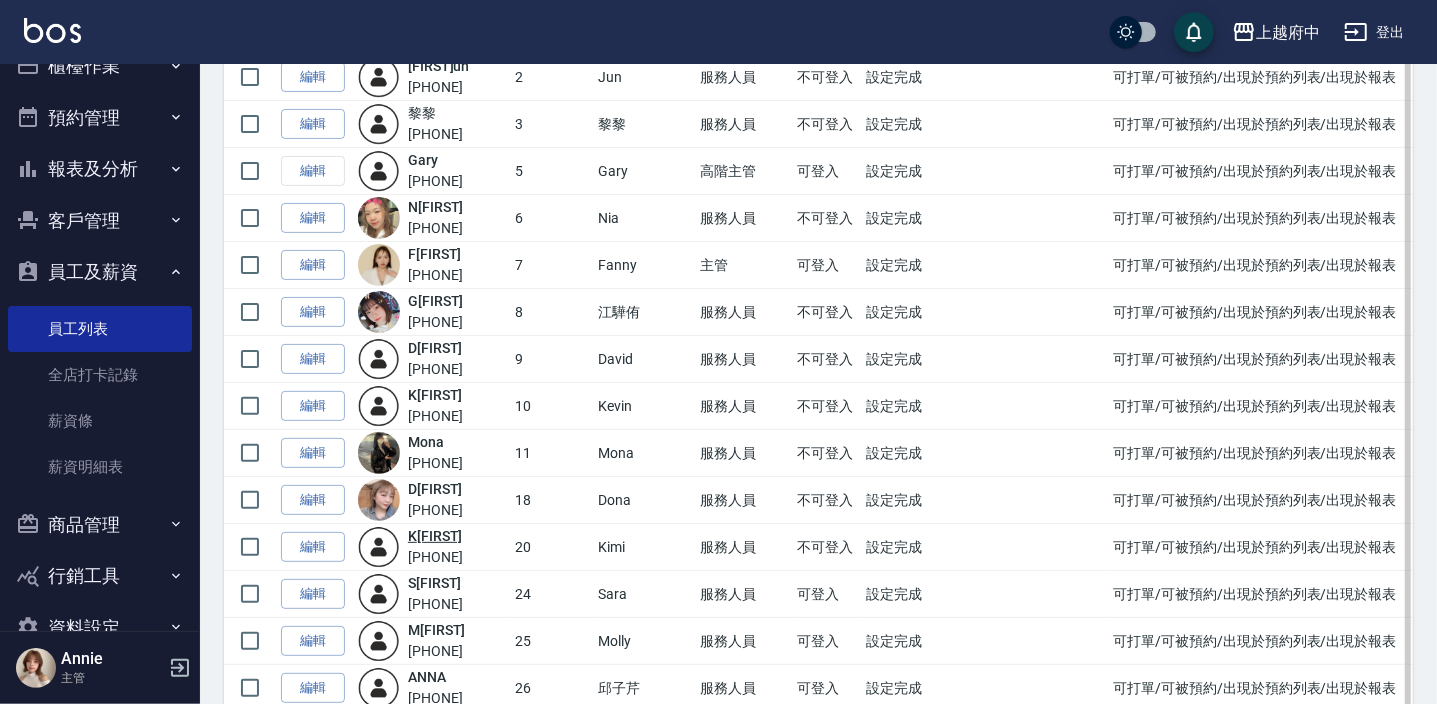 click on "[FIRST]" at bounding box center [435, 536] 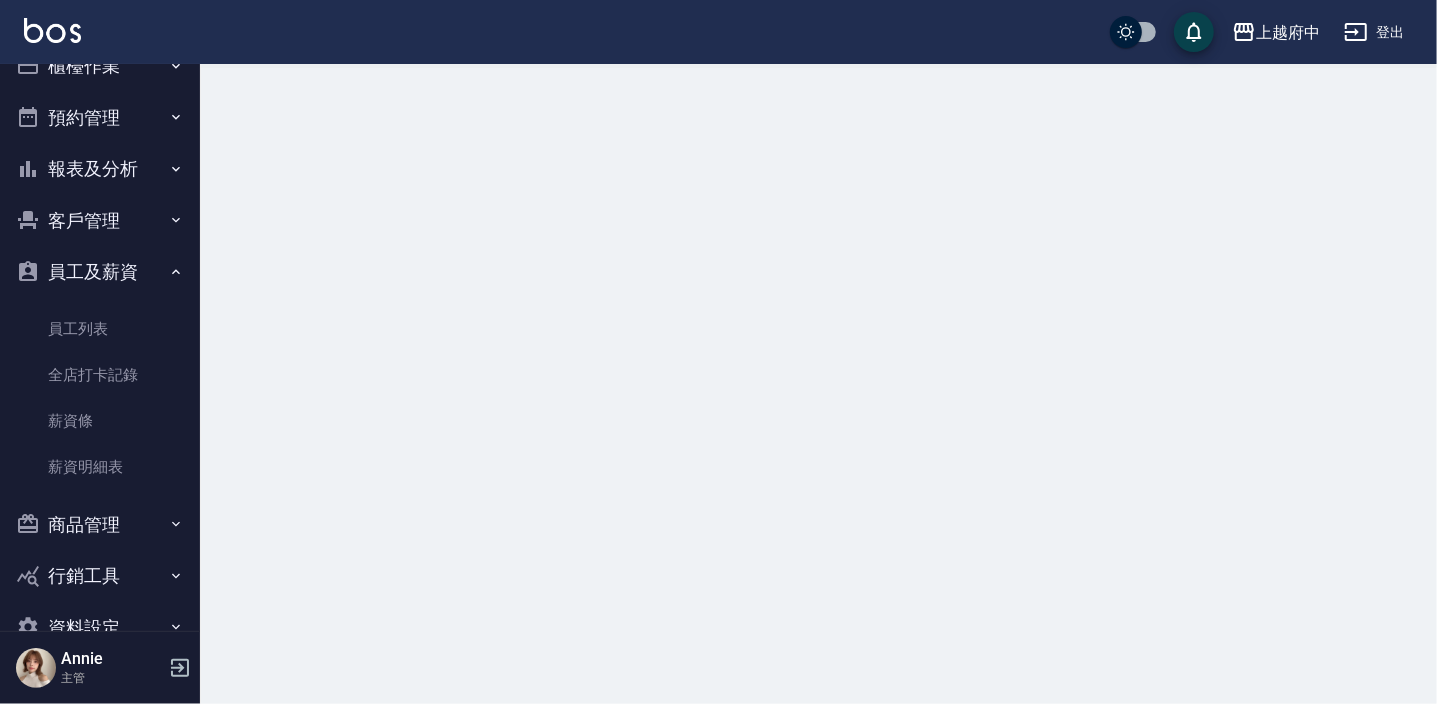scroll, scrollTop: 0, scrollLeft: 0, axis: both 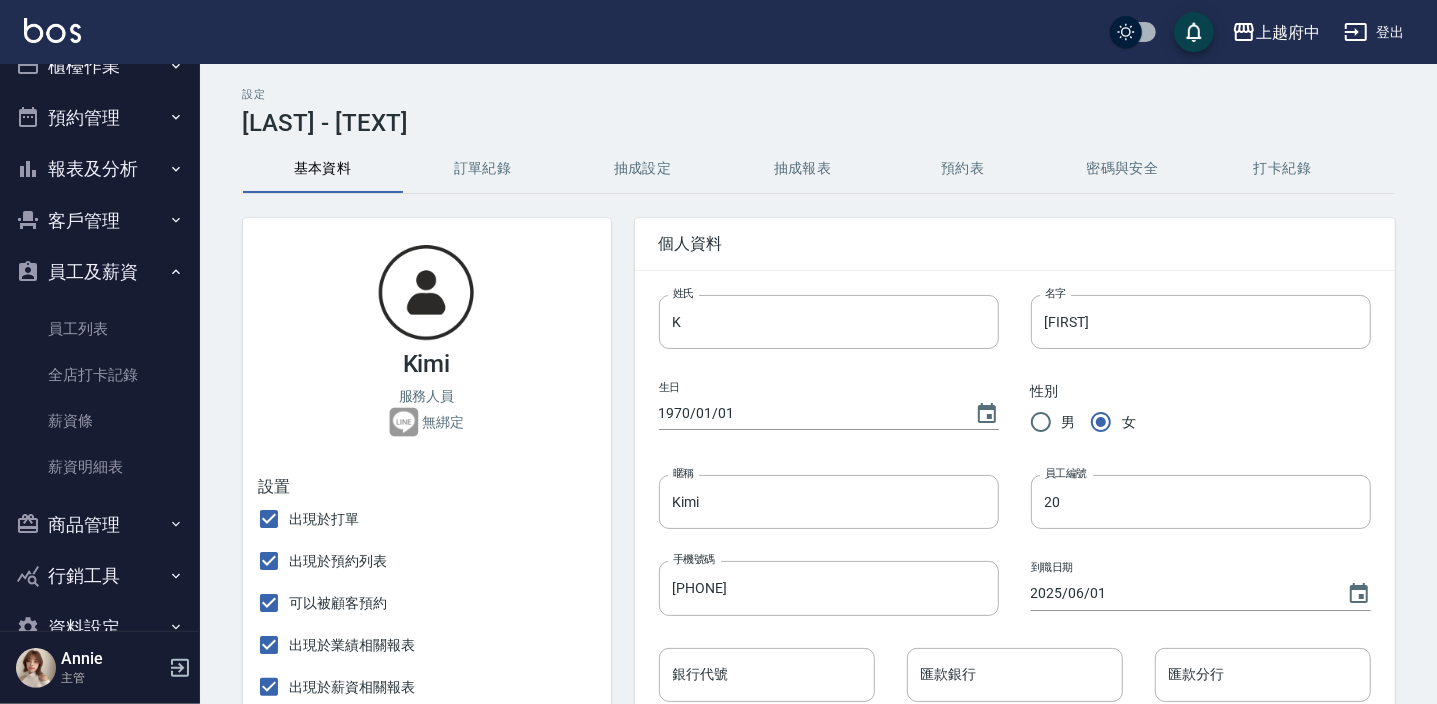 click on "預約表" at bounding box center (963, 169) 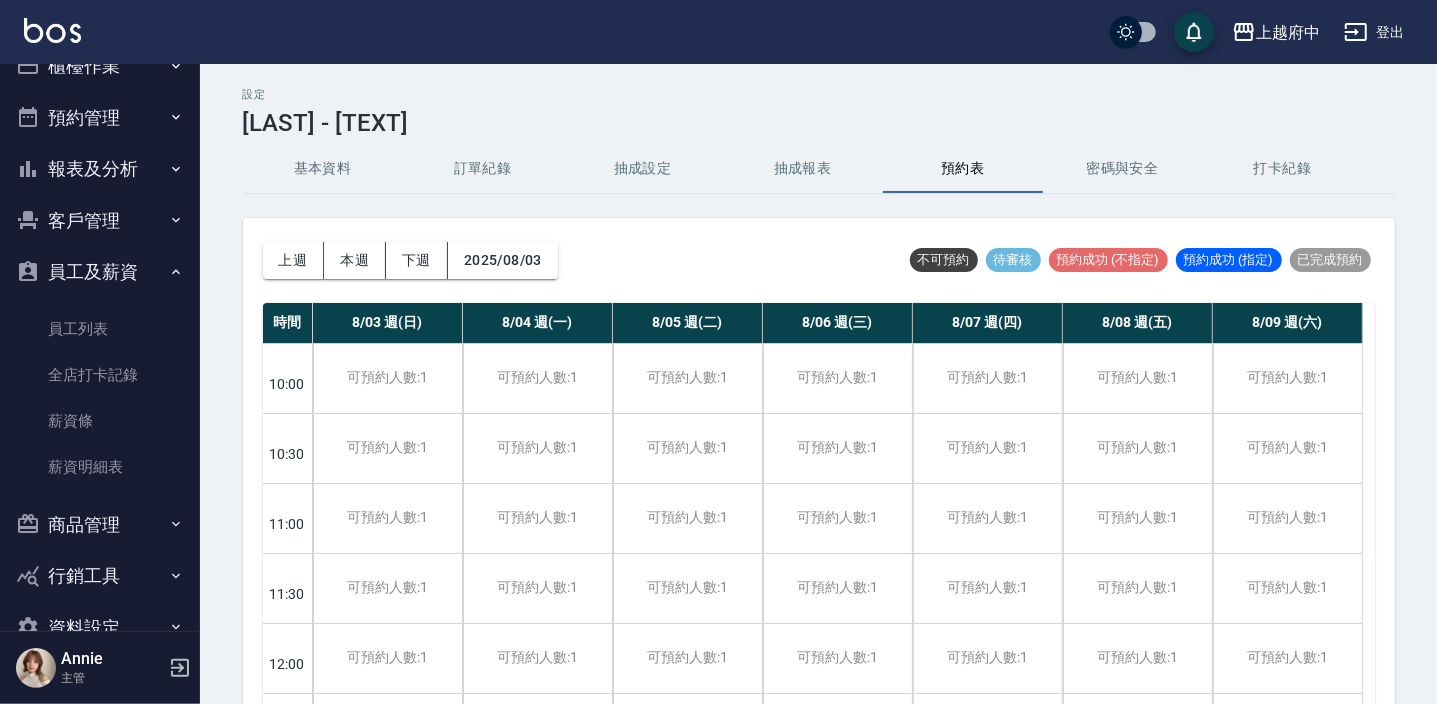 click on "抽成報表" at bounding box center (803, 169) 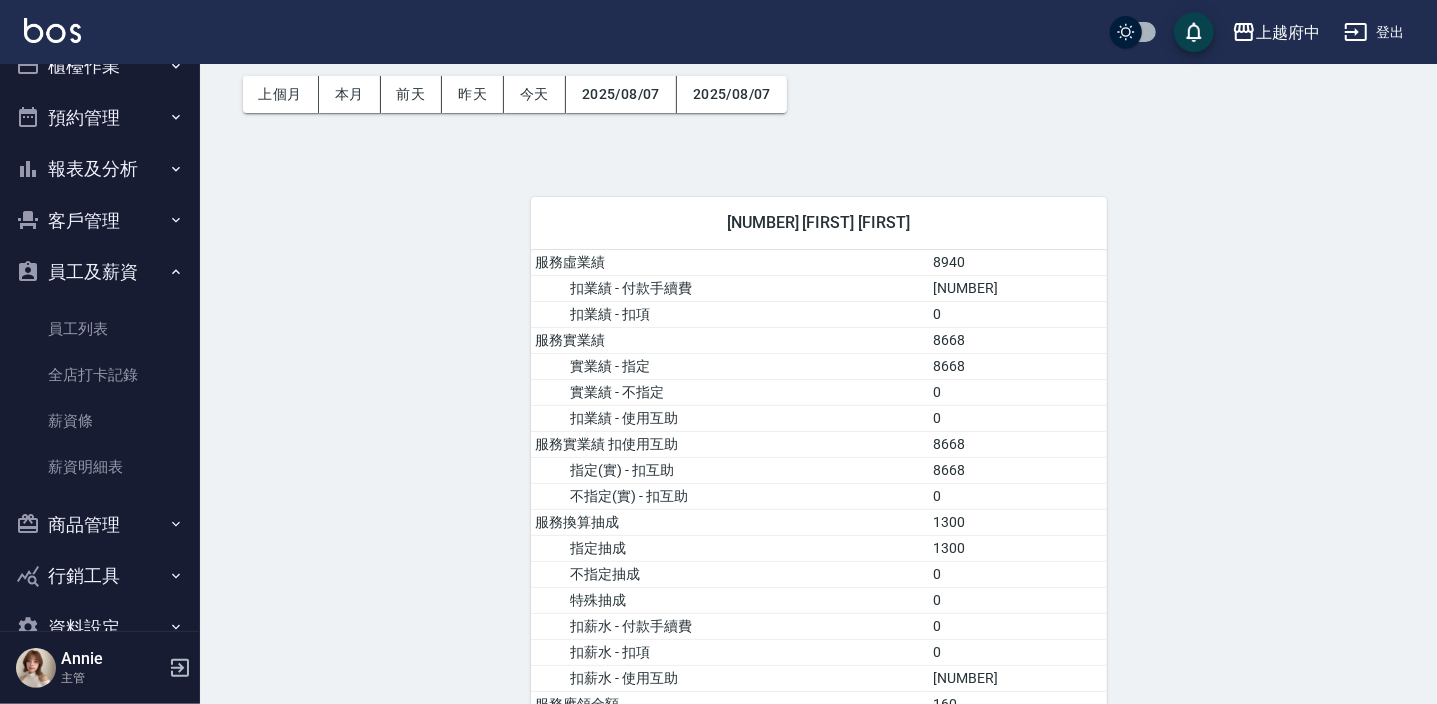 scroll, scrollTop: 146, scrollLeft: 0, axis: vertical 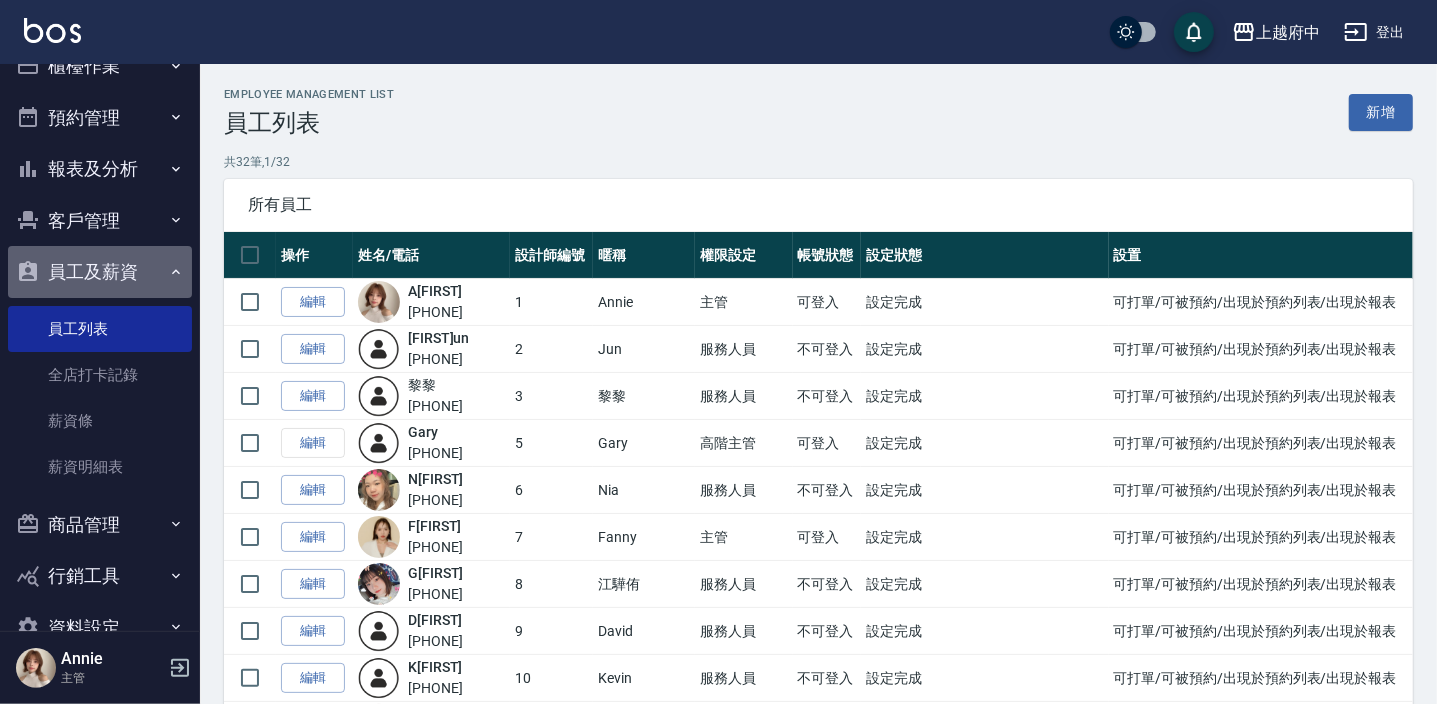 click on "員工及薪資" at bounding box center [100, 272] 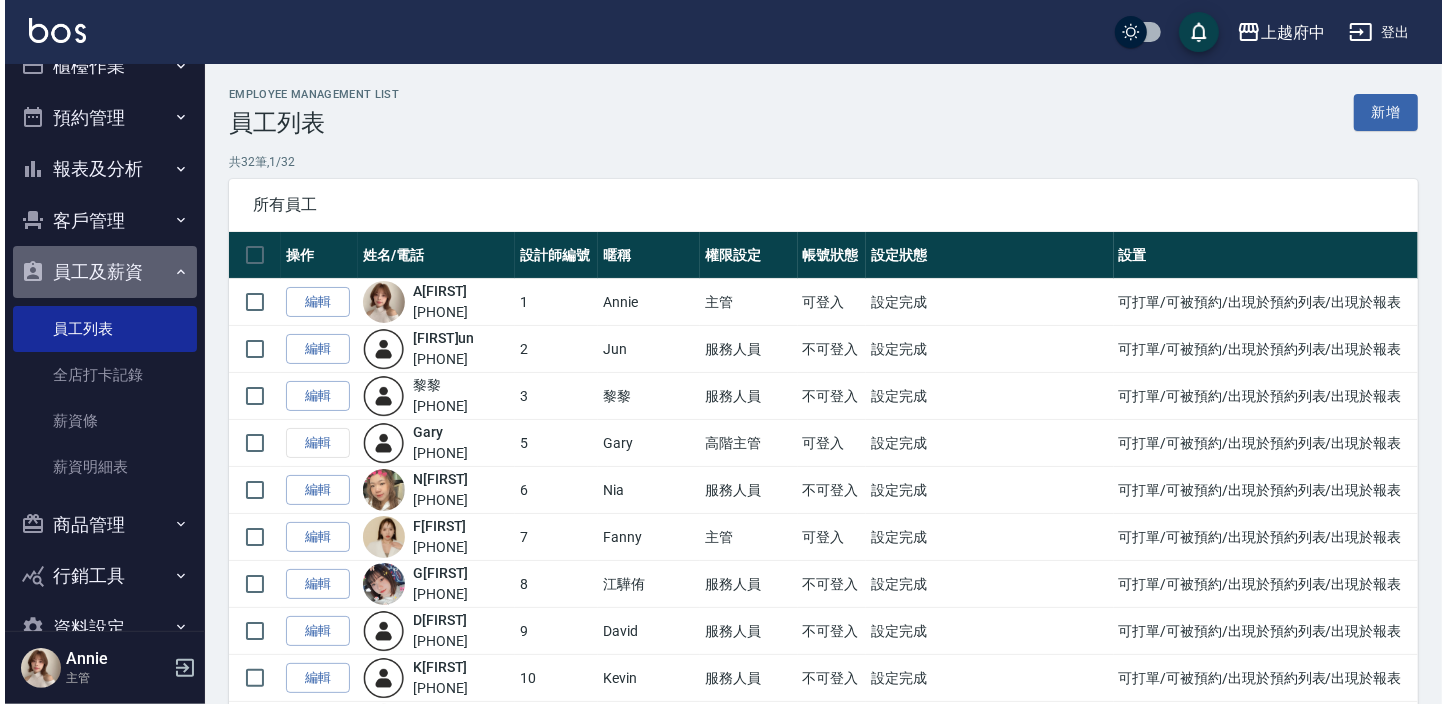 scroll, scrollTop: 0, scrollLeft: 0, axis: both 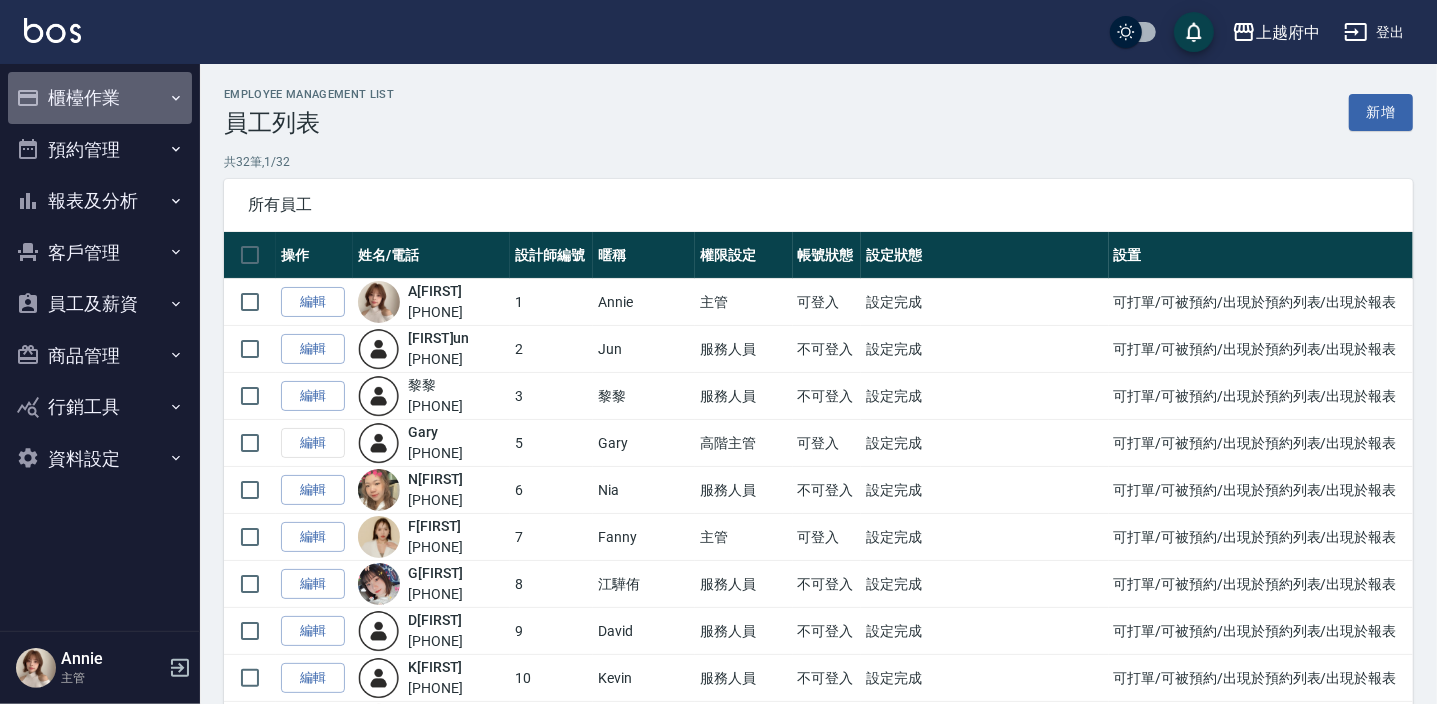 click on "櫃檯作業" at bounding box center (100, 98) 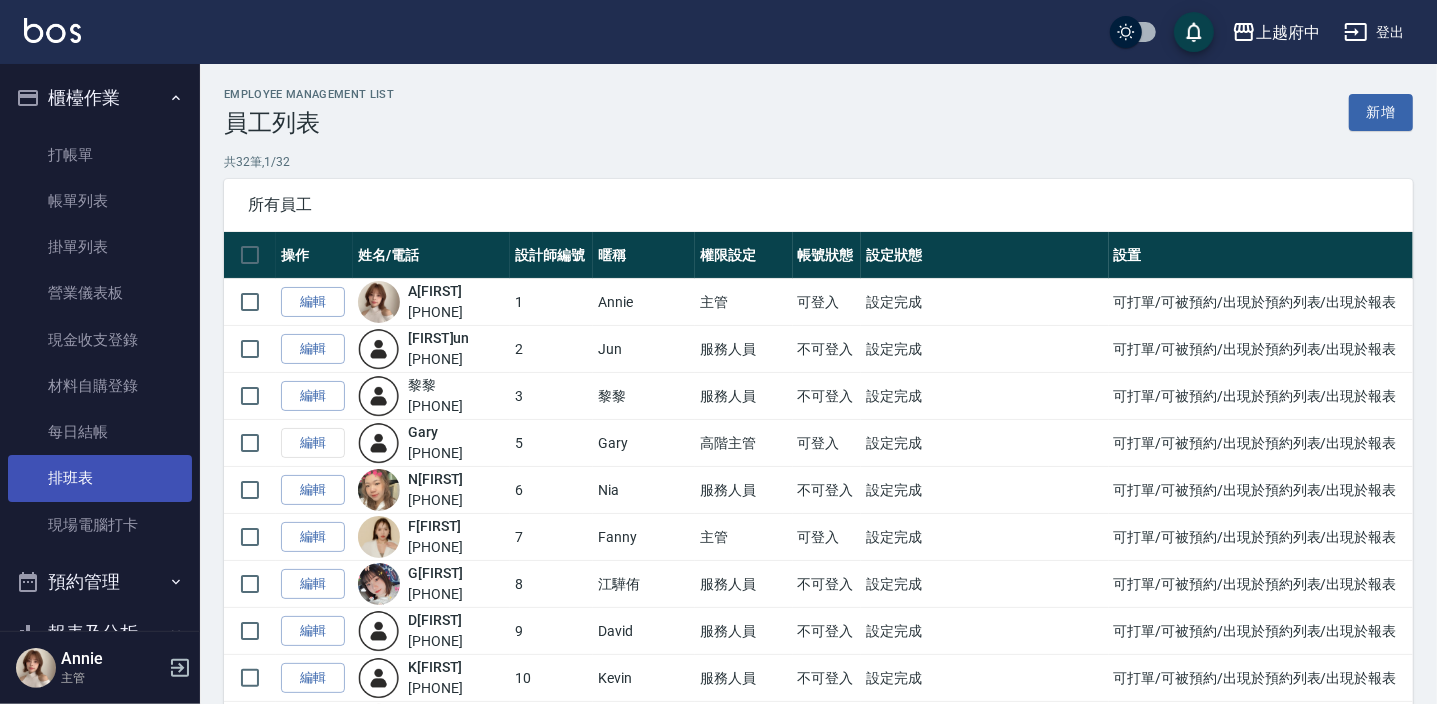 click on "排班表" at bounding box center (100, 478) 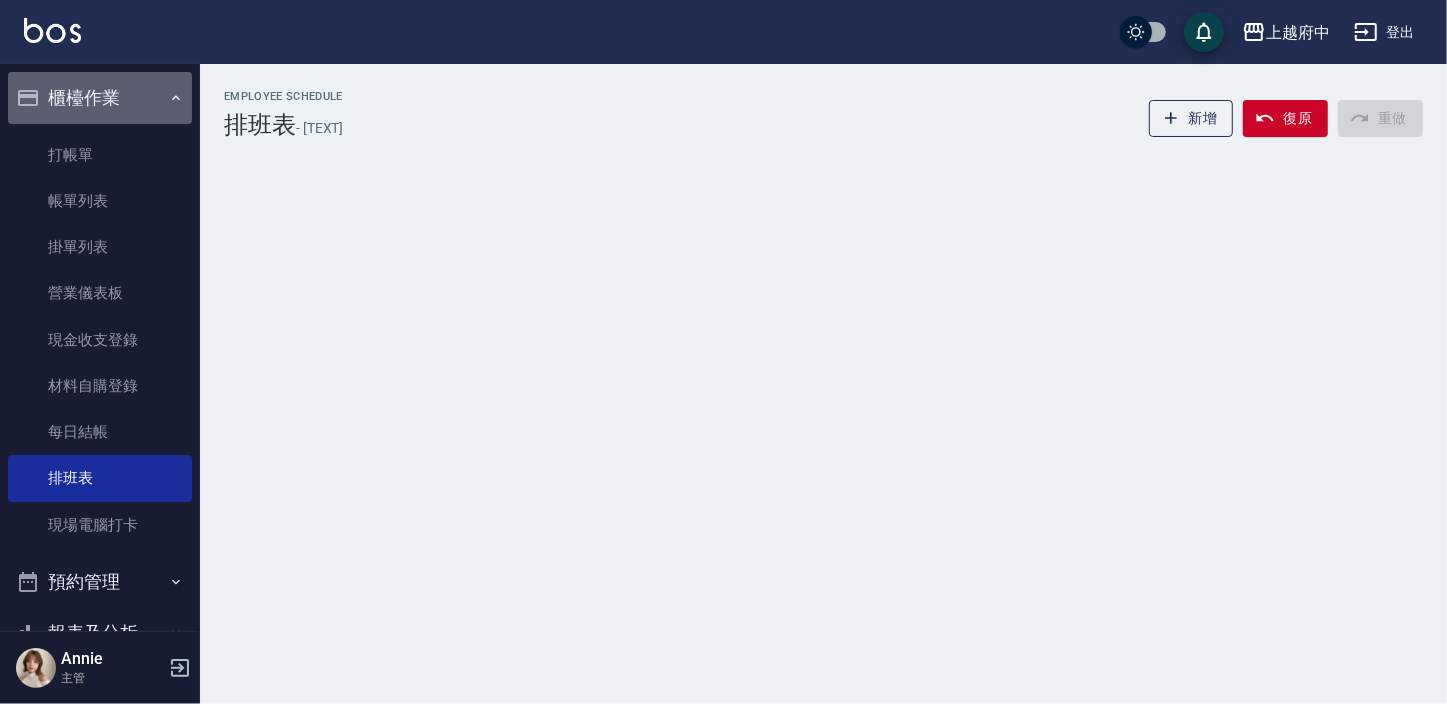 click on "櫃檯作業" at bounding box center (100, 98) 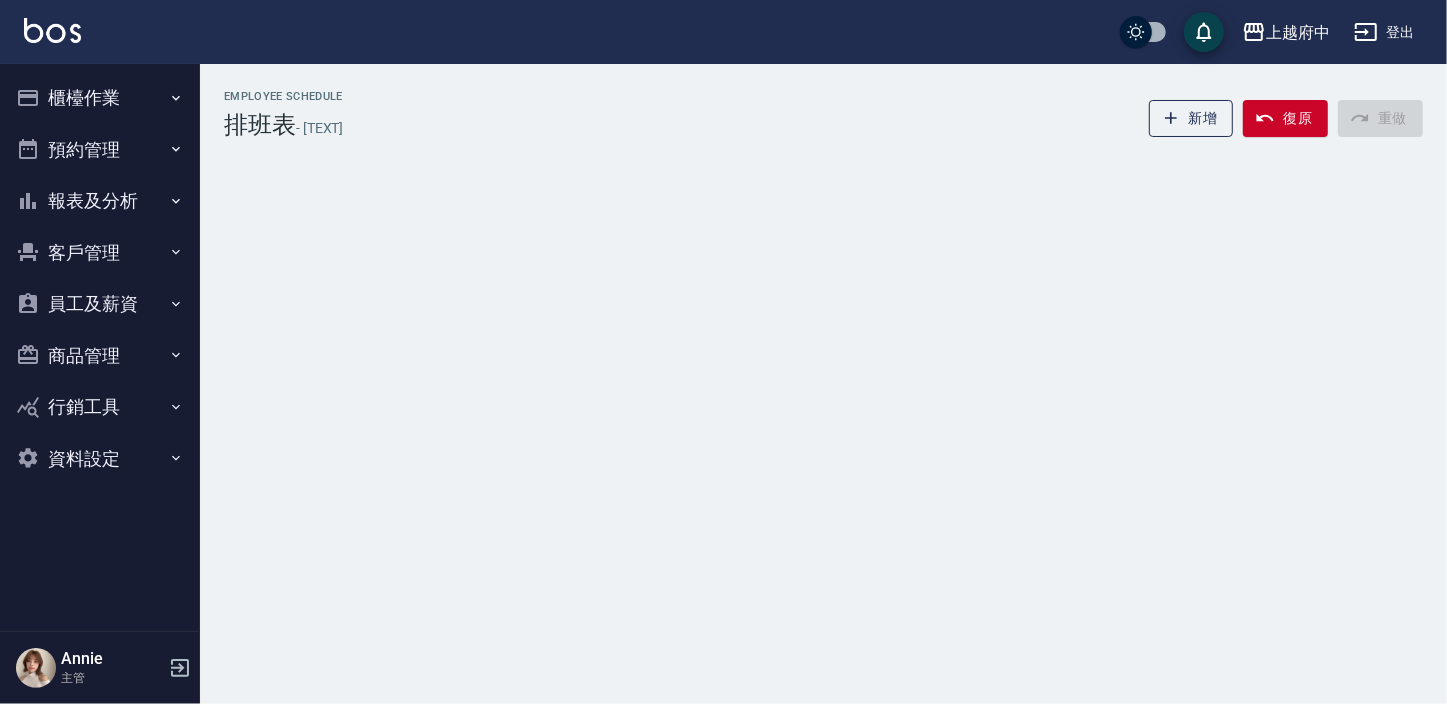 click on "員工及薪資" at bounding box center [100, 304] 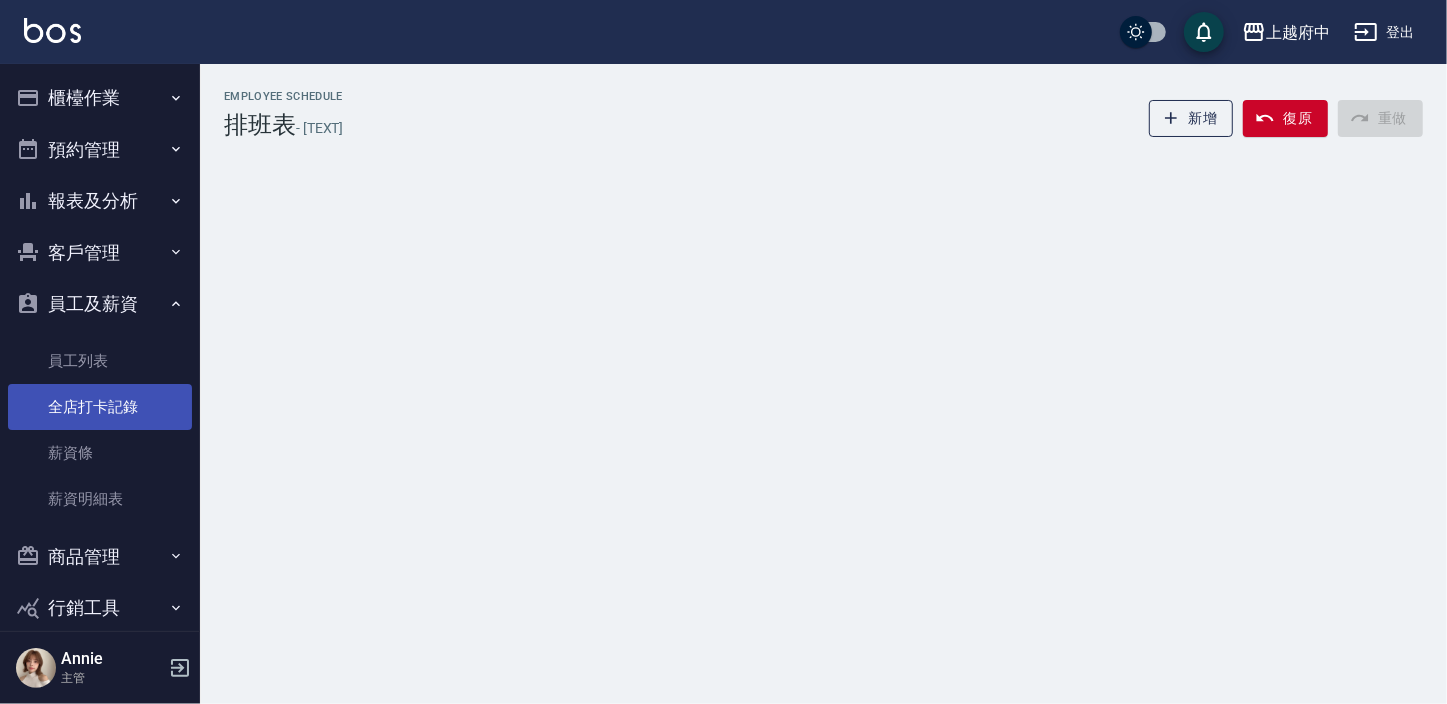 click on "全店打卡記錄" at bounding box center [100, 407] 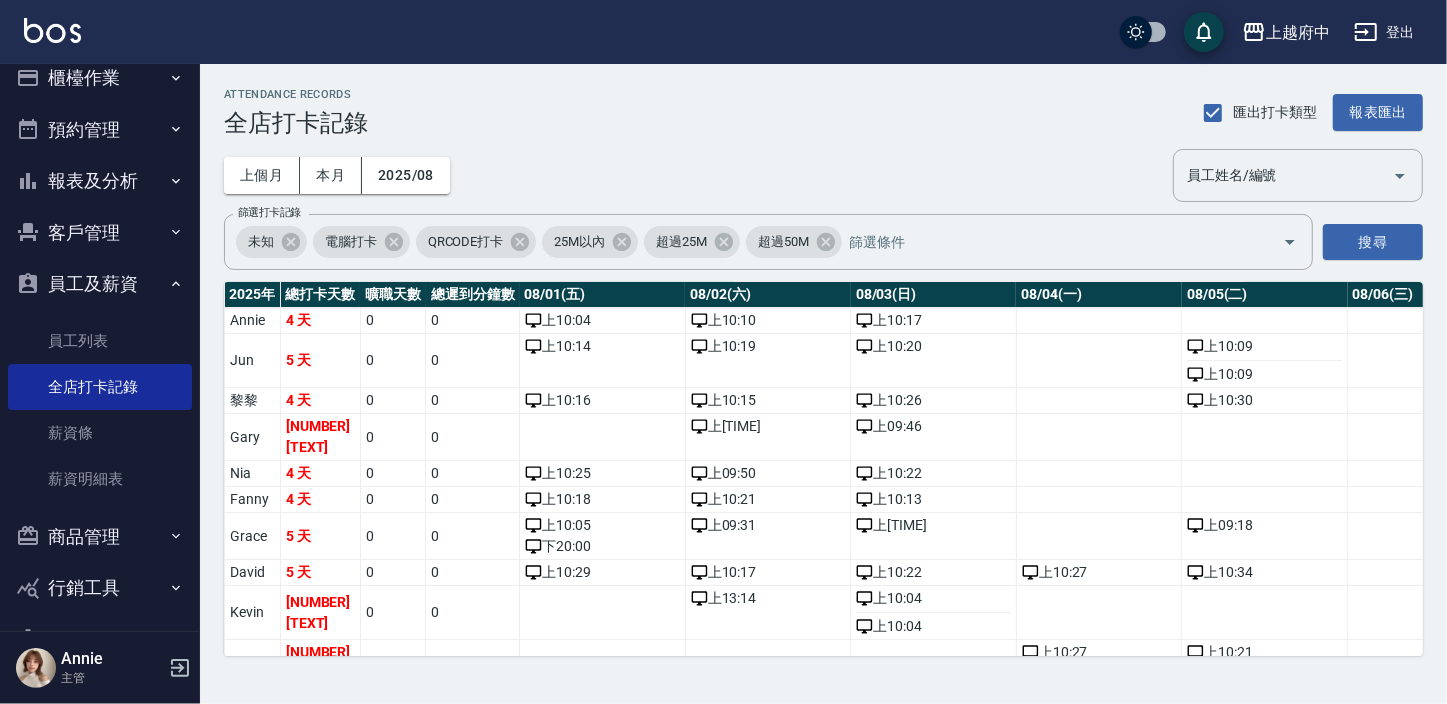 scroll, scrollTop: 78, scrollLeft: 0, axis: vertical 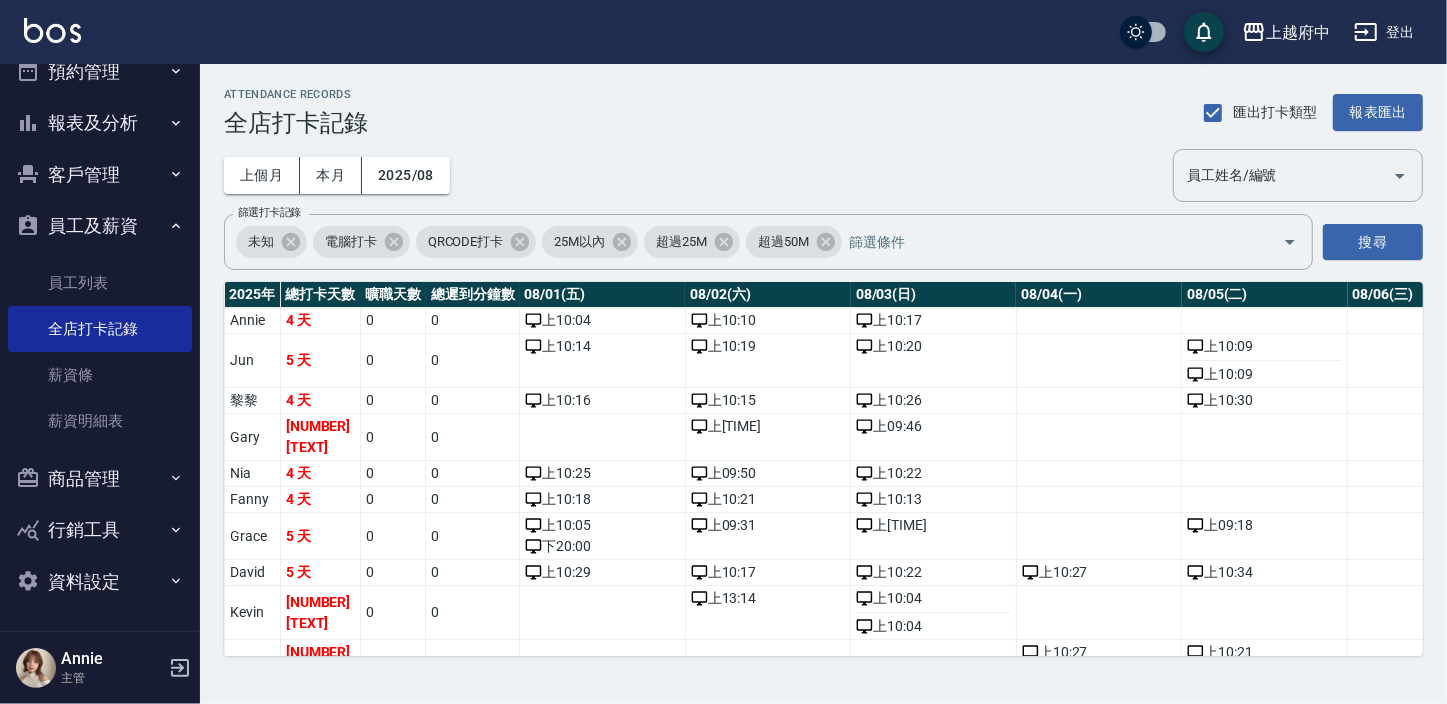 click on "員工及薪資" at bounding box center (100, 226) 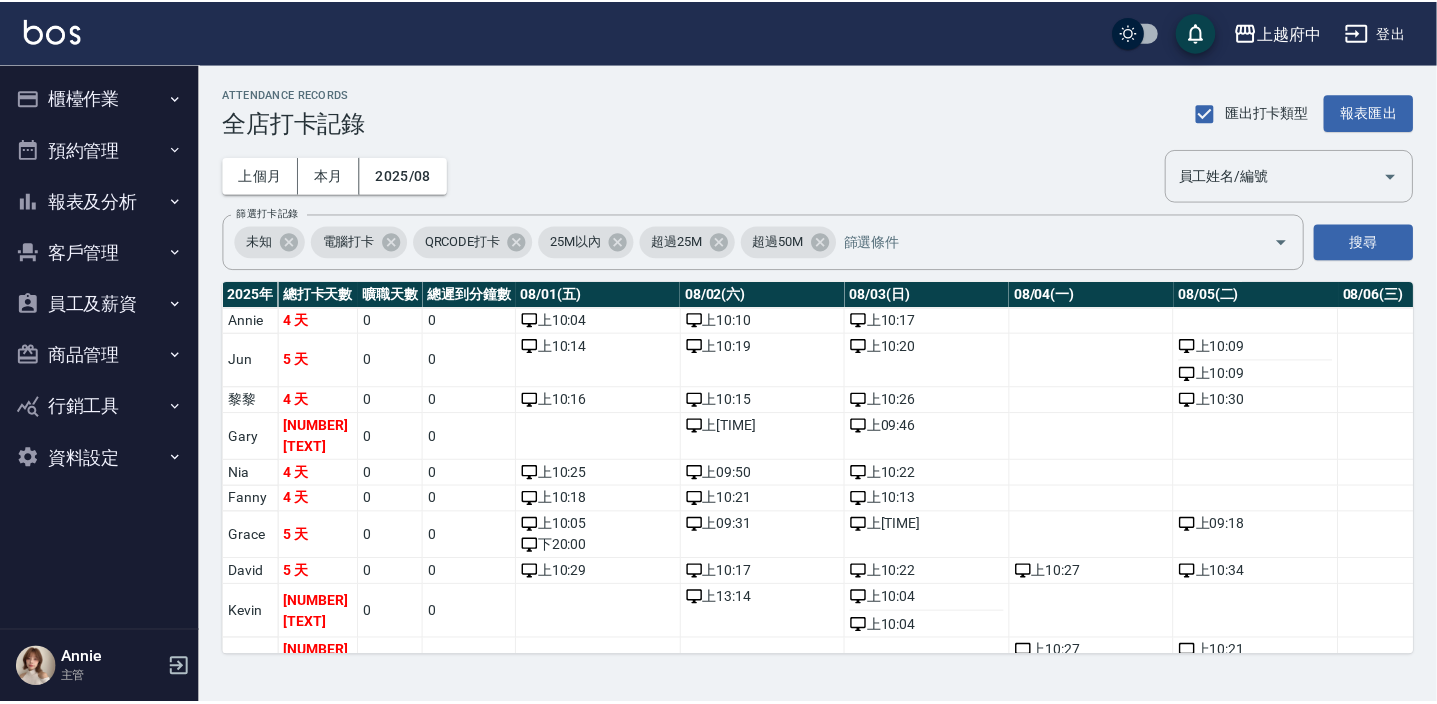 scroll, scrollTop: 0, scrollLeft: 0, axis: both 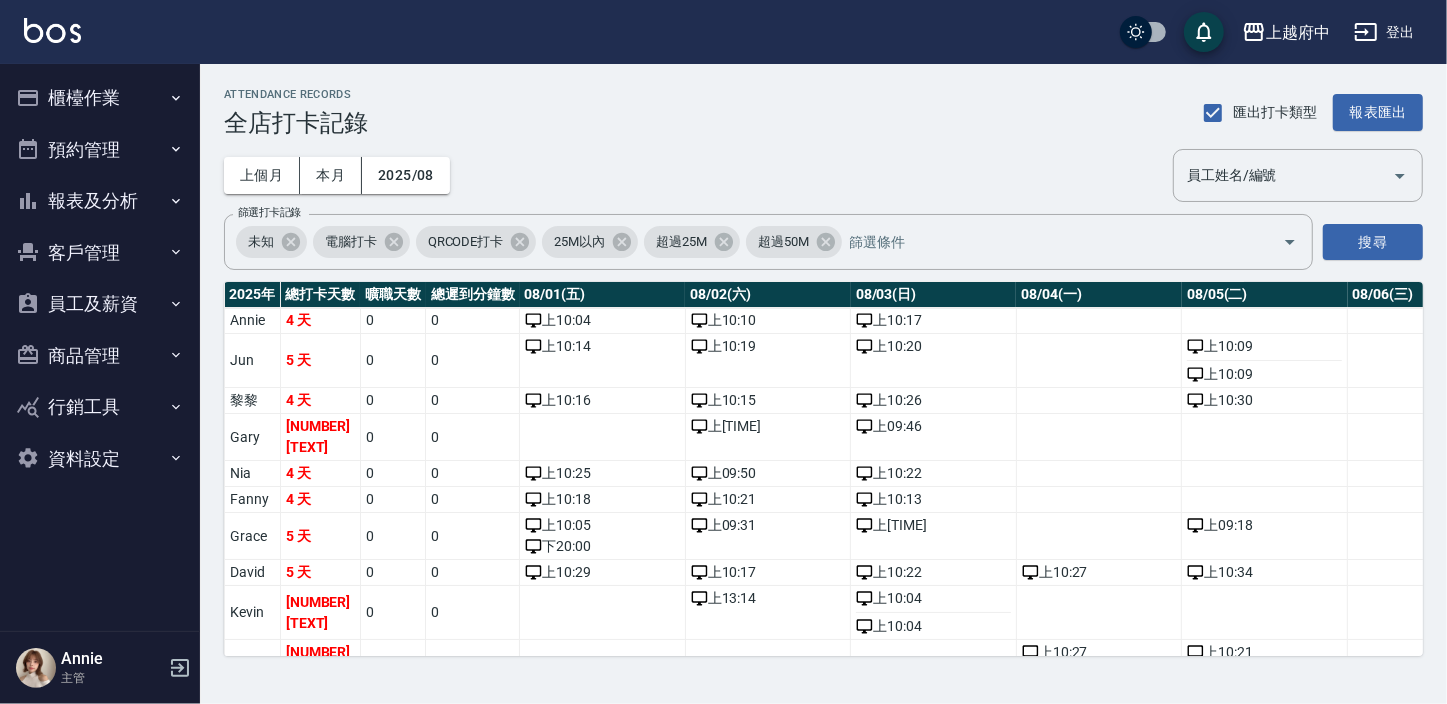click on "報表及分析" at bounding box center (100, 201) 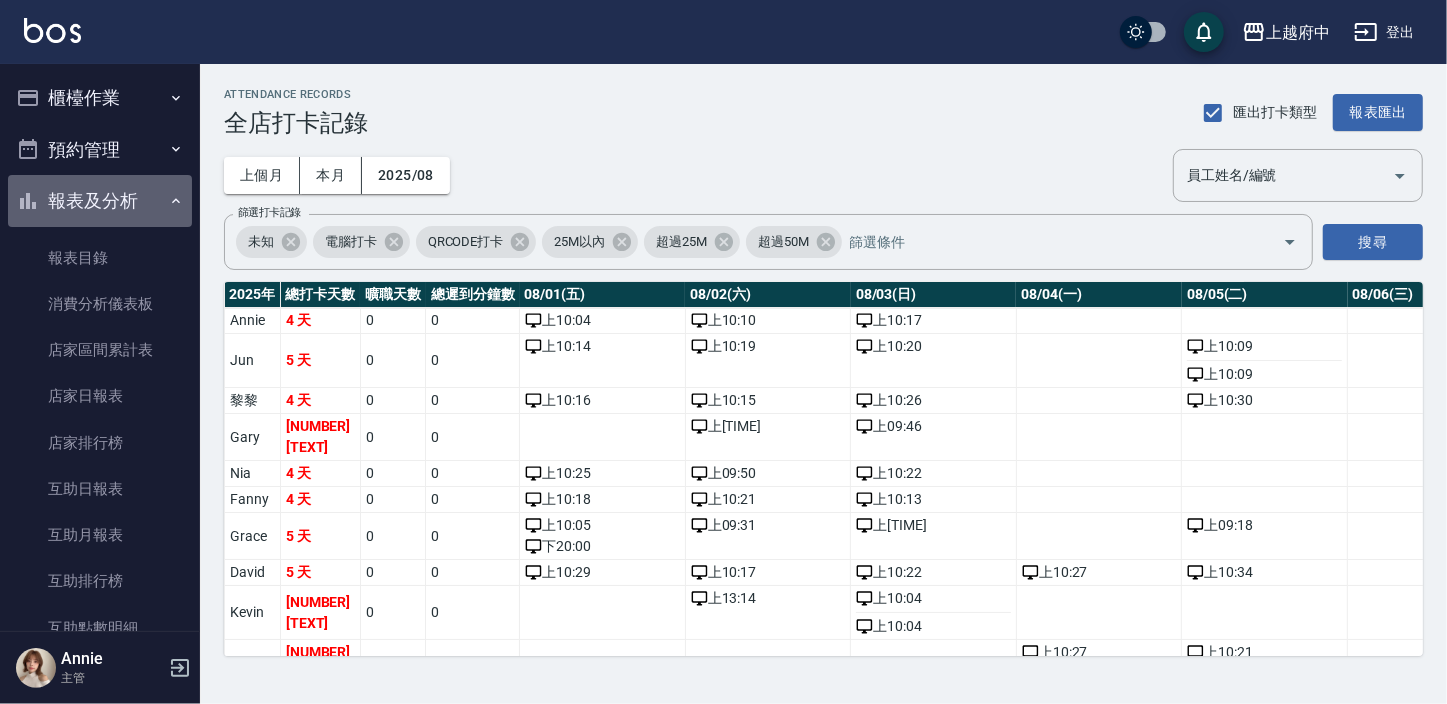 click on "報表及分析" at bounding box center (100, 201) 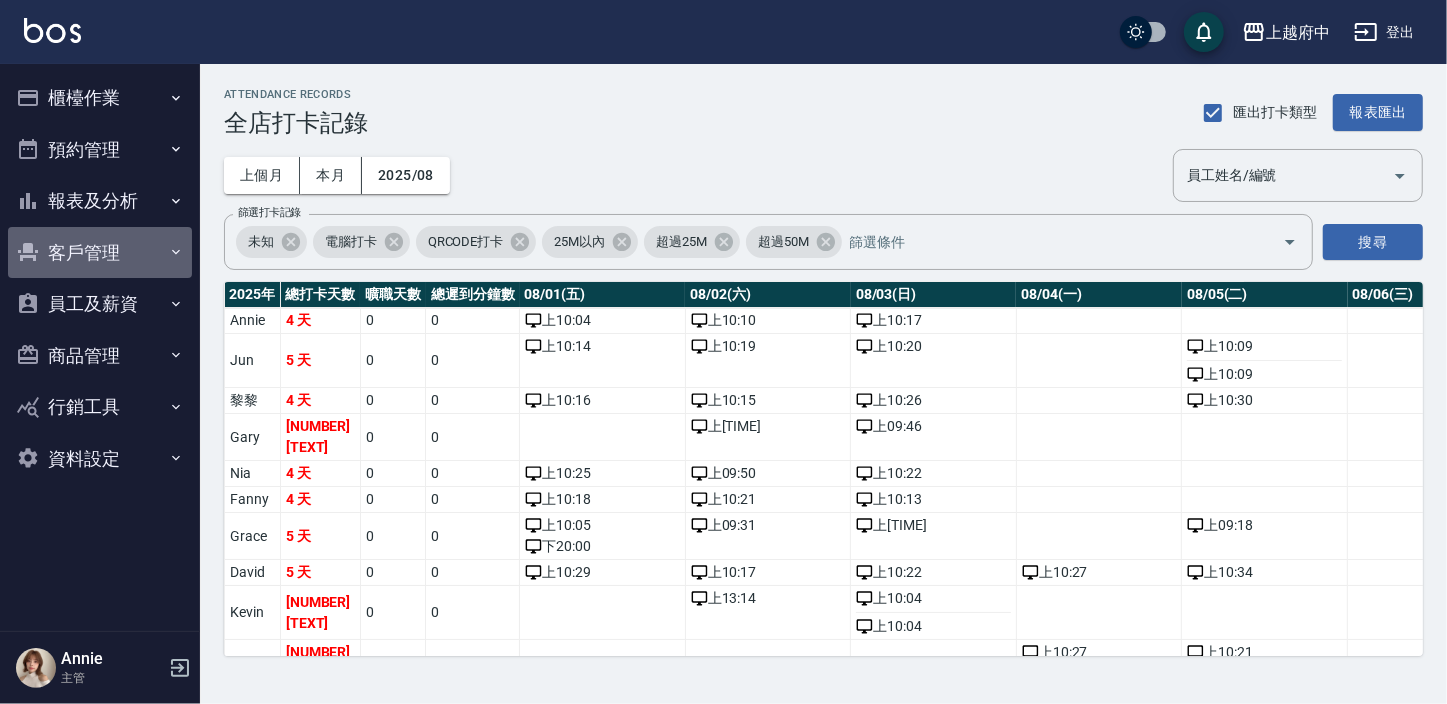 click on "客戶管理" at bounding box center [100, 253] 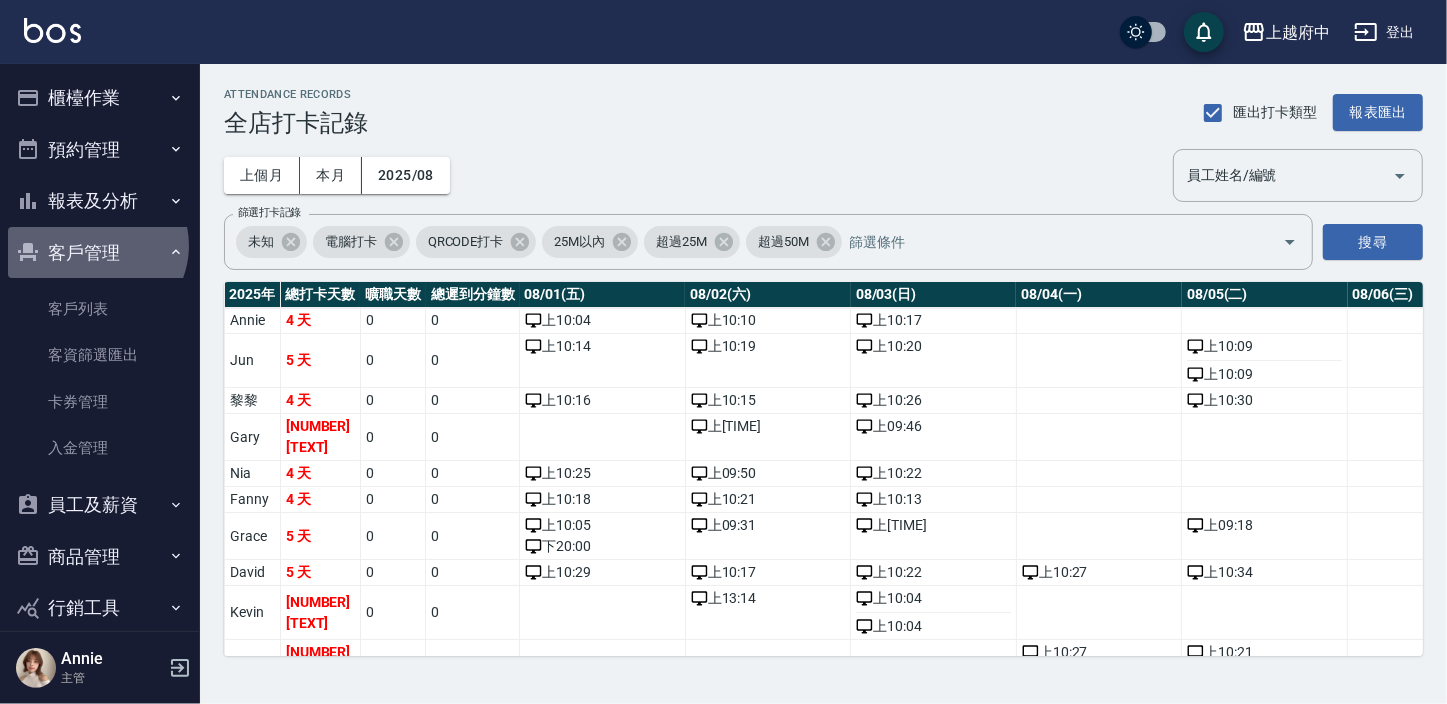 click on "客戶管理" at bounding box center [100, 253] 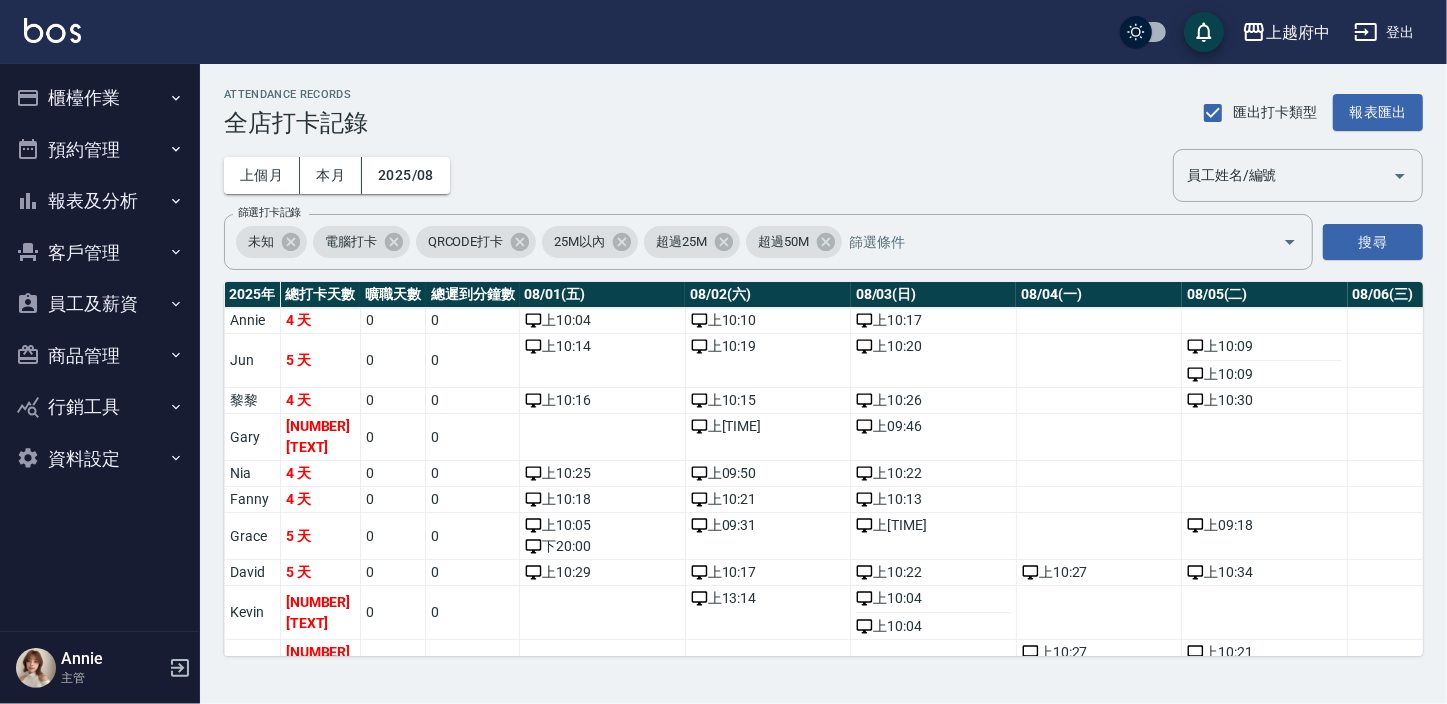 click on "預約管理" at bounding box center (100, 150) 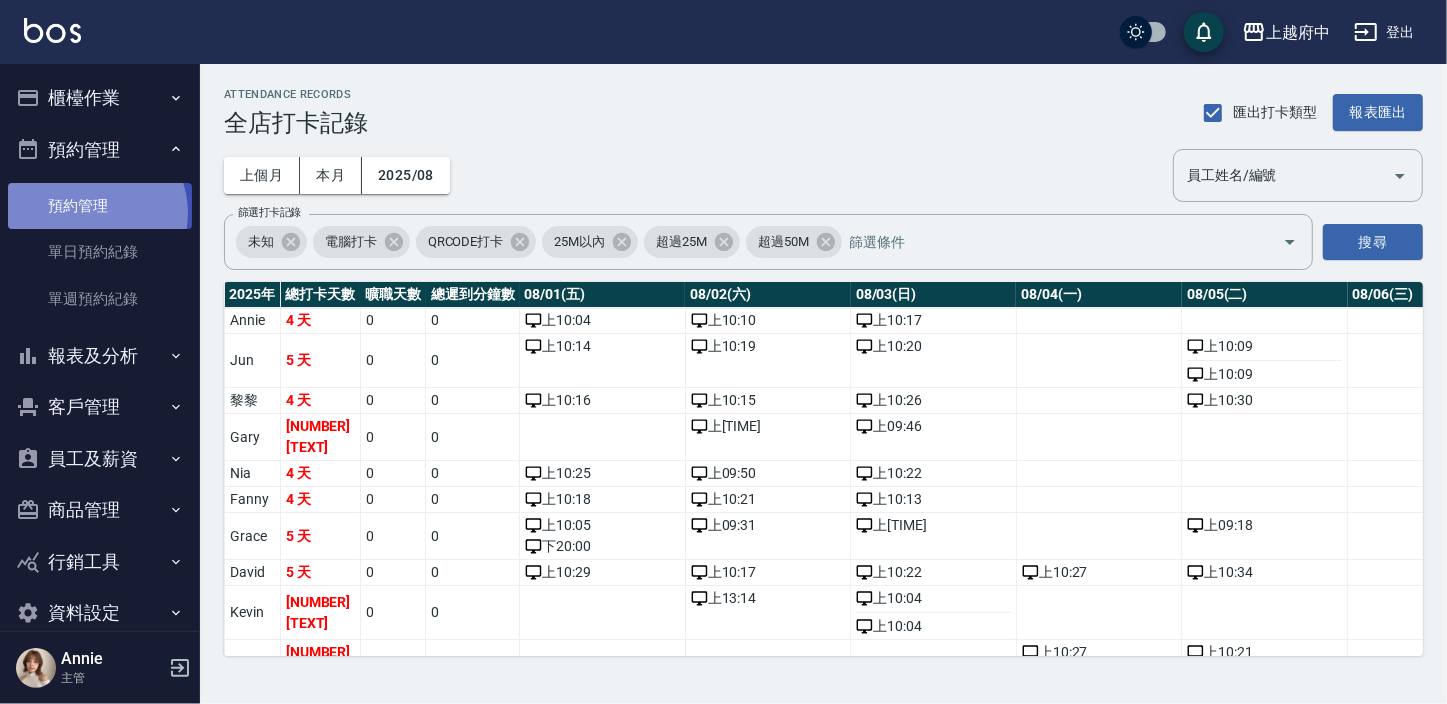 click on "預約管理" at bounding box center [100, 206] 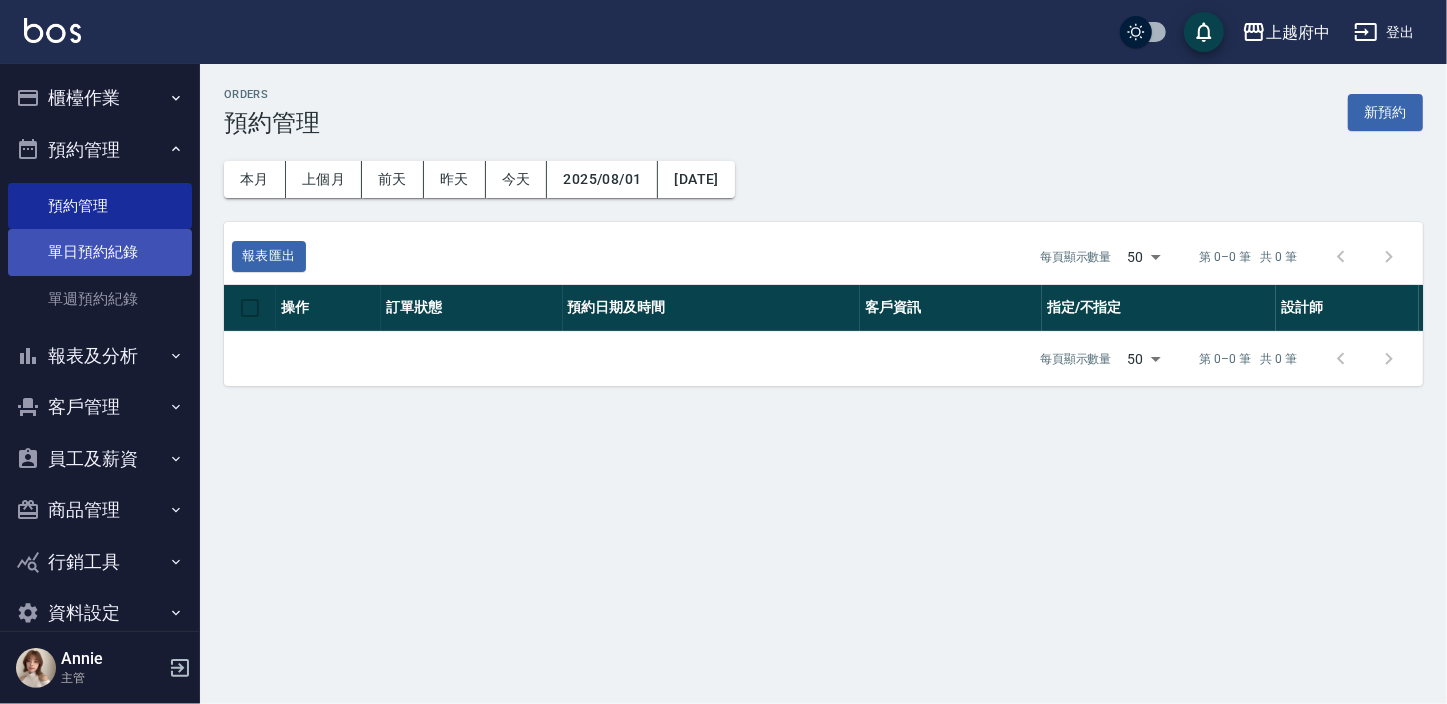 click on "單日預約紀錄" at bounding box center (100, 252) 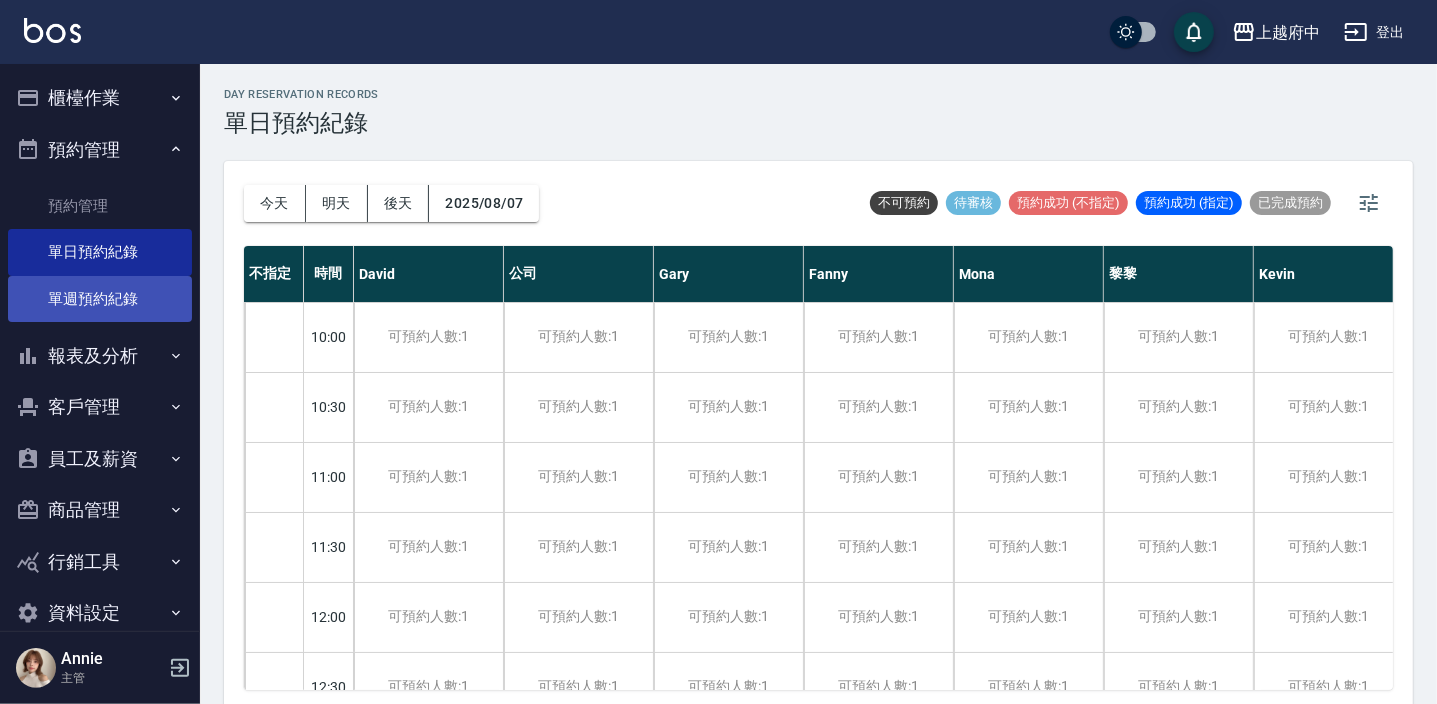 click on "單週預約紀錄" at bounding box center (100, 299) 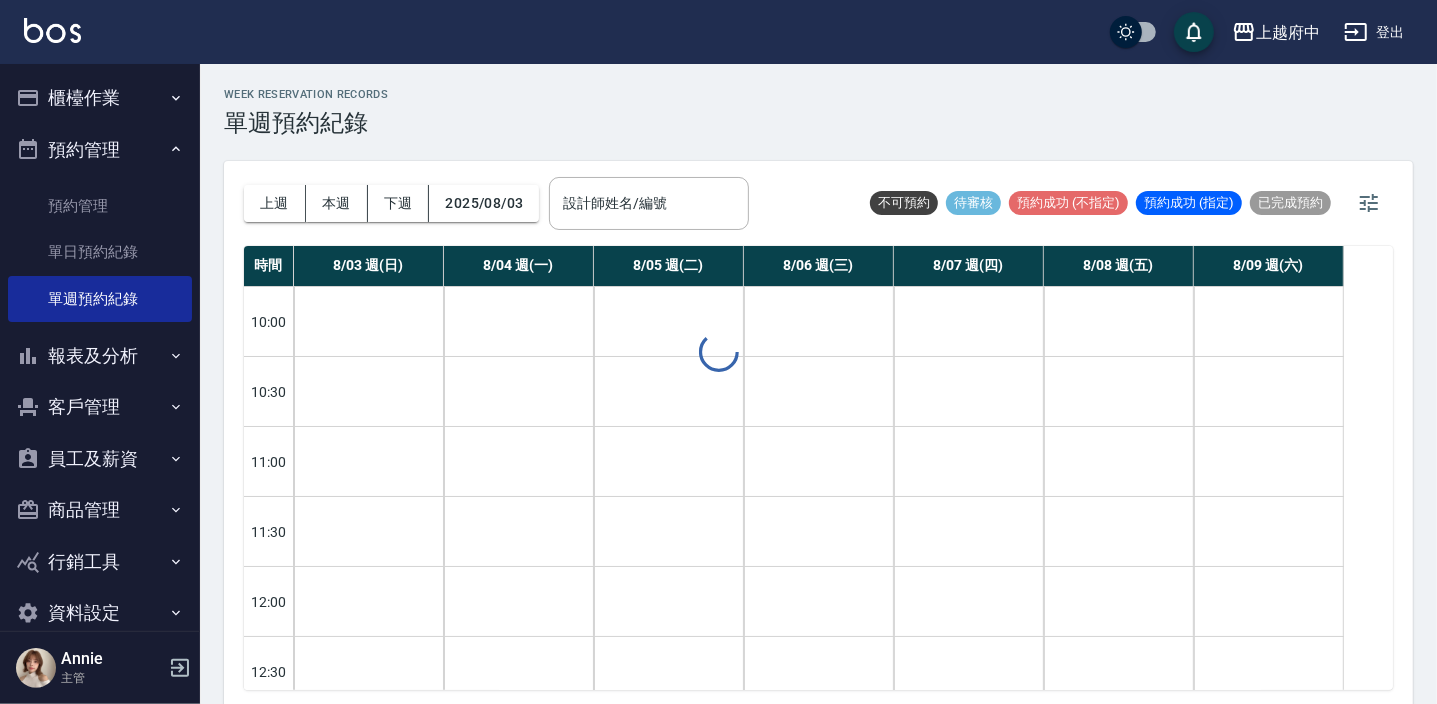 click on "預約管理" at bounding box center [100, 150] 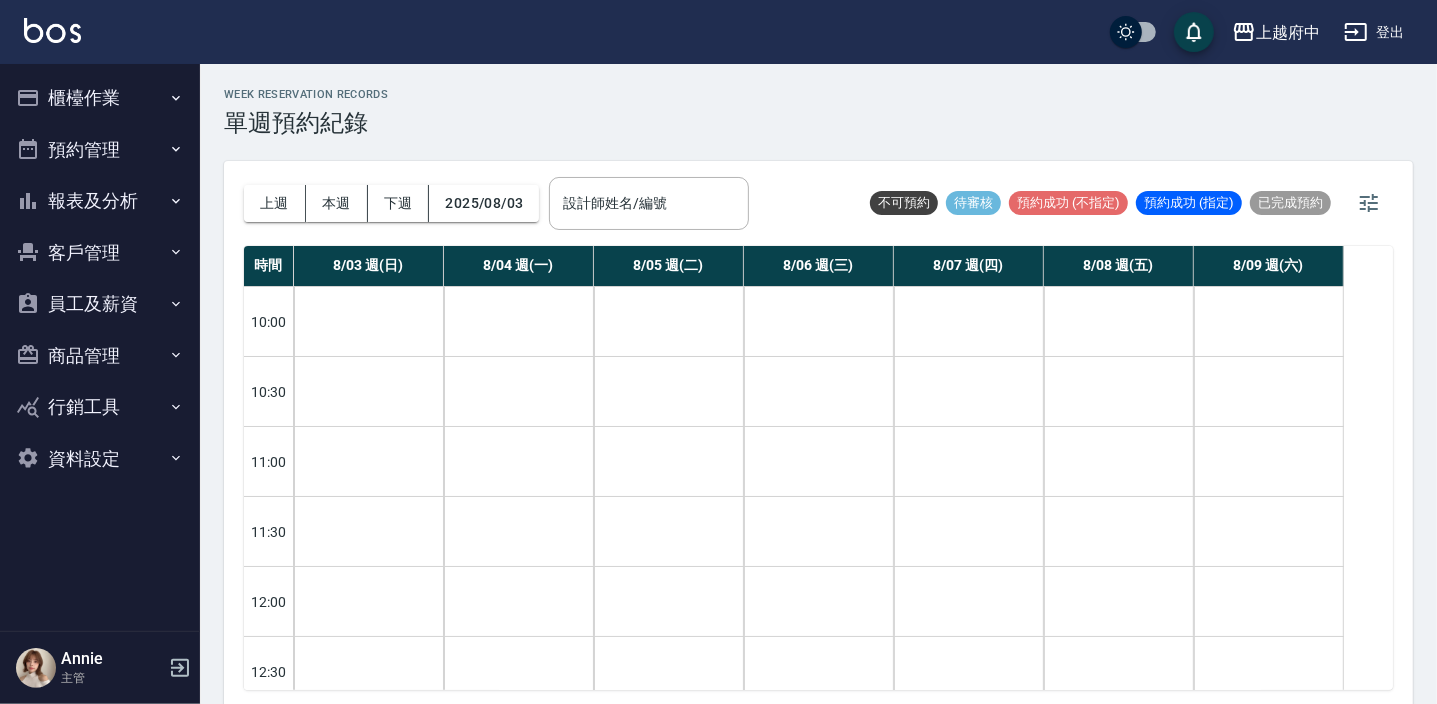 click on "櫃檯作業" at bounding box center (100, 98) 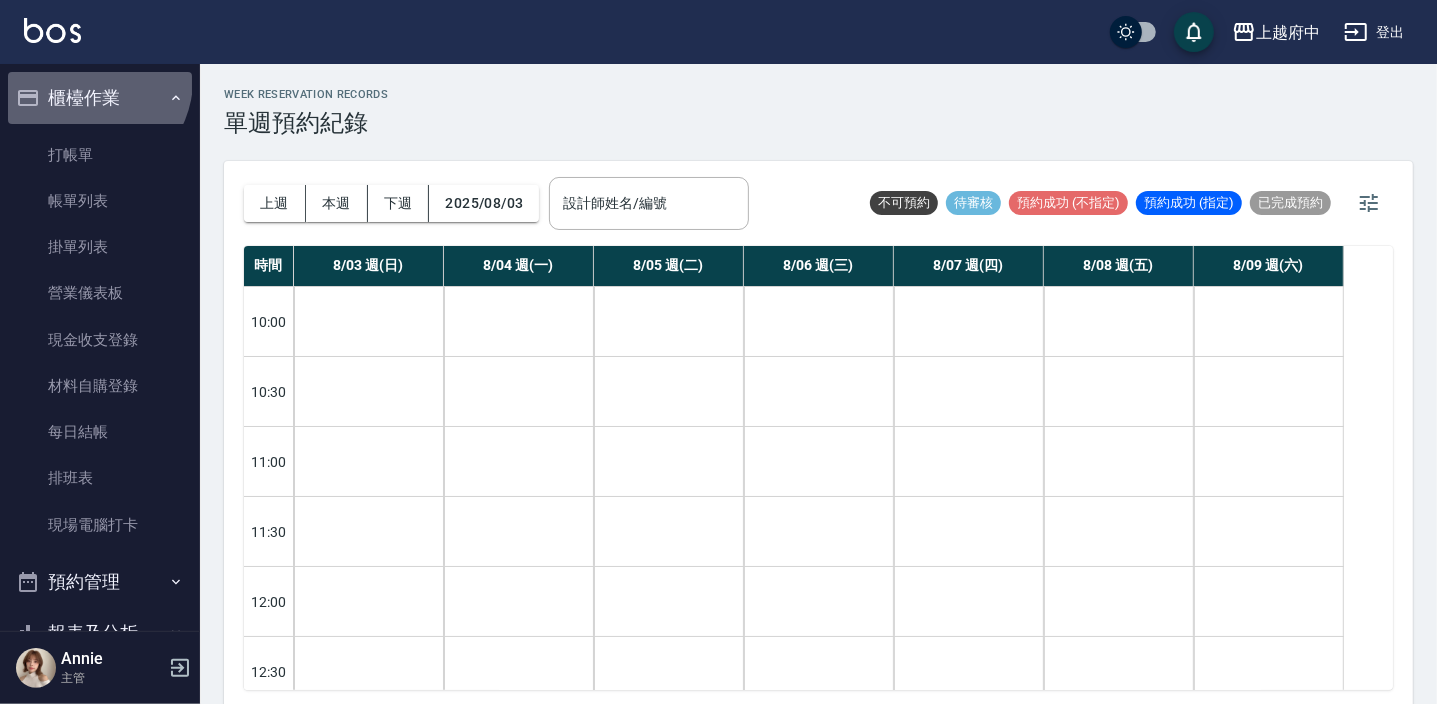 click on "櫃檯作業" at bounding box center (100, 98) 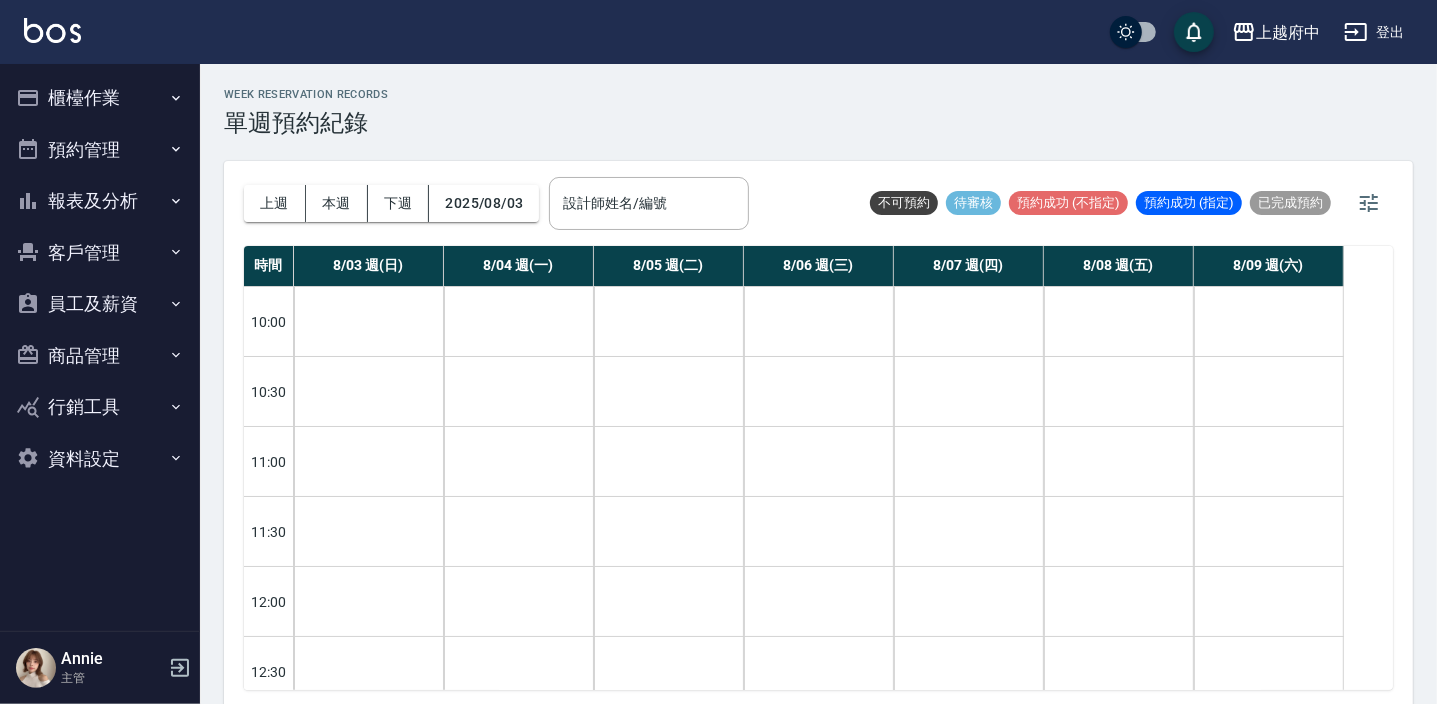 click on "員工及薪資" at bounding box center [100, 304] 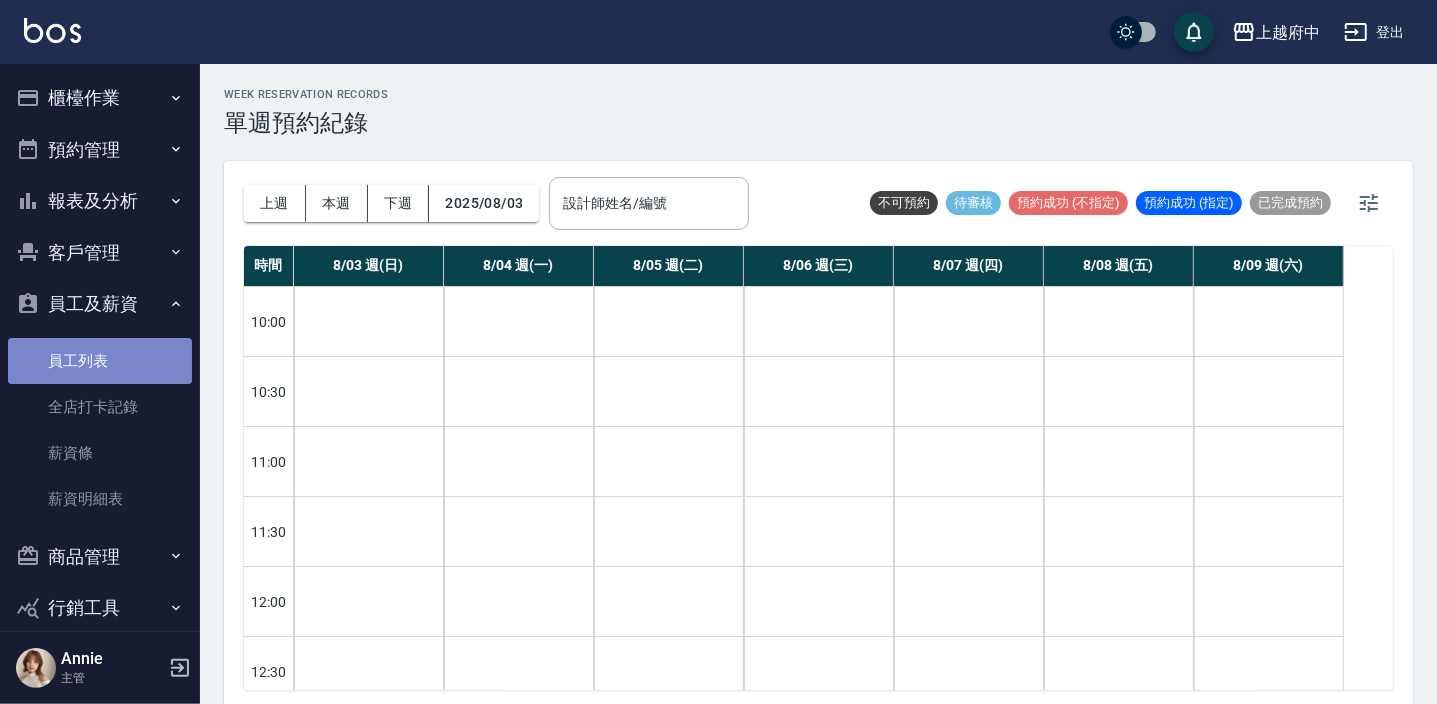 click on "員工列表" at bounding box center [100, 361] 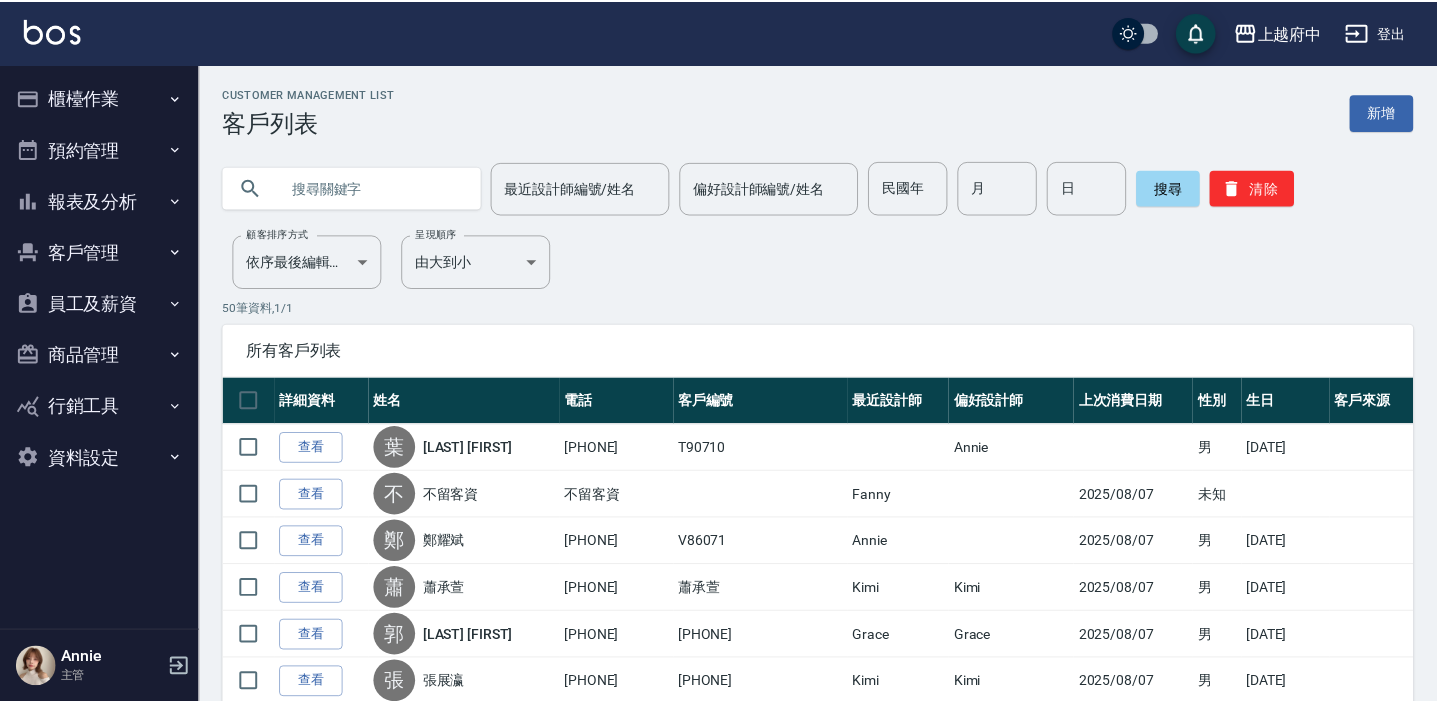 scroll, scrollTop: 0, scrollLeft: 0, axis: both 